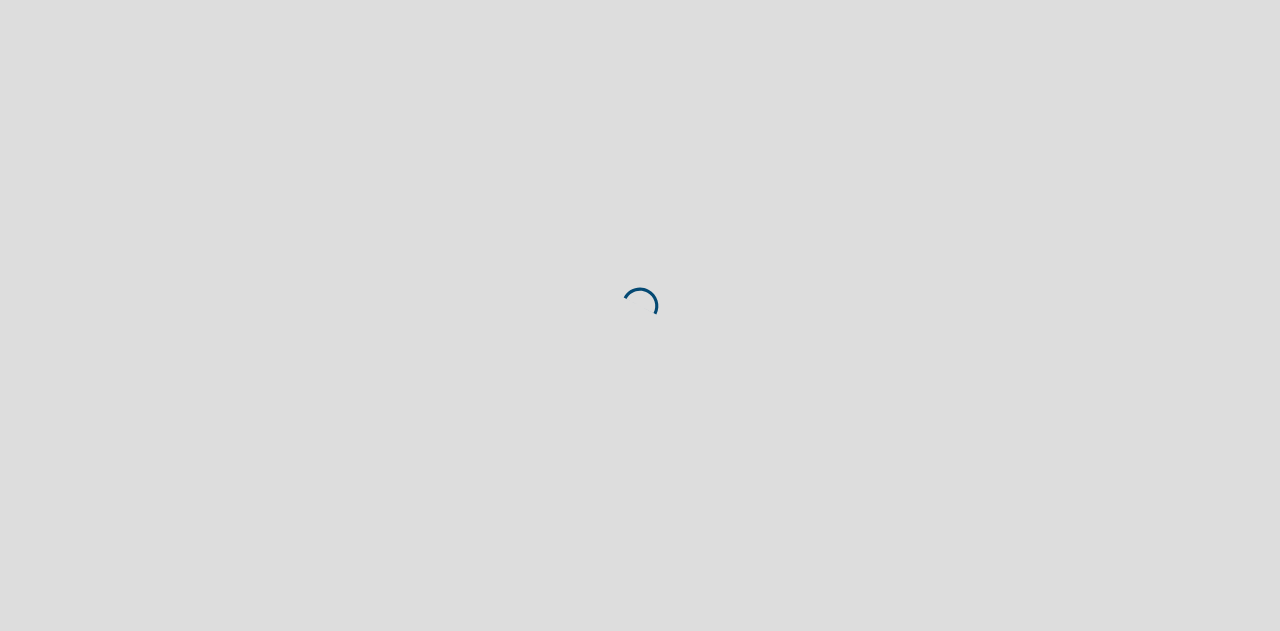 scroll, scrollTop: 0, scrollLeft: 0, axis: both 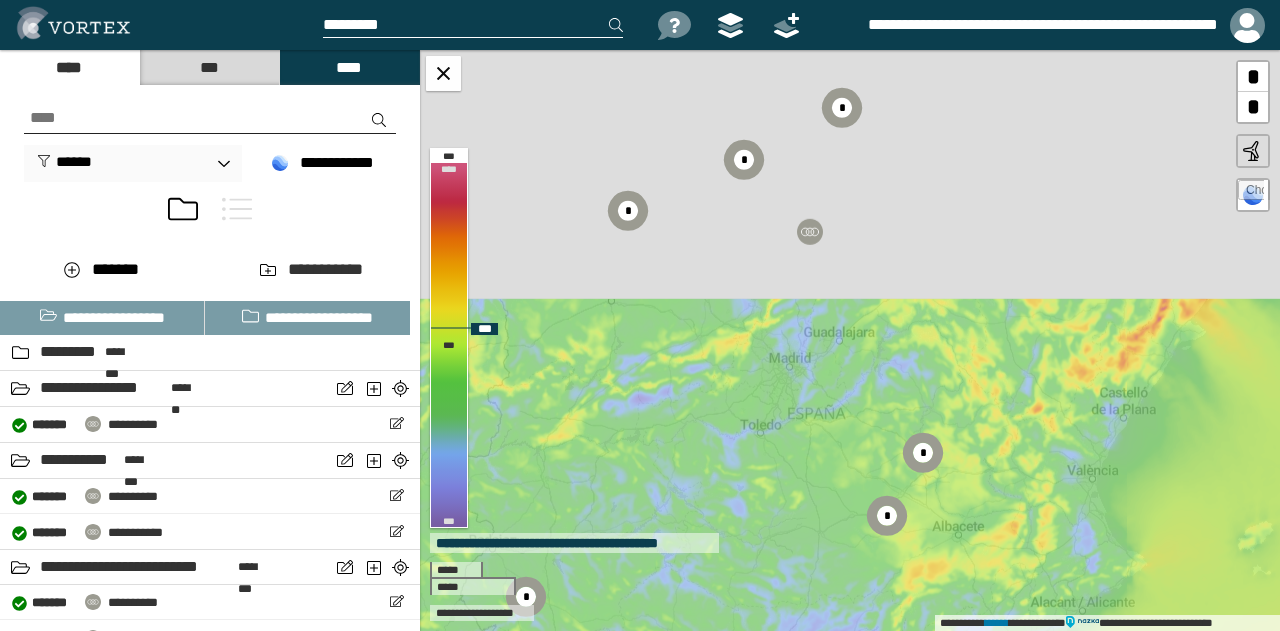 drag, startPoint x: 989, startPoint y: 186, endPoint x: 934, endPoint y: 593, distance: 410.6994 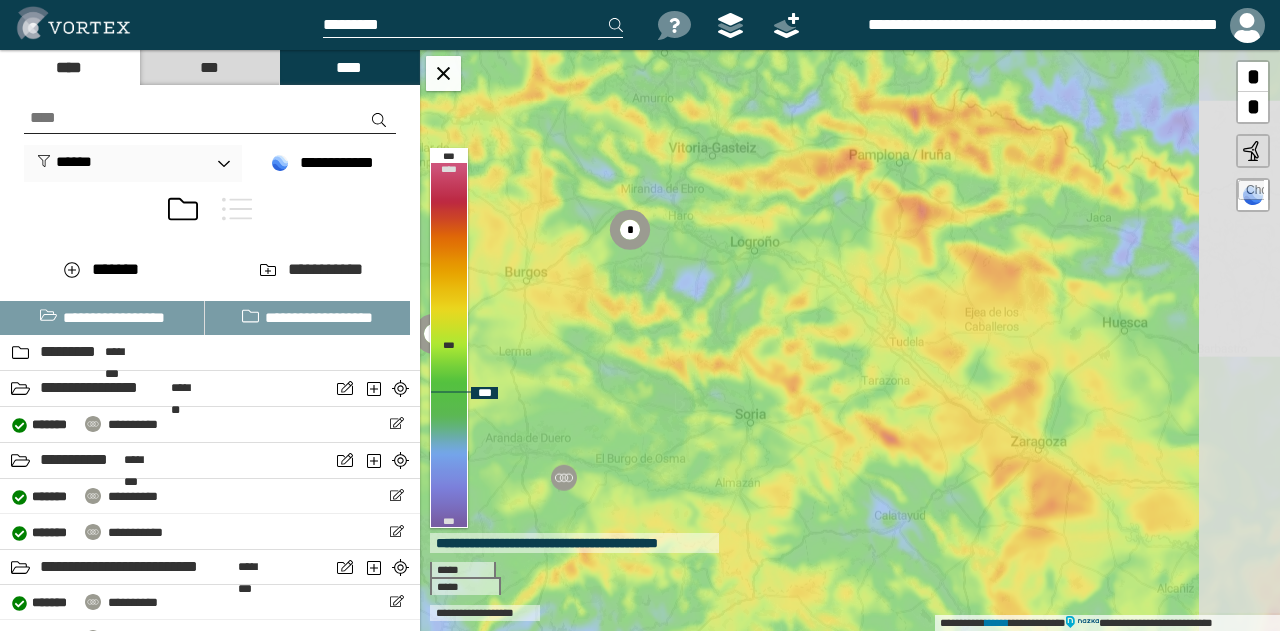 drag, startPoint x: 857, startPoint y: 142, endPoint x: 718, endPoint y: 241, distance: 170.65169 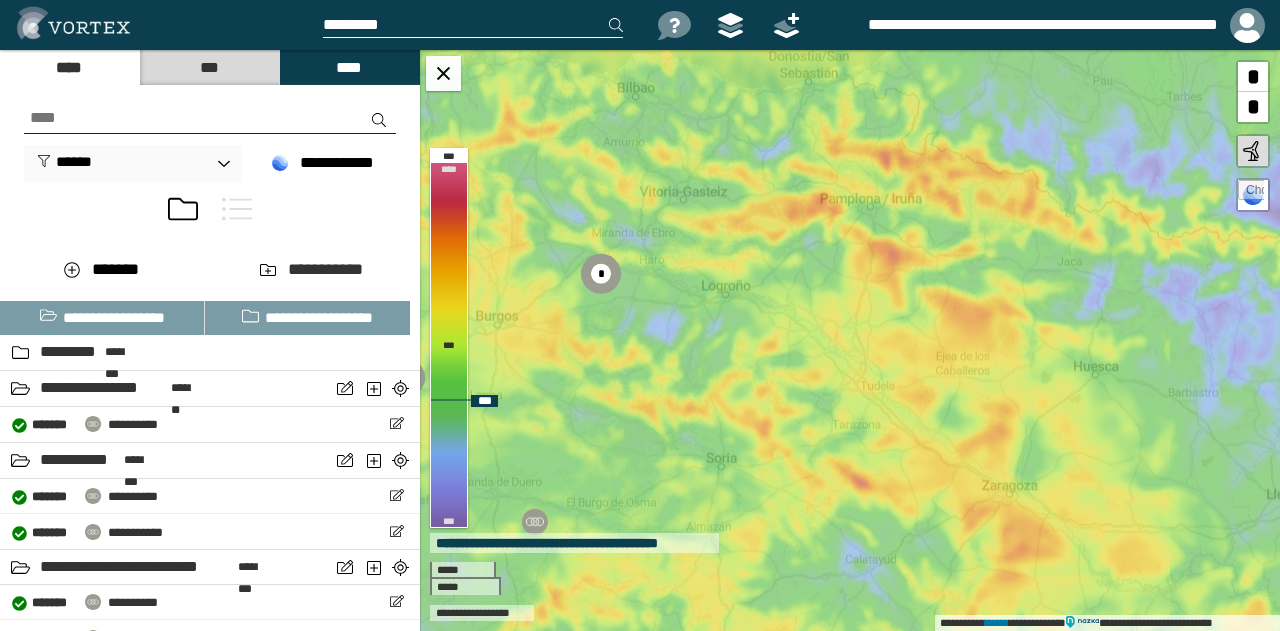 drag, startPoint x: 814, startPoint y: 197, endPoint x: 742, endPoint y: 262, distance: 97 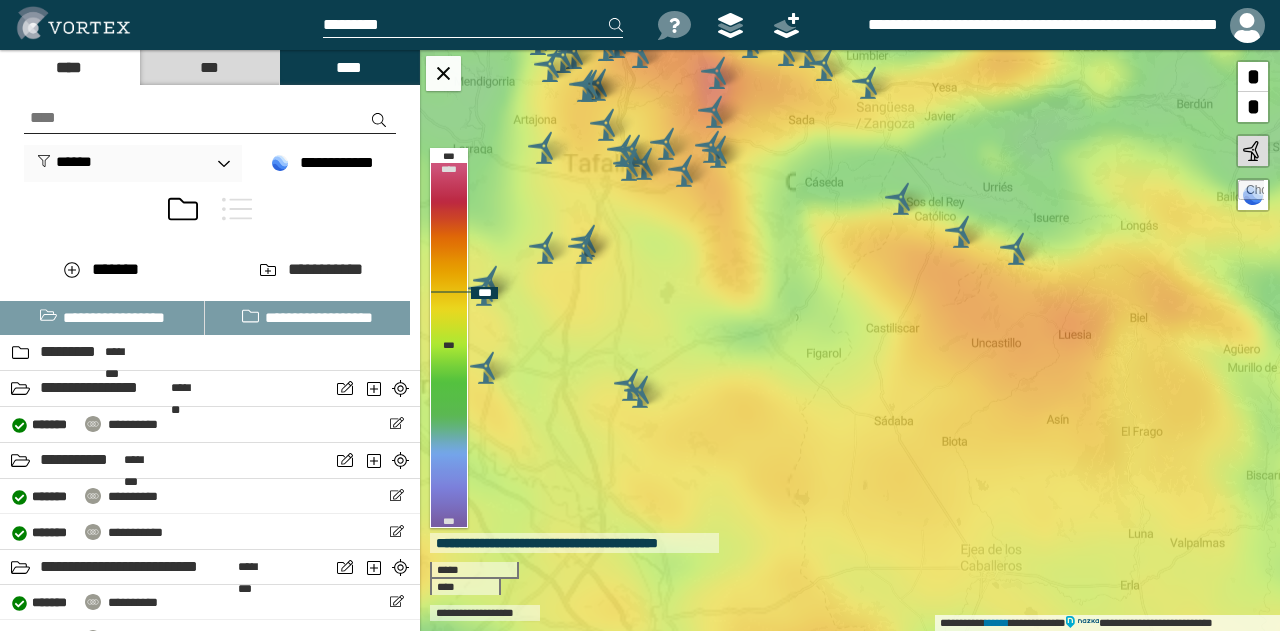 drag, startPoint x: 1018, startPoint y: 433, endPoint x: 1013, endPoint y: 260, distance: 173.07224 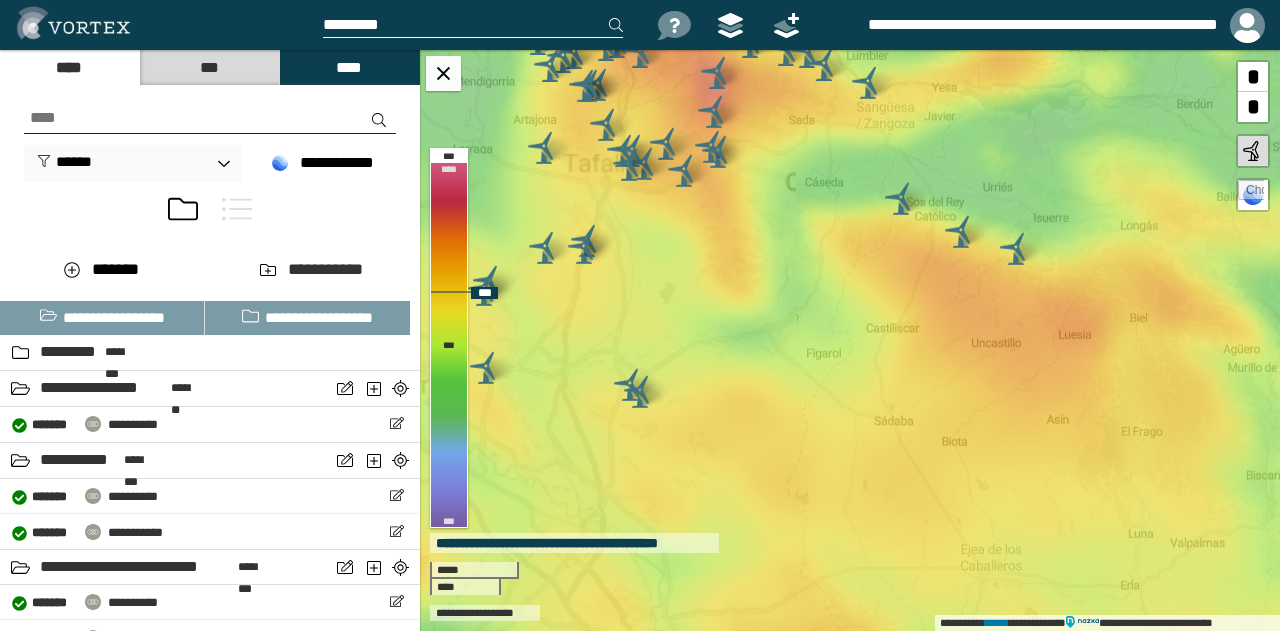 click at bounding box center (1016, 249) 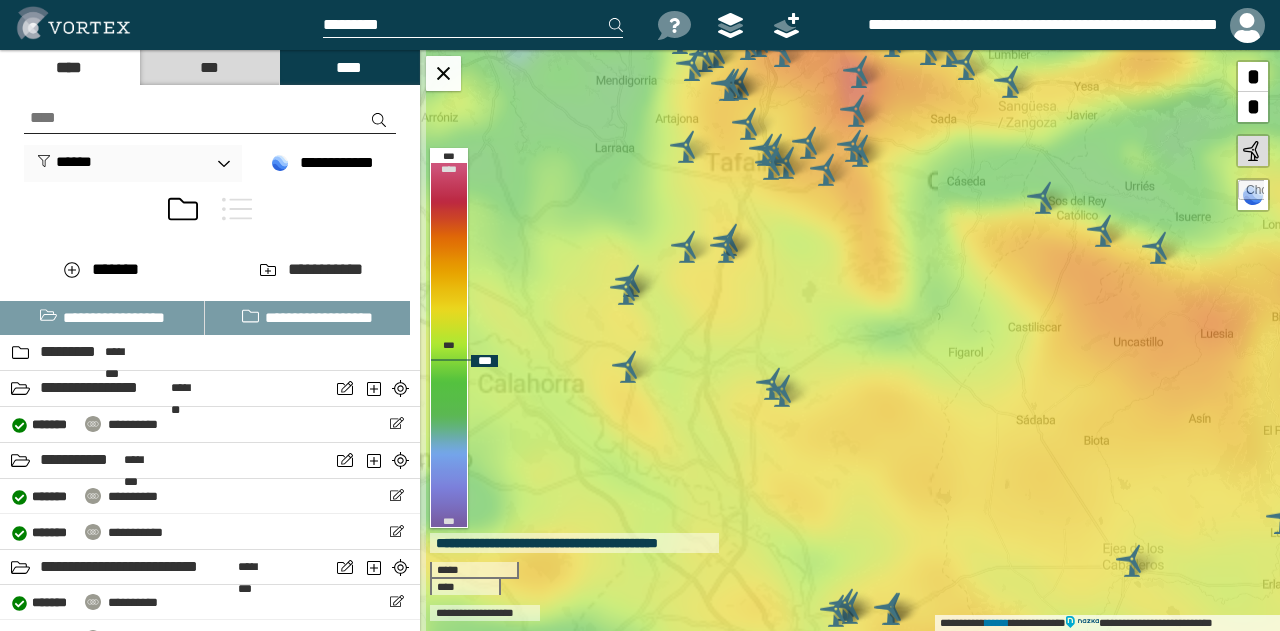 drag, startPoint x: 830, startPoint y: 262, endPoint x: 930, endPoint y: 263, distance: 100.005 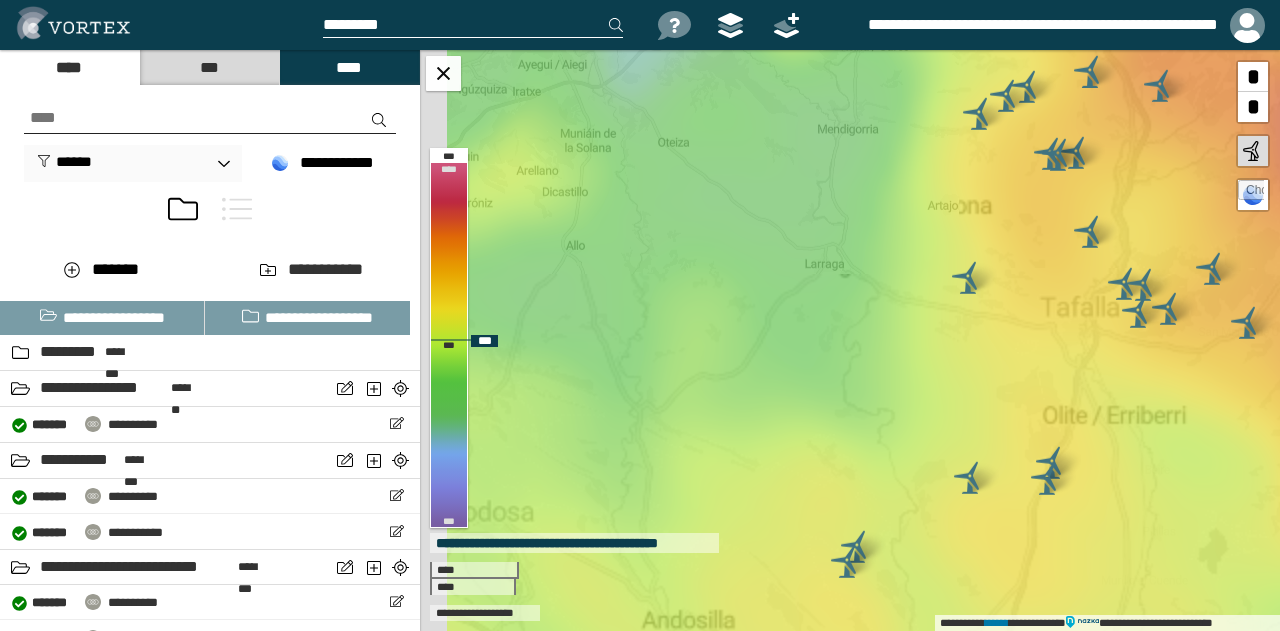 drag, startPoint x: 818, startPoint y: 345, endPoint x: 926, endPoint y: 377, distance: 112.64102 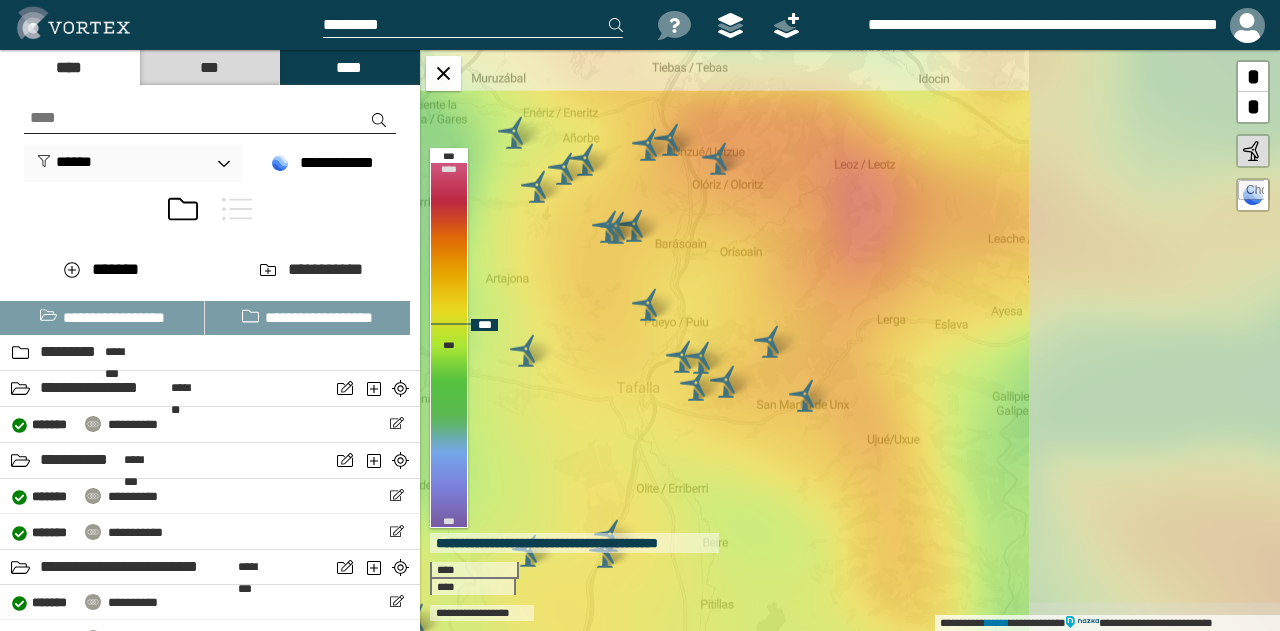 drag, startPoint x: 929, startPoint y: 409, endPoint x: 529, endPoint y: 527, distance: 417.04196 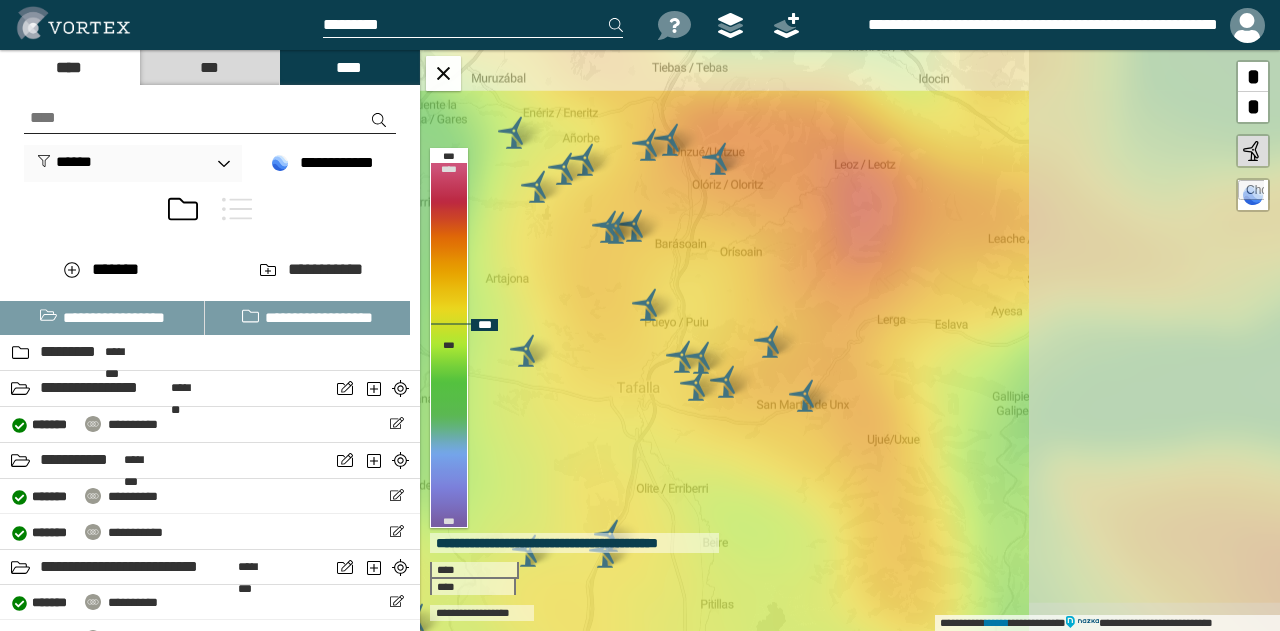 click at bounding box center (528, 551) 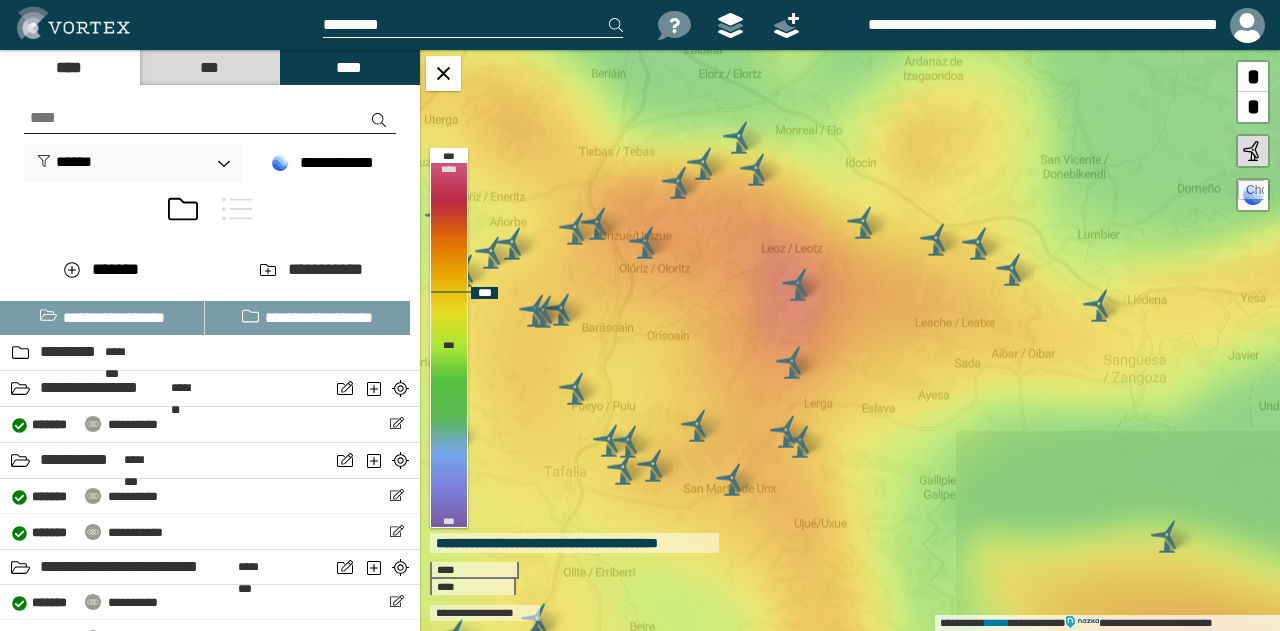 drag, startPoint x: 983, startPoint y: 313, endPoint x: 906, endPoint y: 397, distance: 113.951744 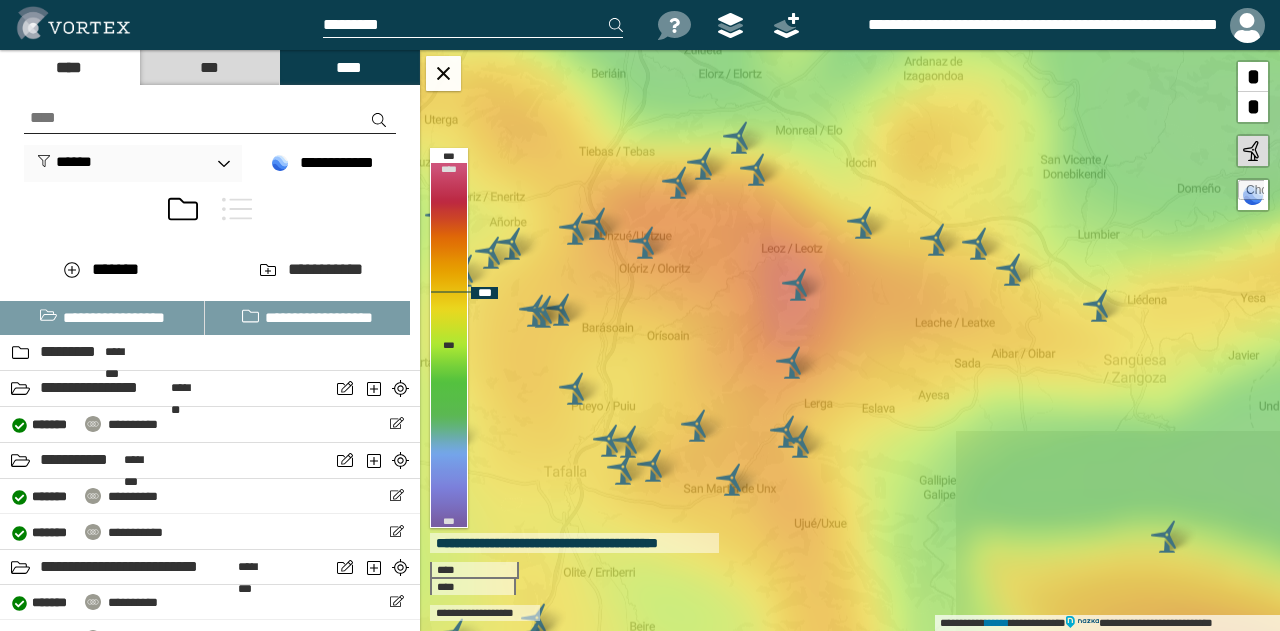 click on "**********" at bounding box center (850, 340) 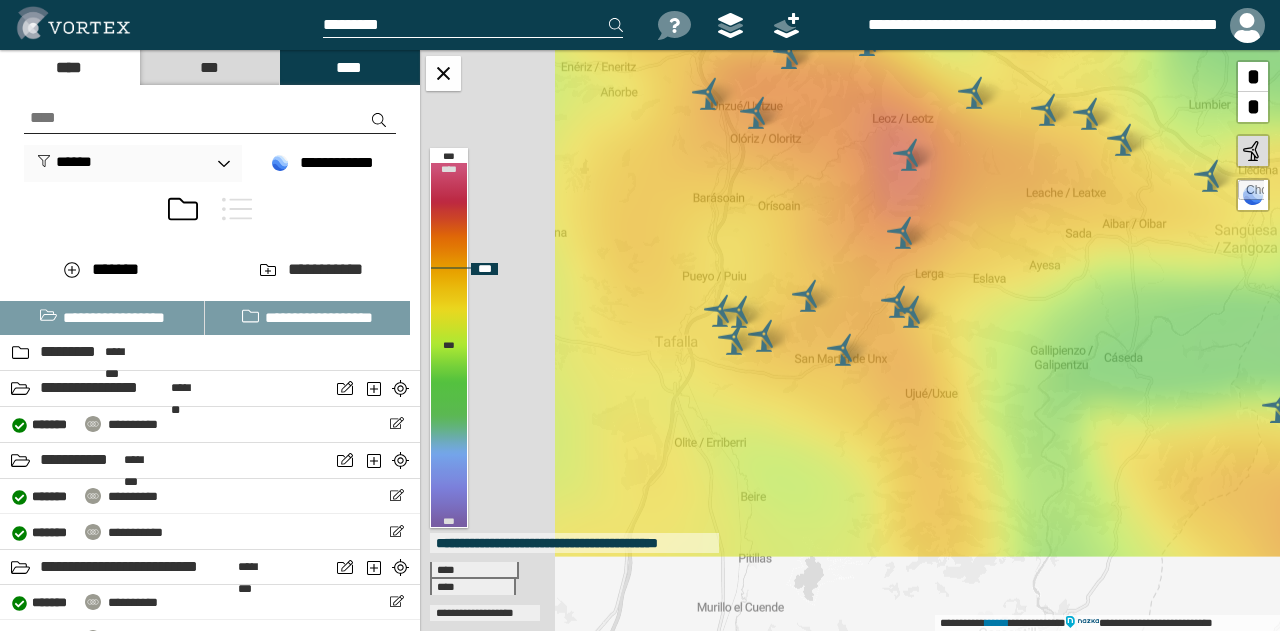 drag, startPoint x: 676, startPoint y: 400, endPoint x: 974, endPoint y: 229, distance: 343.57678 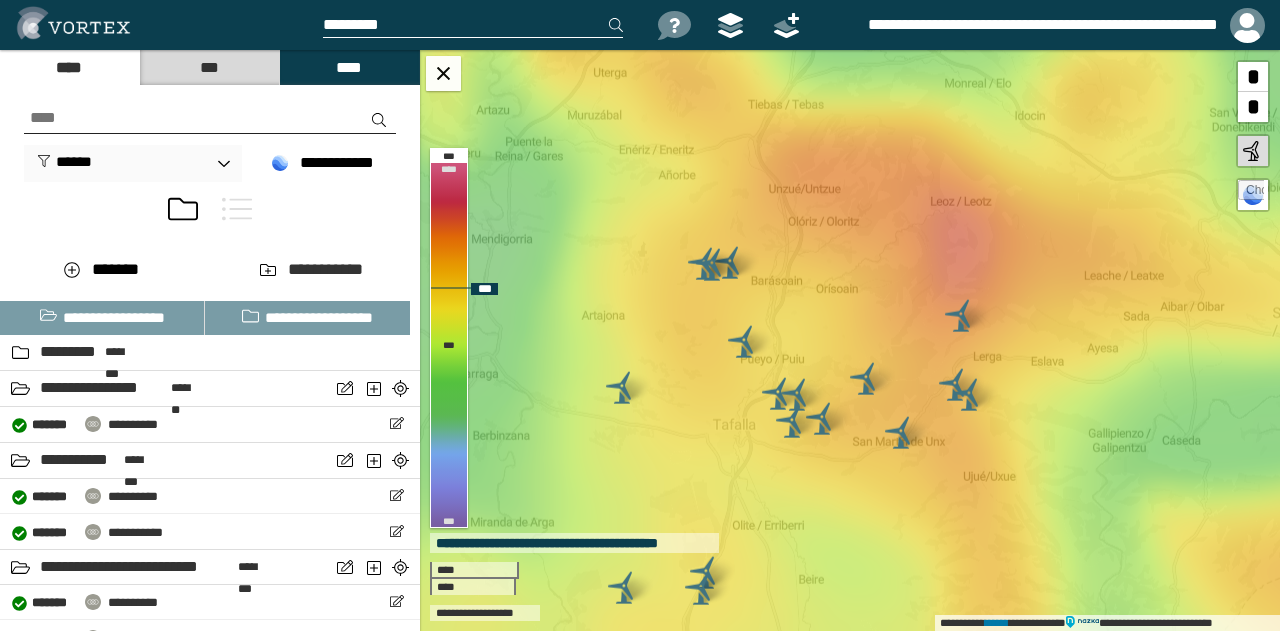 drag, startPoint x: 867, startPoint y: 215, endPoint x: 794, endPoint y: 437, distance: 233.69424 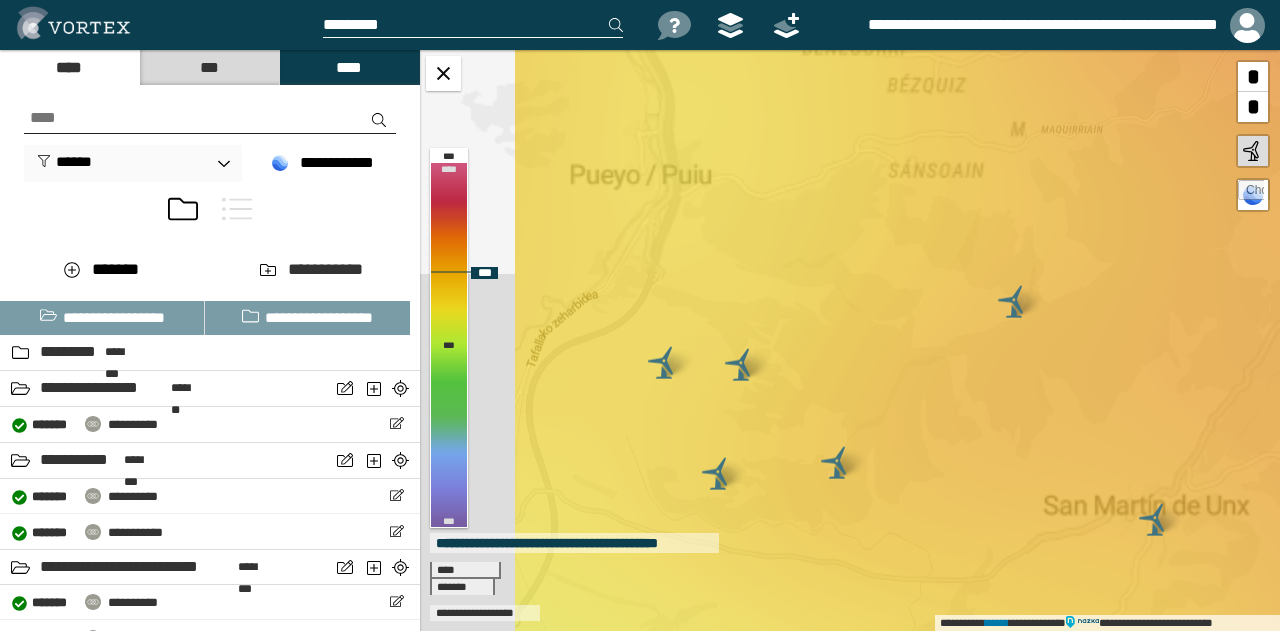 drag, startPoint x: 717, startPoint y: 445, endPoint x: 910, endPoint y: 445, distance: 193 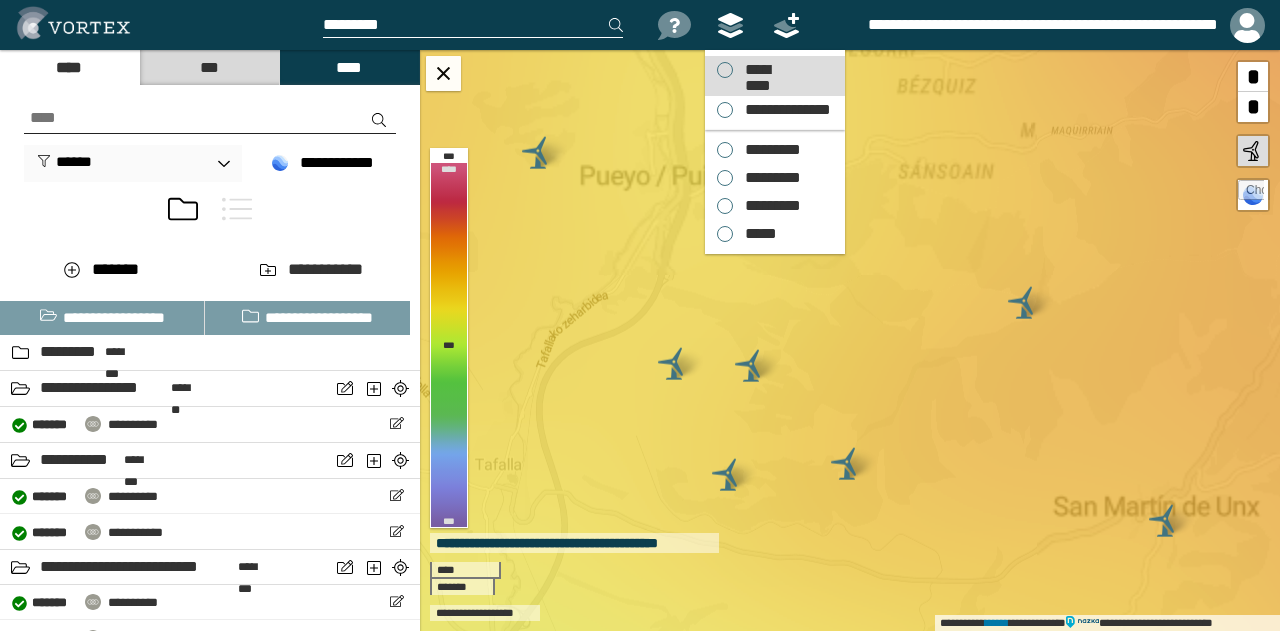 click on "*********" at bounding box center (757, 70) 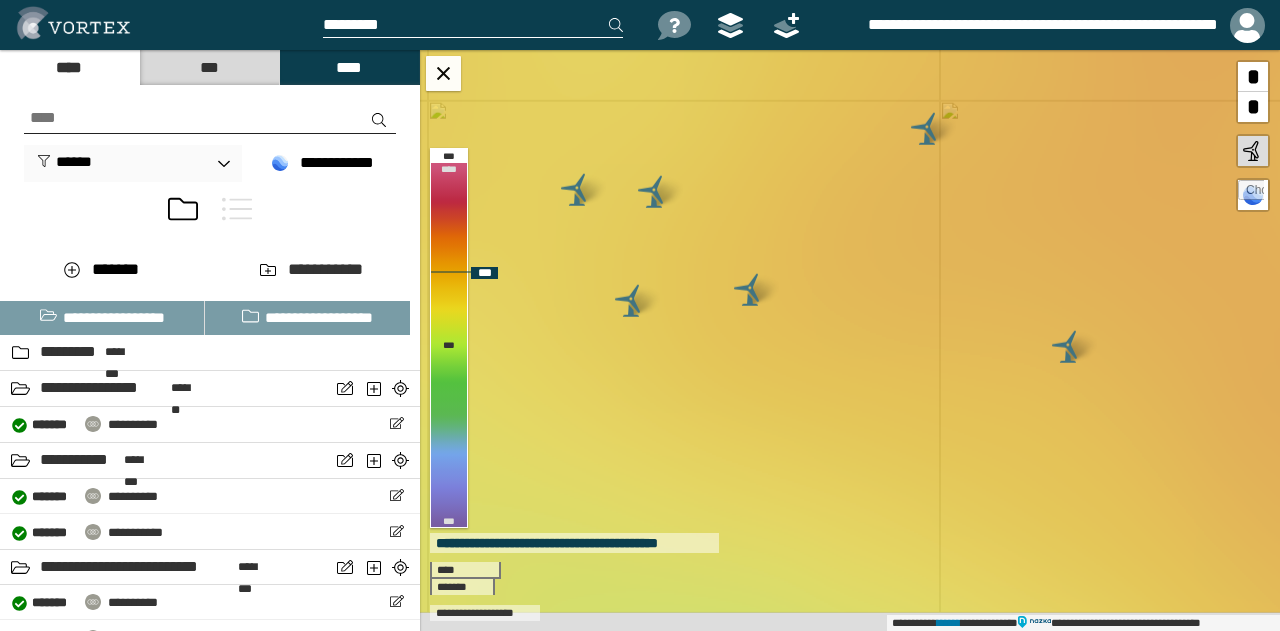 drag, startPoint x: 1029, startPoint y: 481, endPoint x: 940, endPoint y: 330, distance: 175.27692 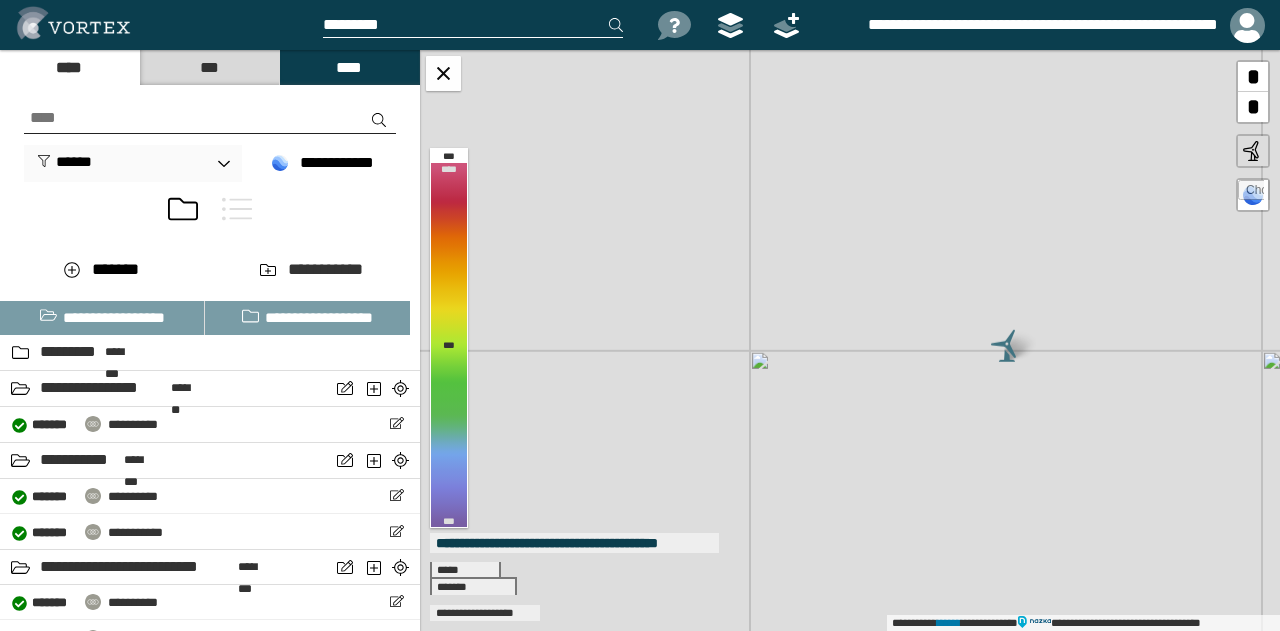 drag, startPoint x: 1004, startPoint y: 395, endPoint x: 930, endPoint y: 377, distance: 76.15773 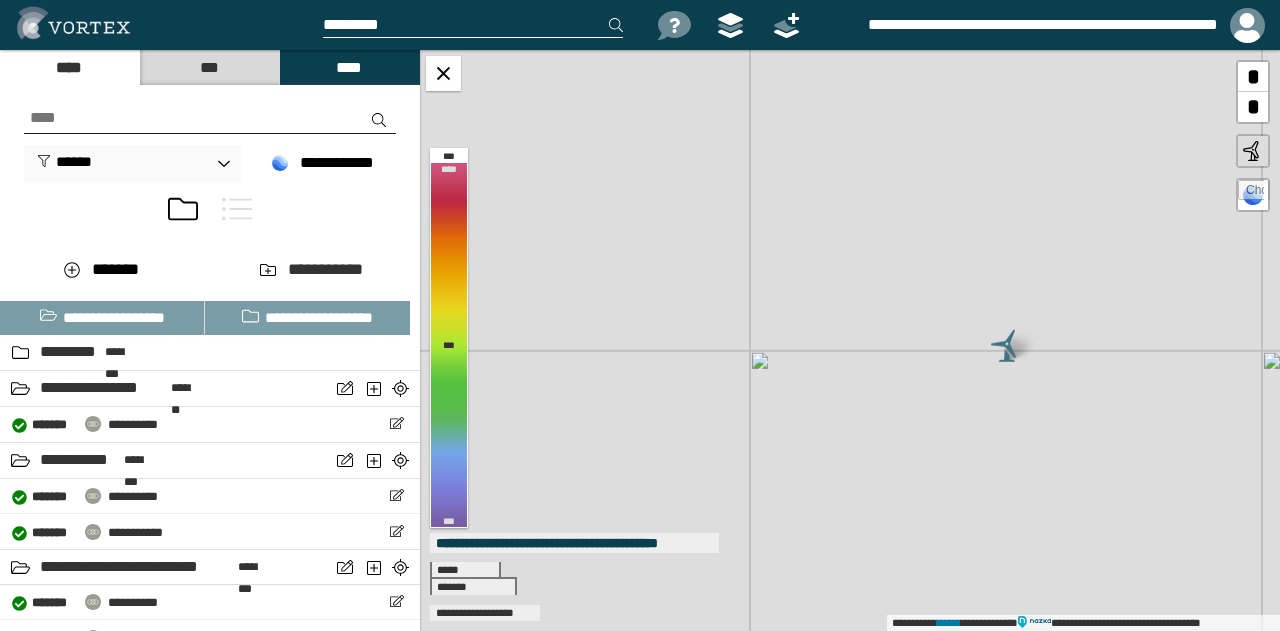 click on "**********" at bounding box center [850, 340] 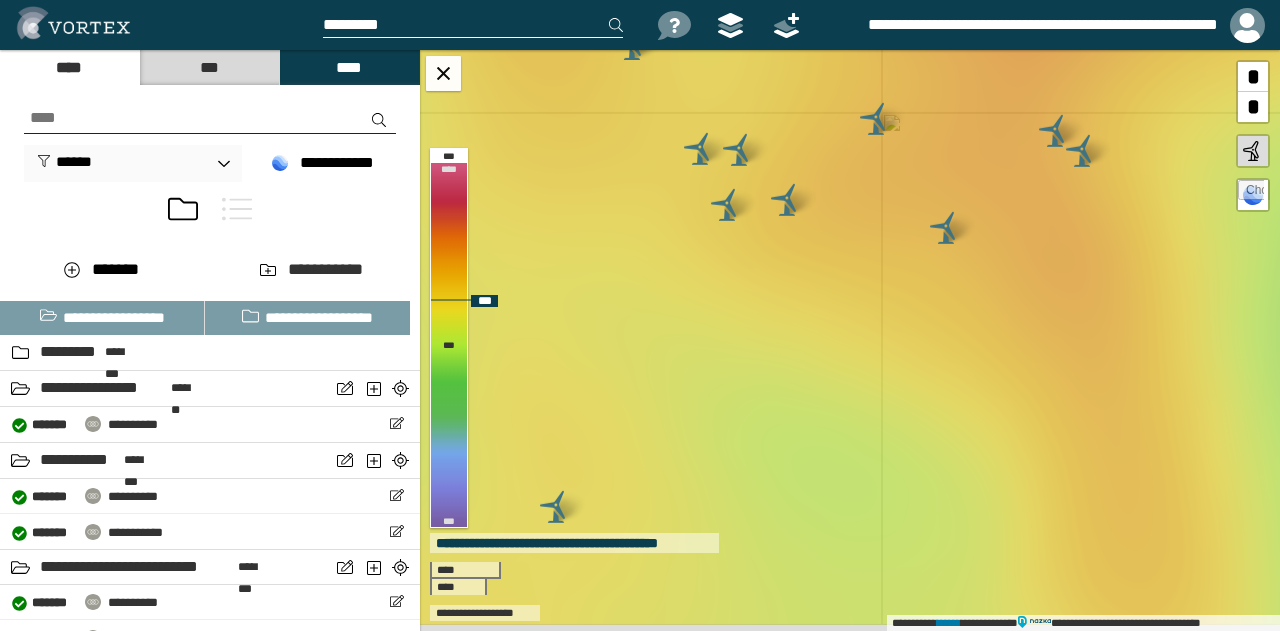 drag, startPoint x: 770, startPoint y: 421, endPoint x: 820, endPoint y: 323, distance: 110.01818 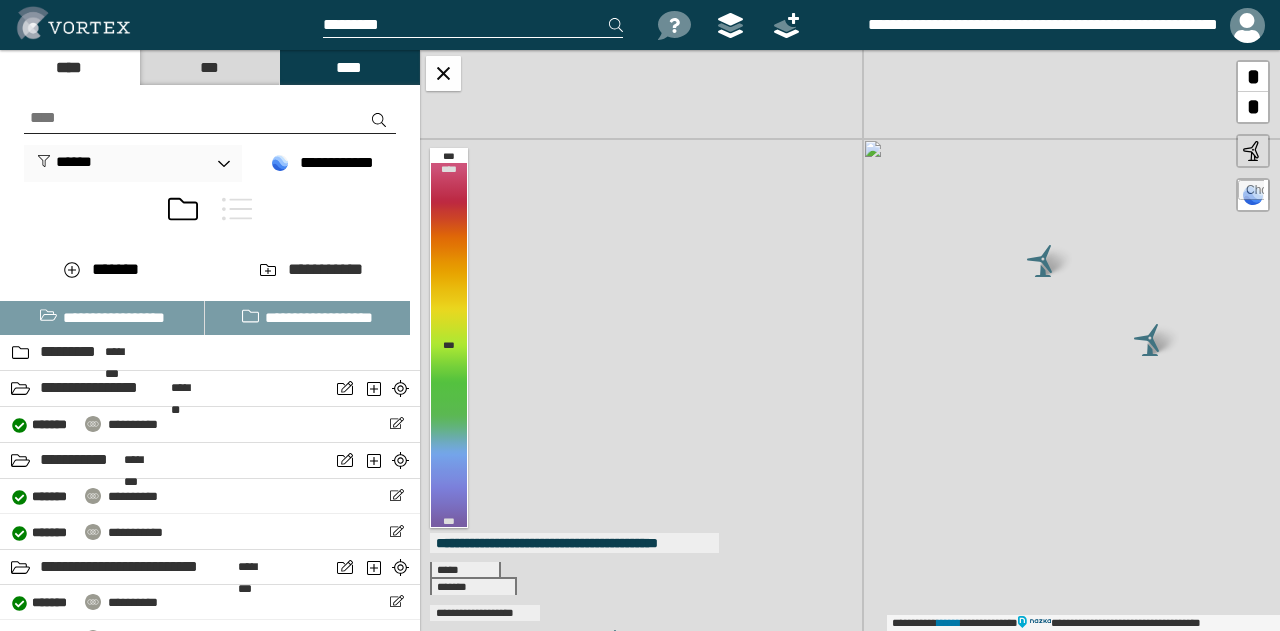 drag, startPoint x: 965, startPoint y: 357, endPoint x: 1025, endPoint y: 369, distance: 61.188232 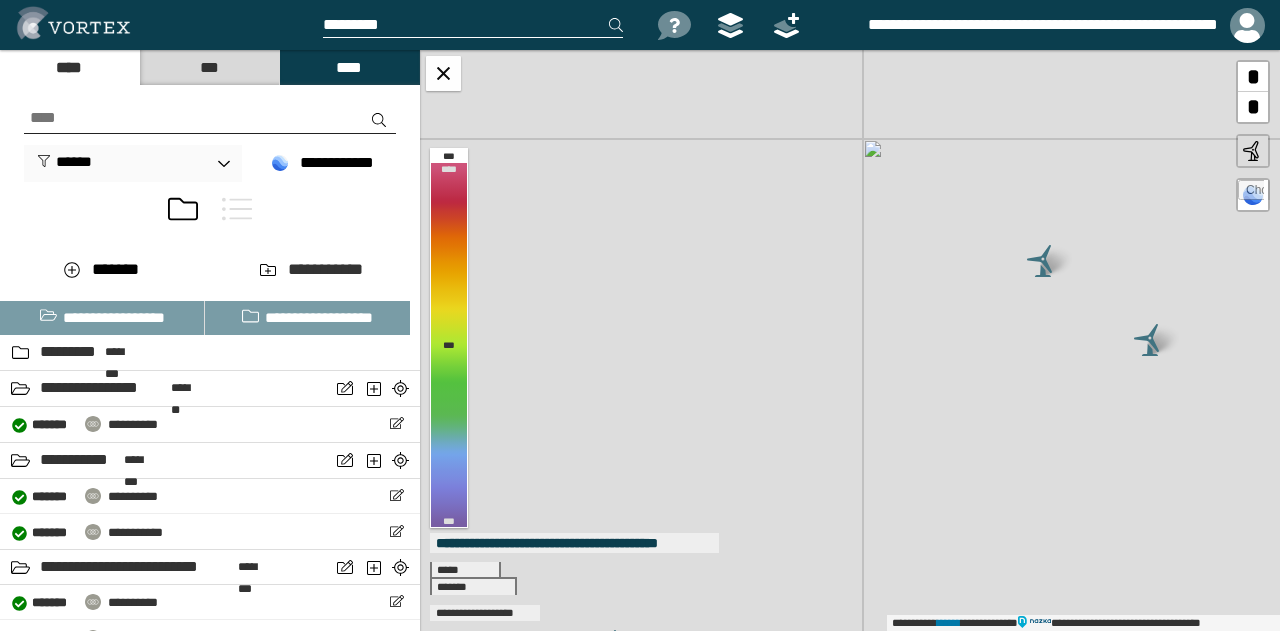 click on "**********" at bounding box center (850, 340) 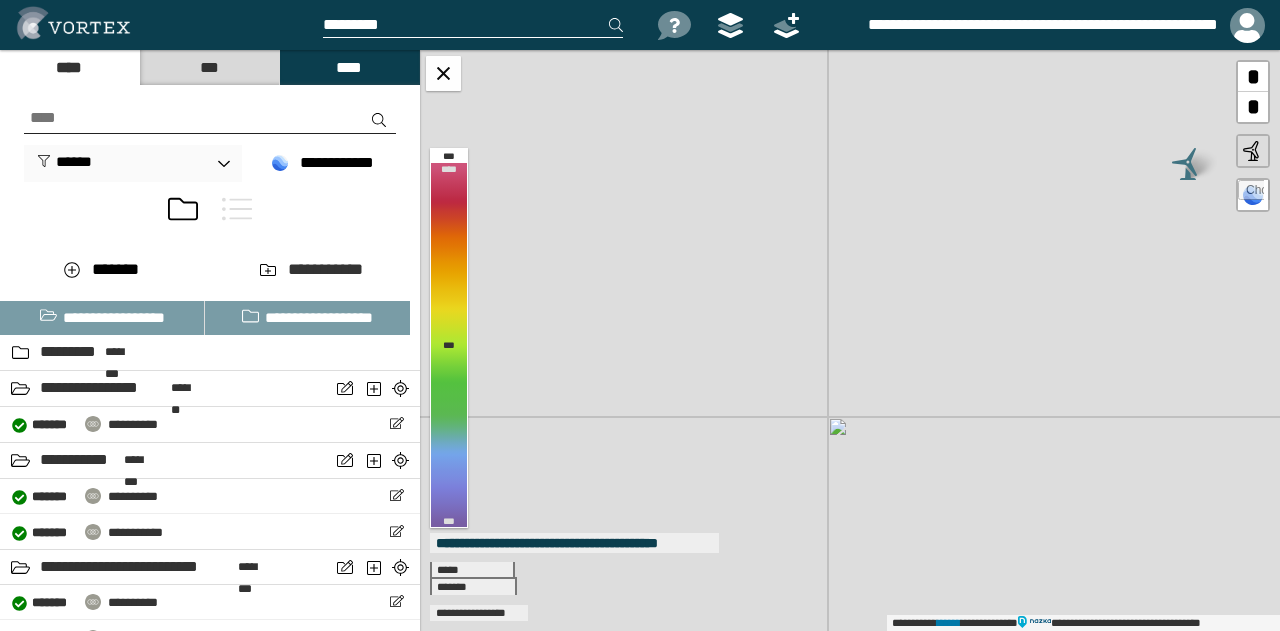 click on "***" at bounding box center [209, 67] 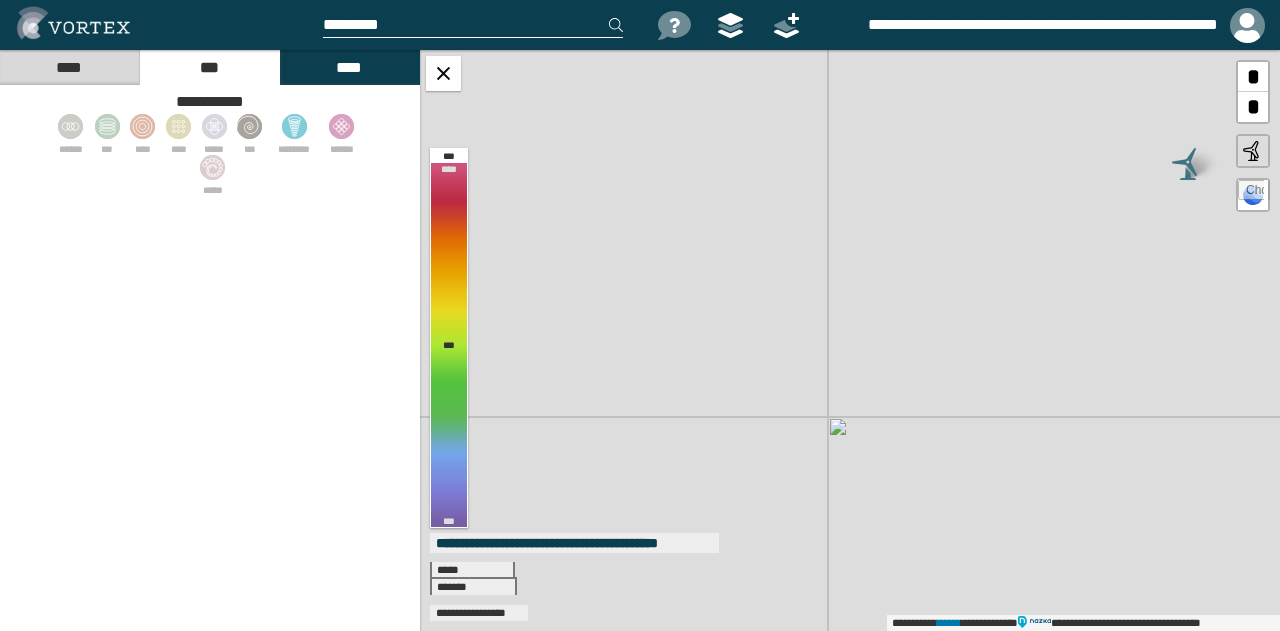 click on "****** *** **** **** ***** *** ********
.st0{fill:#BA5B80;}
.st1{fill:none;stroke:#FFFFFF;stroke-width:16.83;}
******
*****" at bounding box center [210, 155] 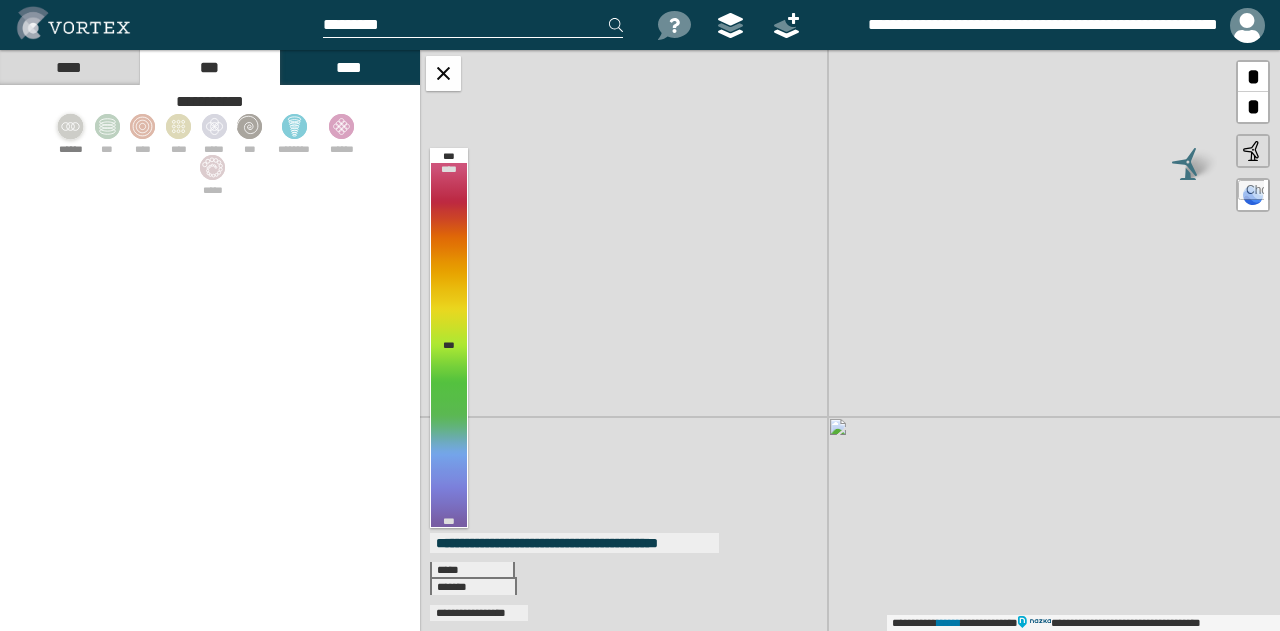 click 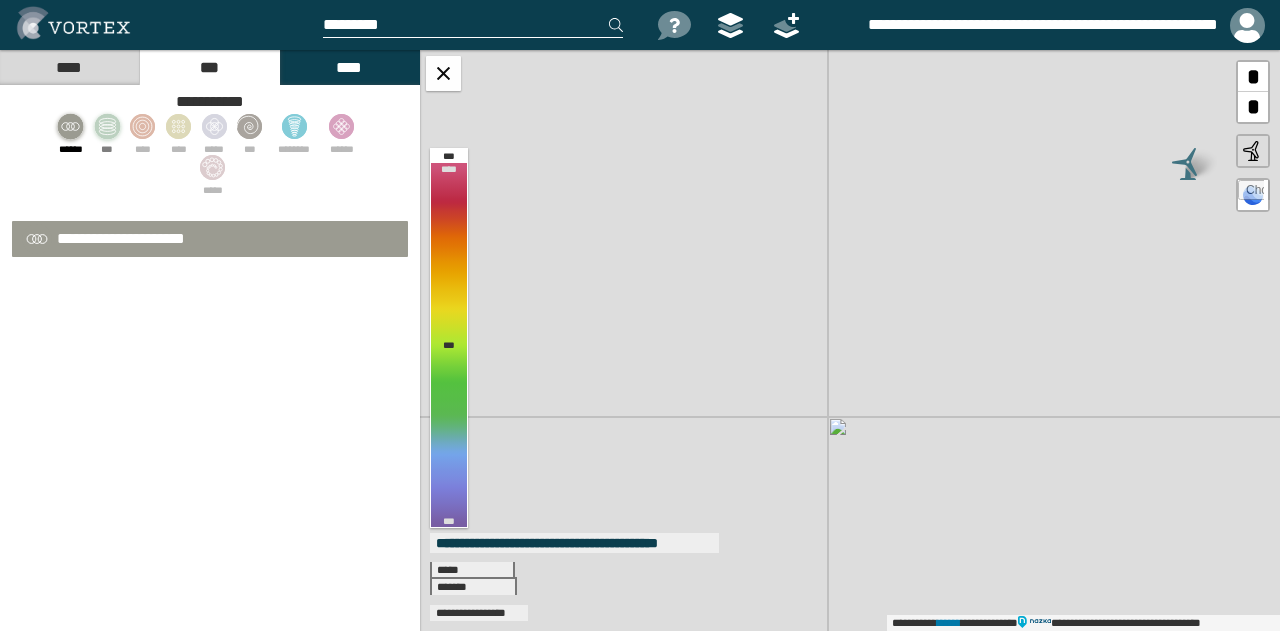 select on "*" 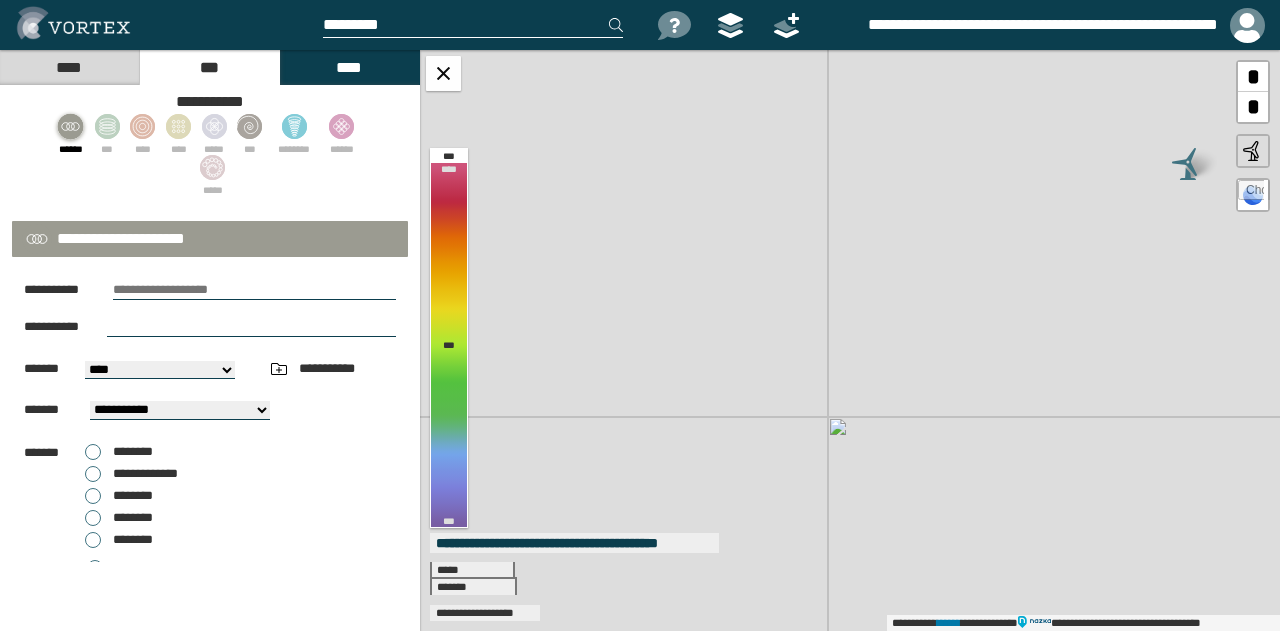 click on "**********" at bounding box center (850, 340) 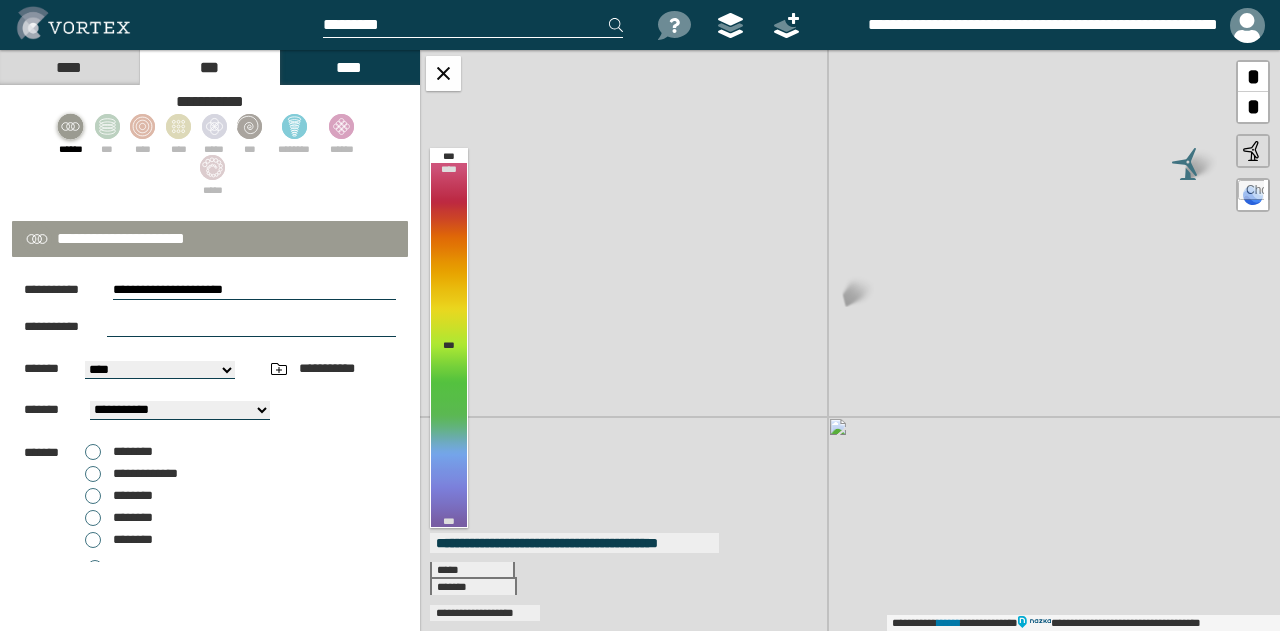 select on "**" 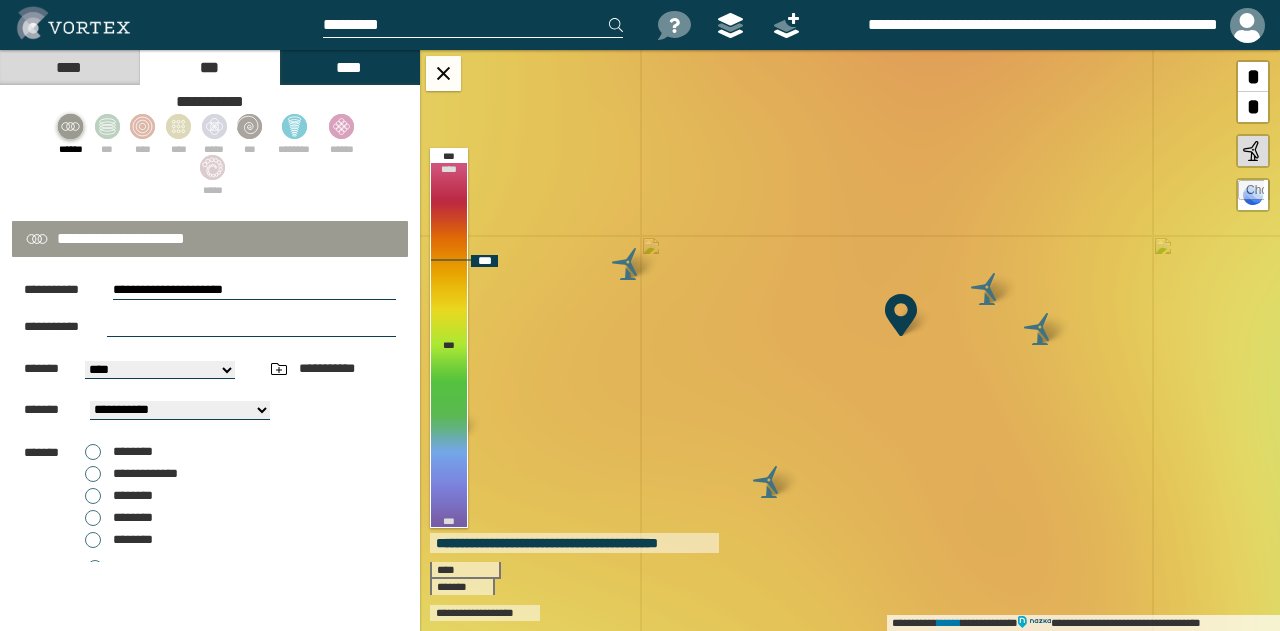 click at bounding box center (901, 315) 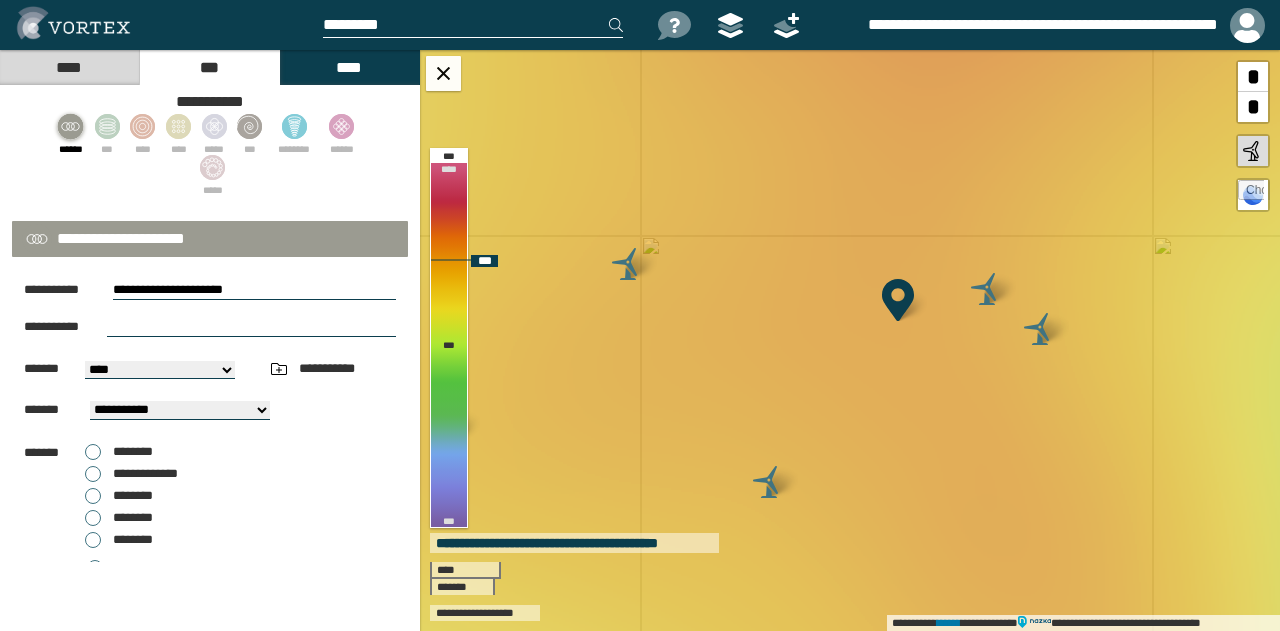 click on "**********" at bounding box center (850, 340) 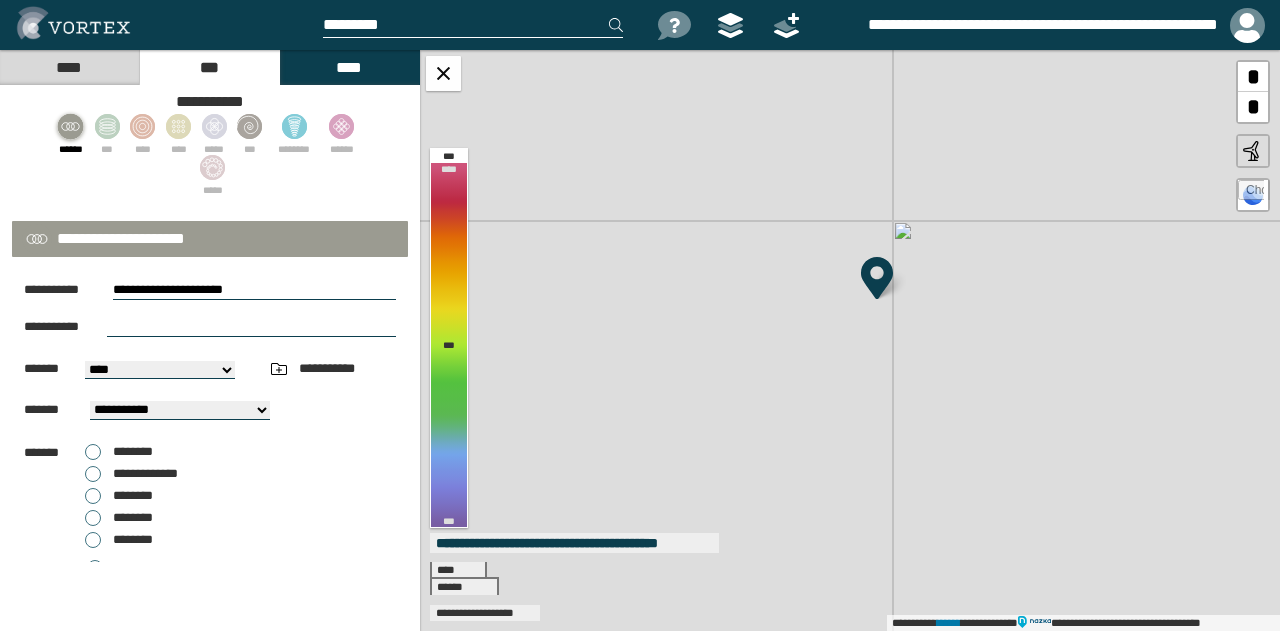 click on "**********" at bounding box center (850, 340) 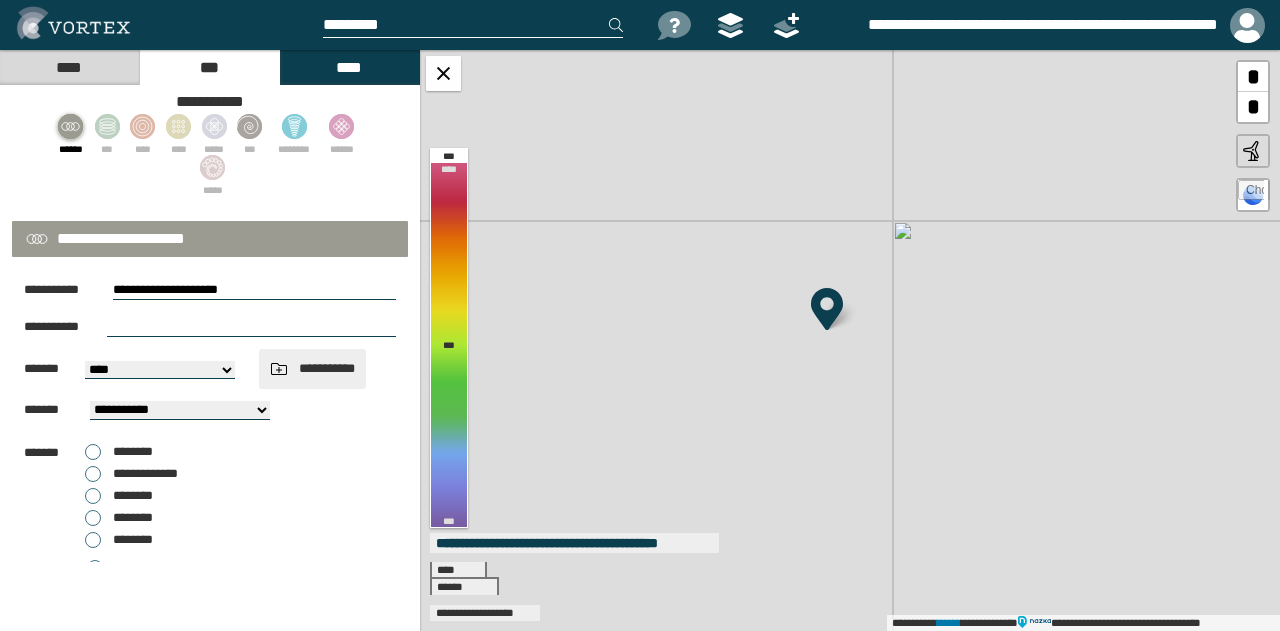 click at bounding box center [279, 369] 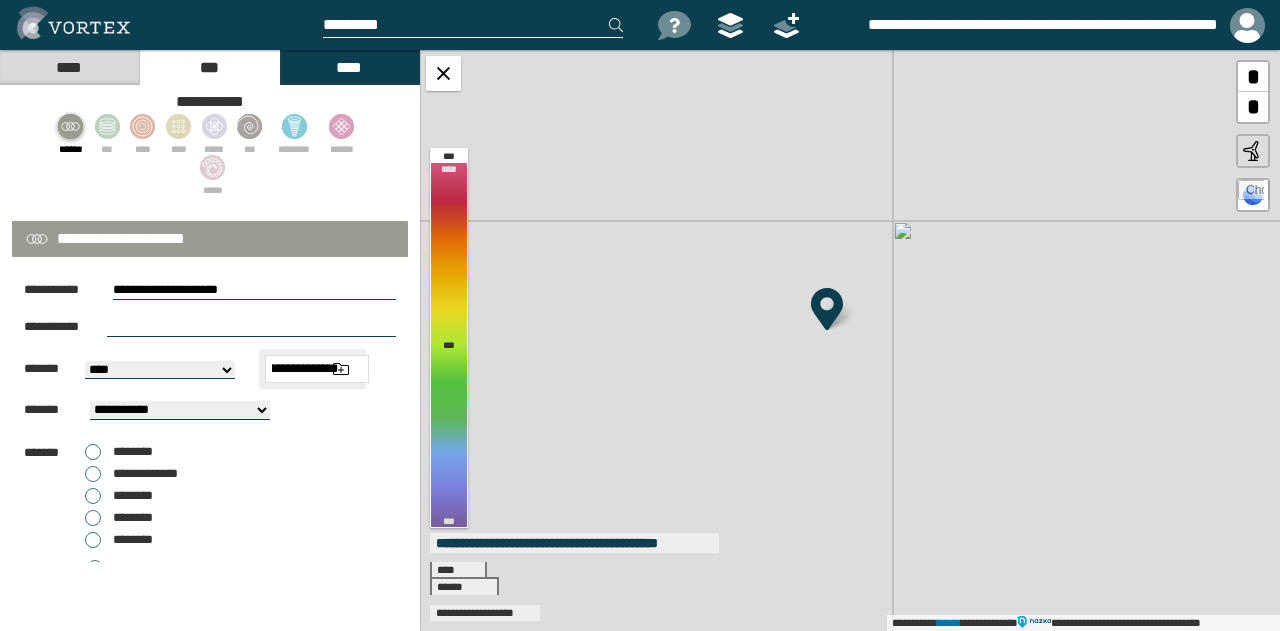 scroll, scrollTop: 0, scrollLeft: 36, axis: horizontal 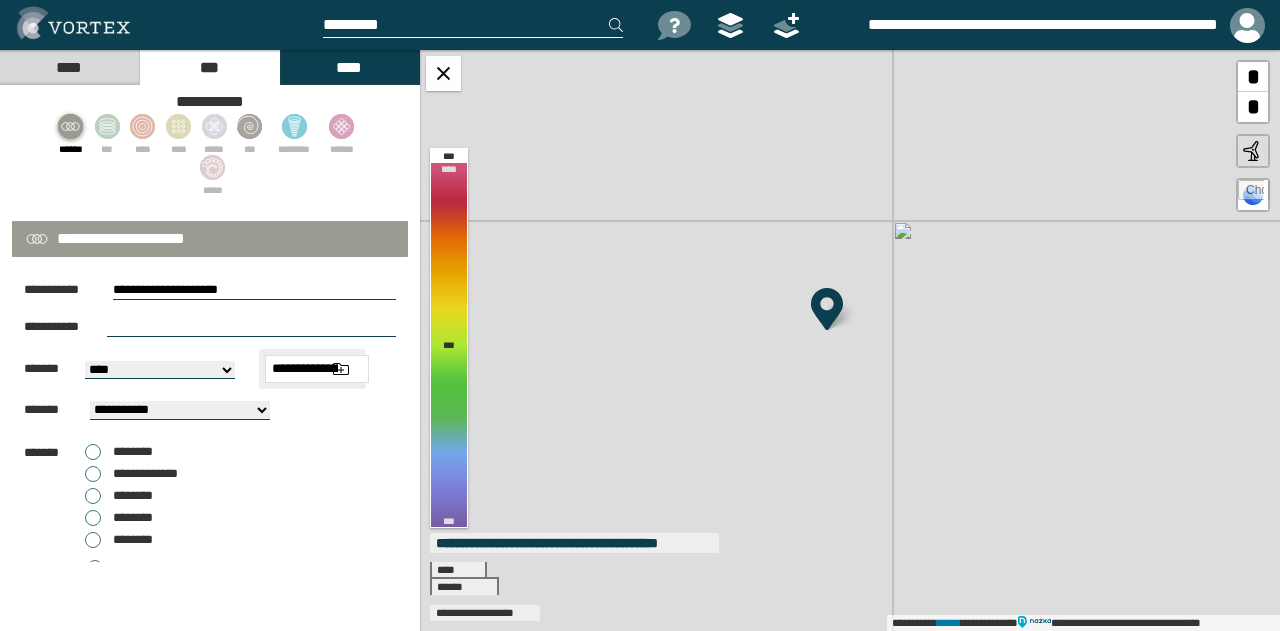 drag, startPoint x: 293, startPoint y: 367, endPoint x: 224, endPoint y: 355, distance: 70.035706 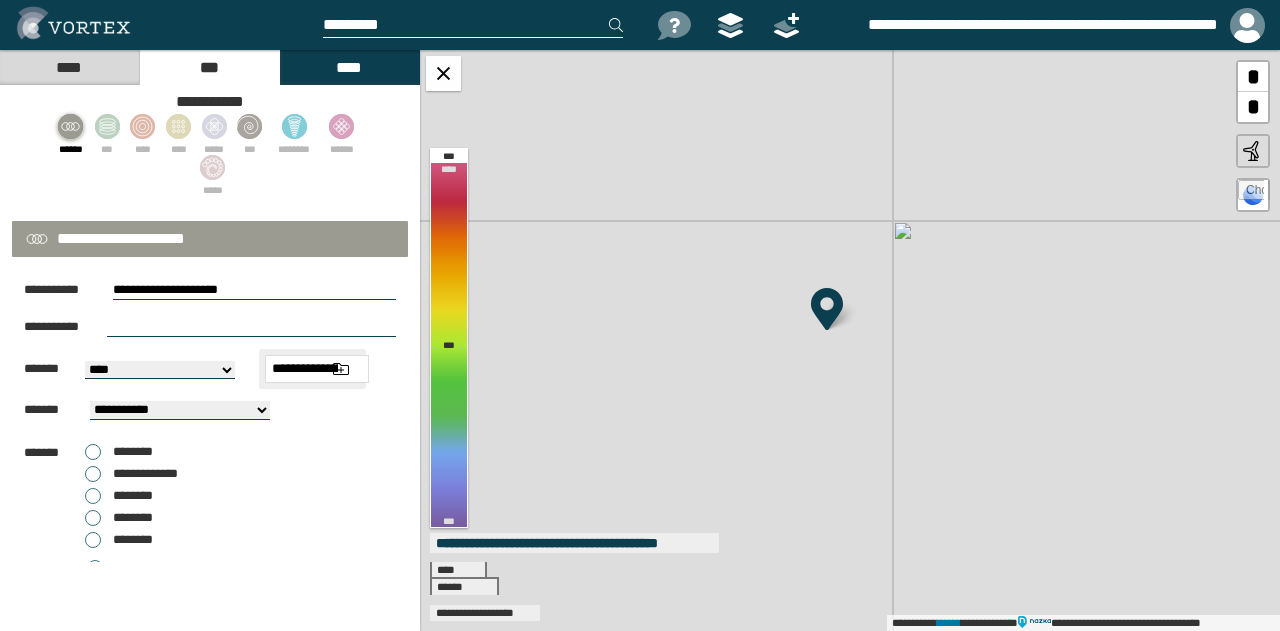 type on "**********" 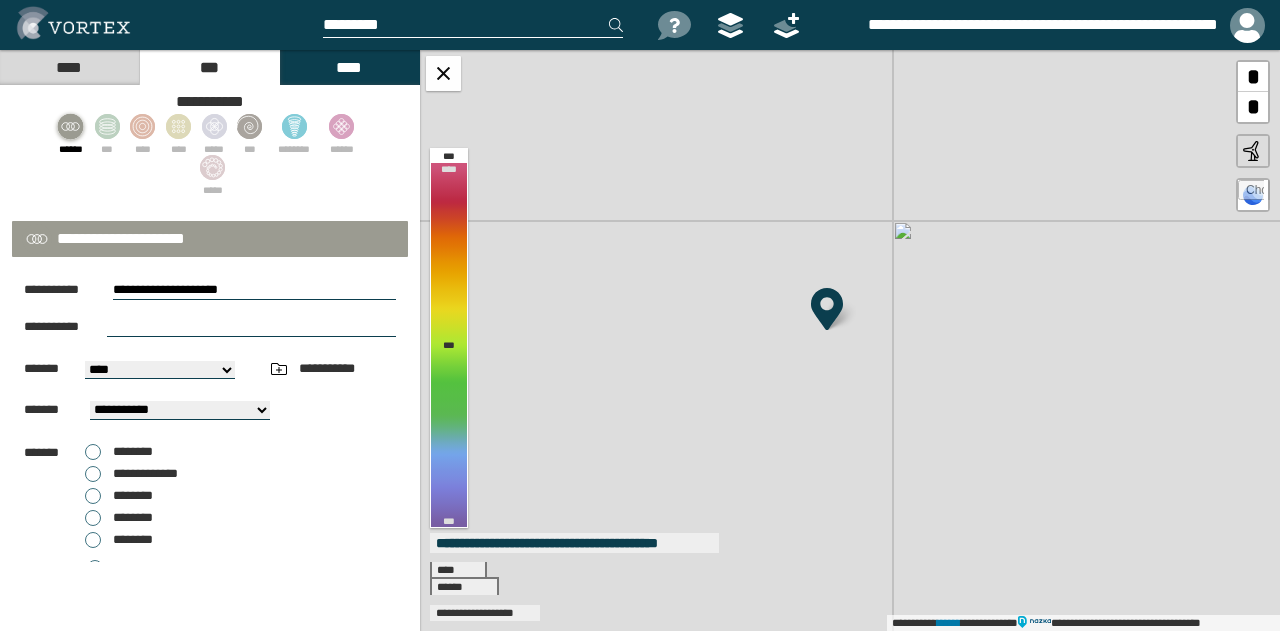 drag, startPoint x: 354, startPoint y: 435, endPoint x: 290, endPoint y: 389, distance: 78.81624 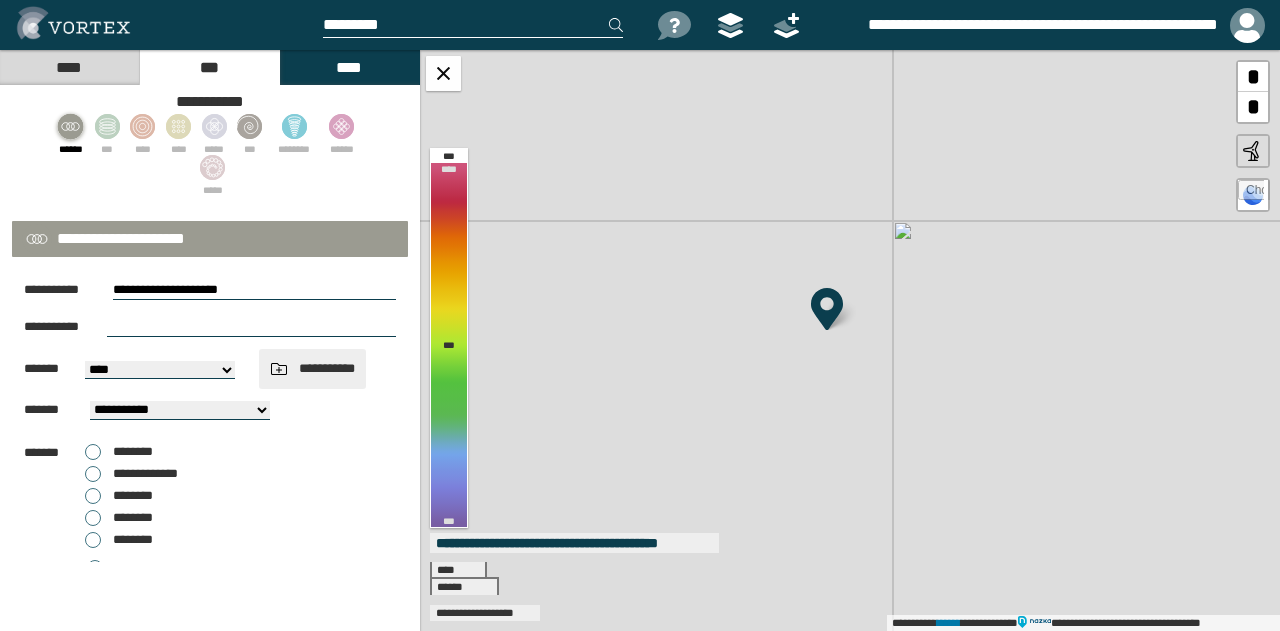 click on "**********" at bounding box center [312, 369] 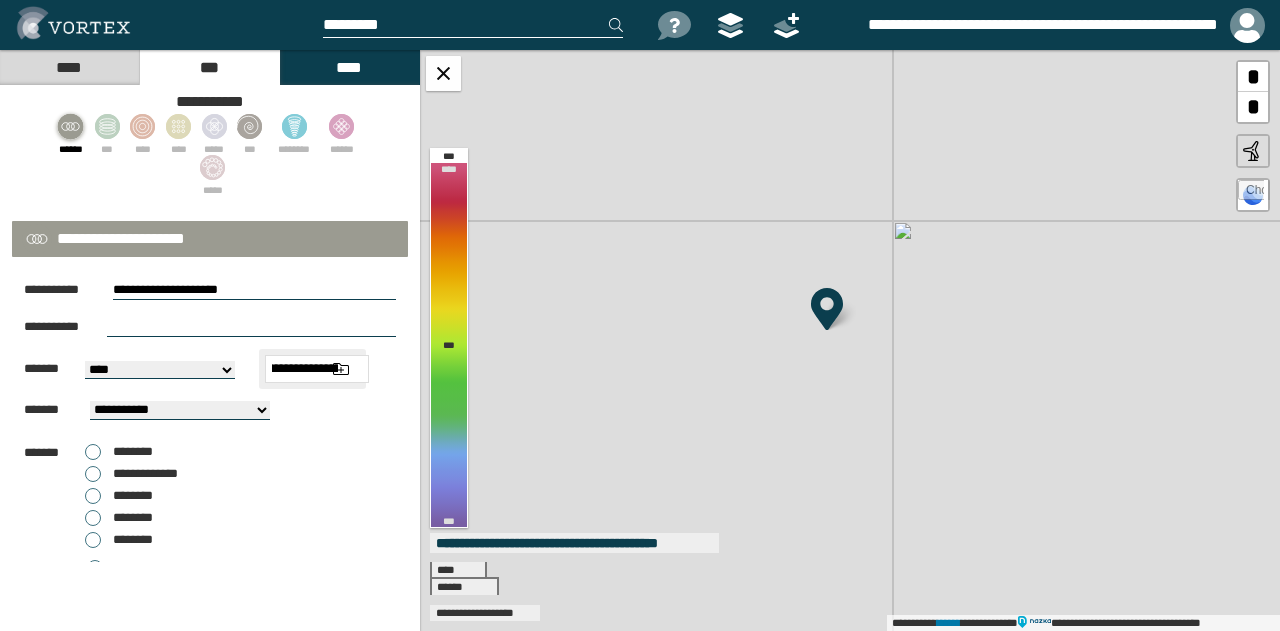 scroll, scrollTop: 0, scrollLeft: 0, axis: both 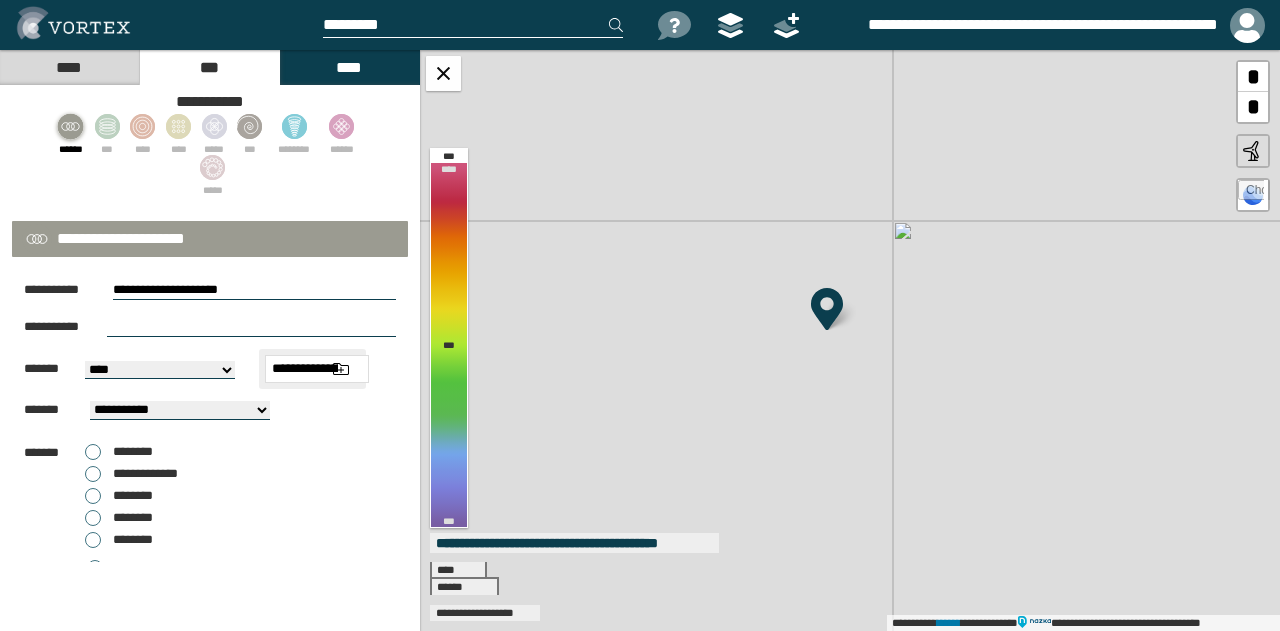 drag, startPoint x: 315, startPoint y: 369, endPoint x: 216, endPoint y: 356, distance: 99.849884 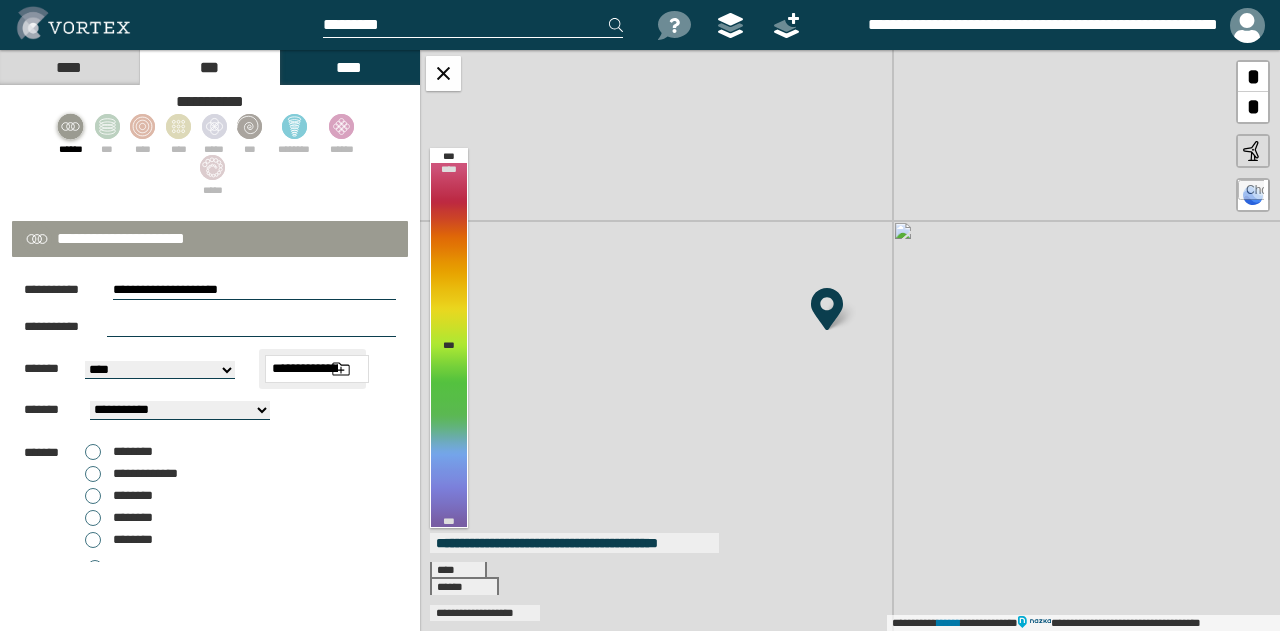 click at bounding box center [341, 369] 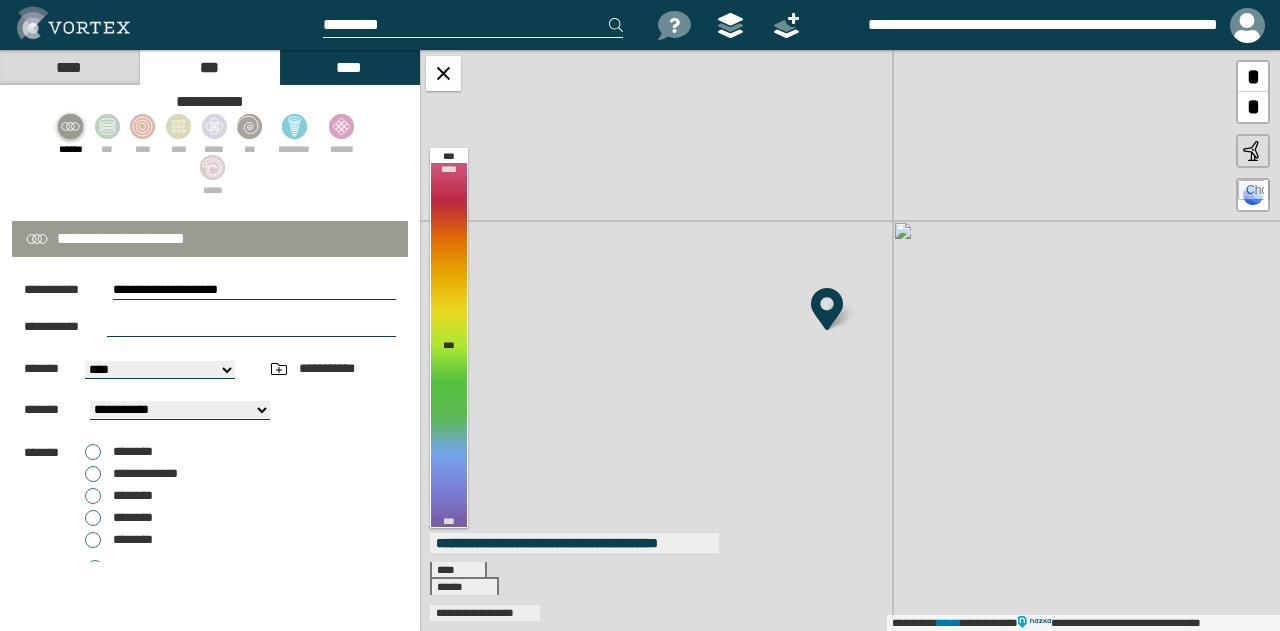 click on "**********" at bounding box center (160, 370) 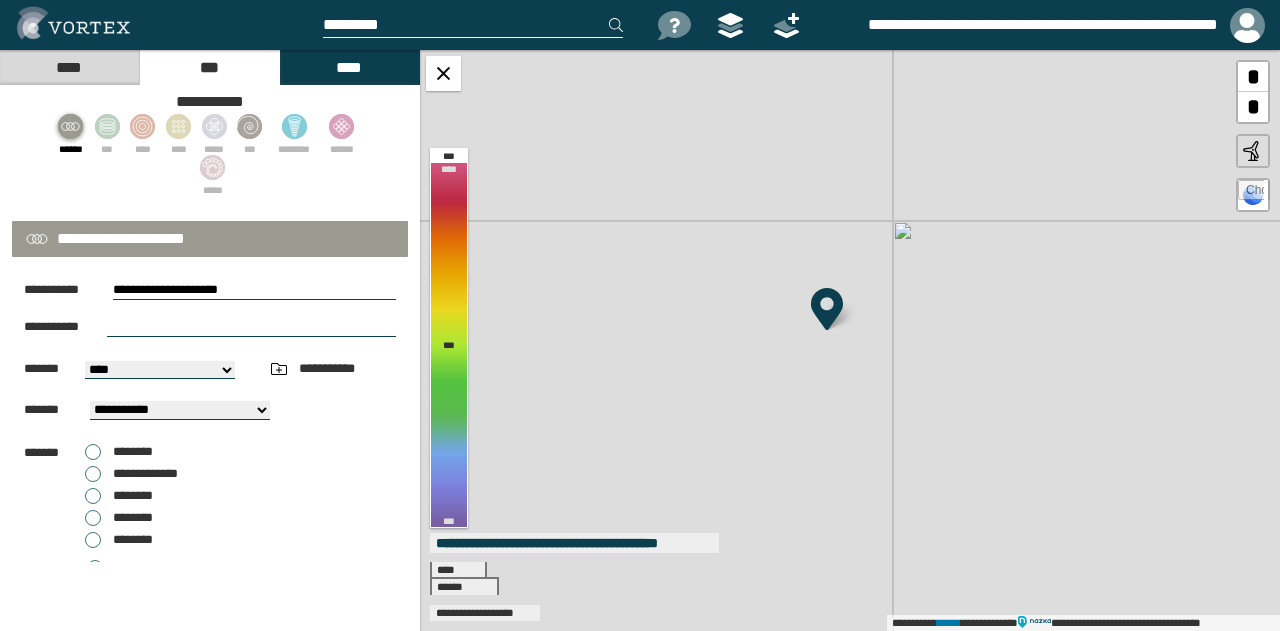 select on "*****" 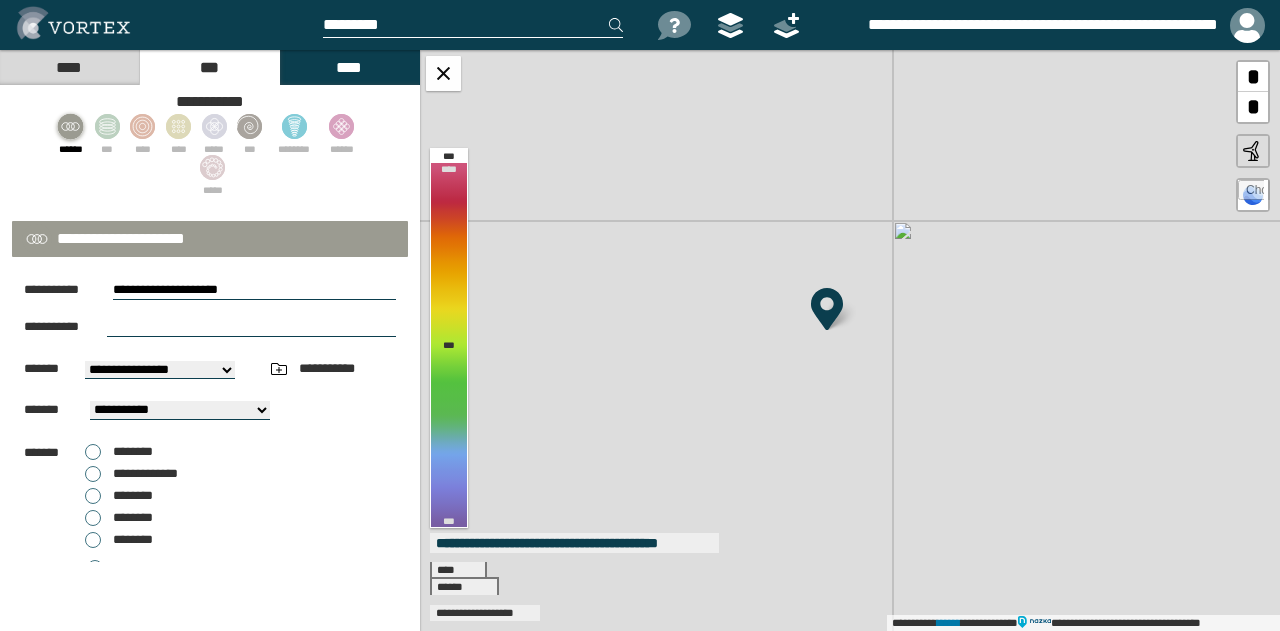 click on "**********" at bounding box center [160, 370] 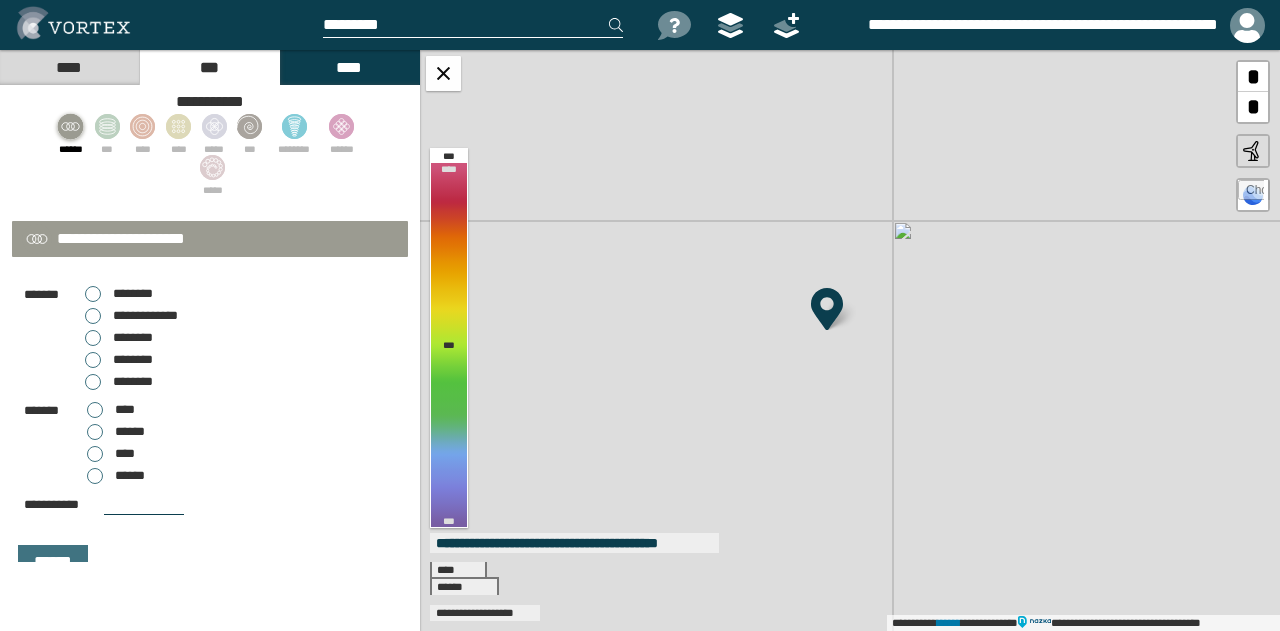 scroll, scrollTop: 180, scrollLeft: 0, axis: vertical 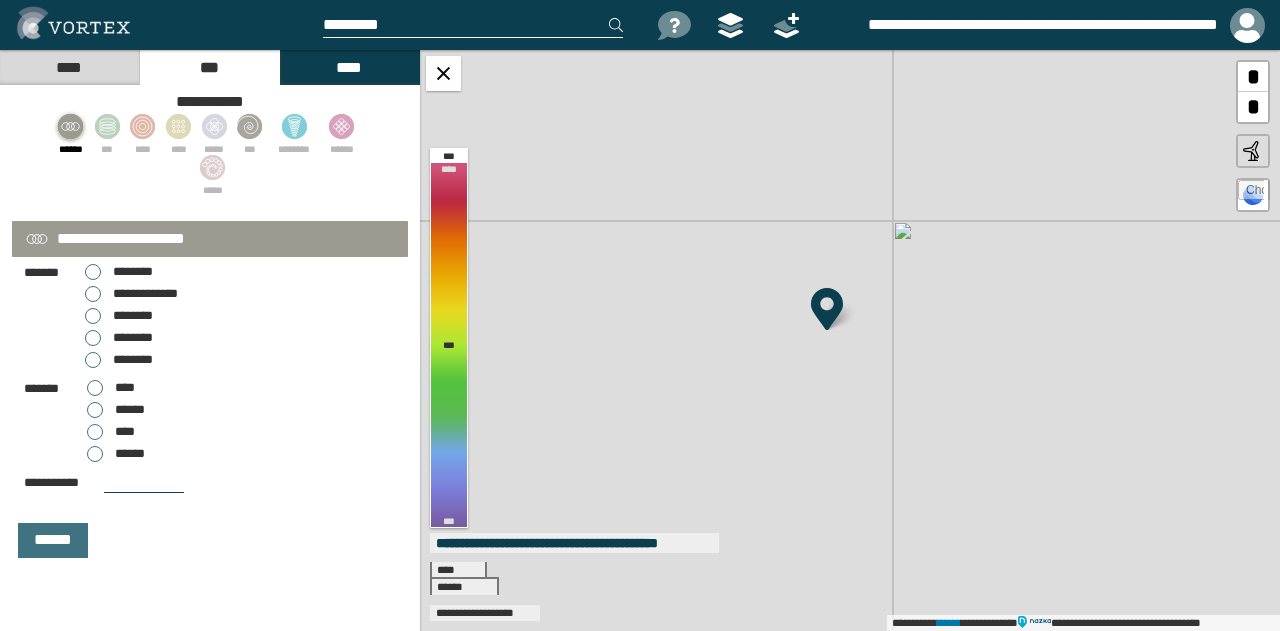click on "****" at bounding box center (125, 431) 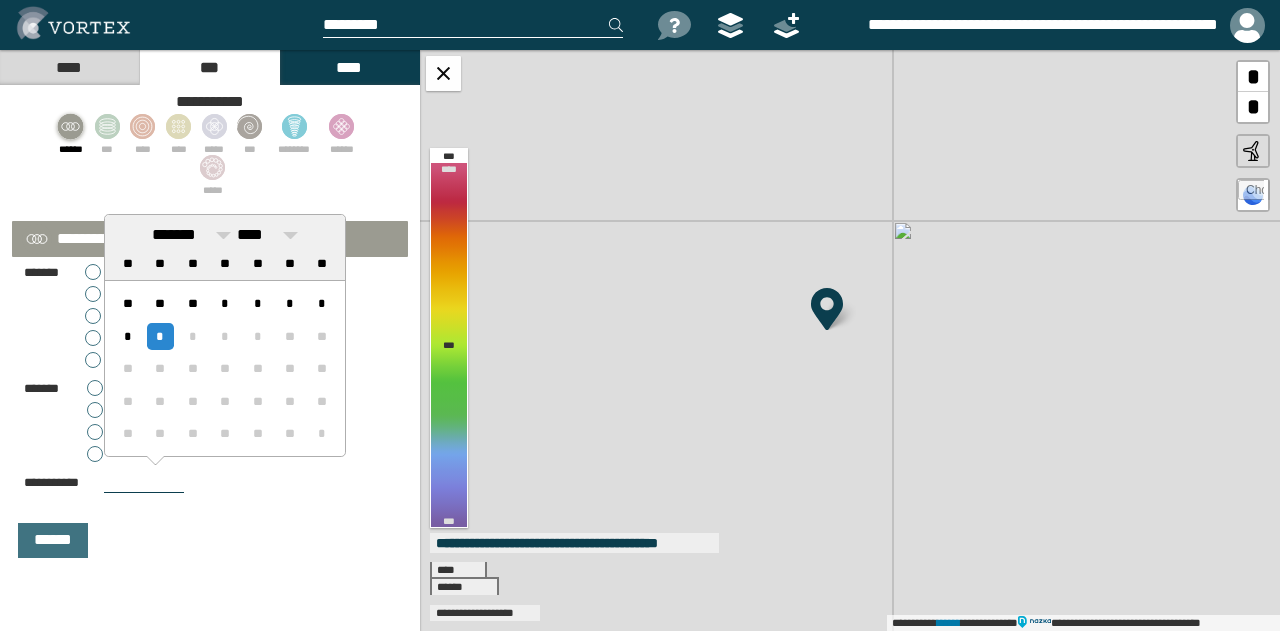click at bounding box center [144, 483] 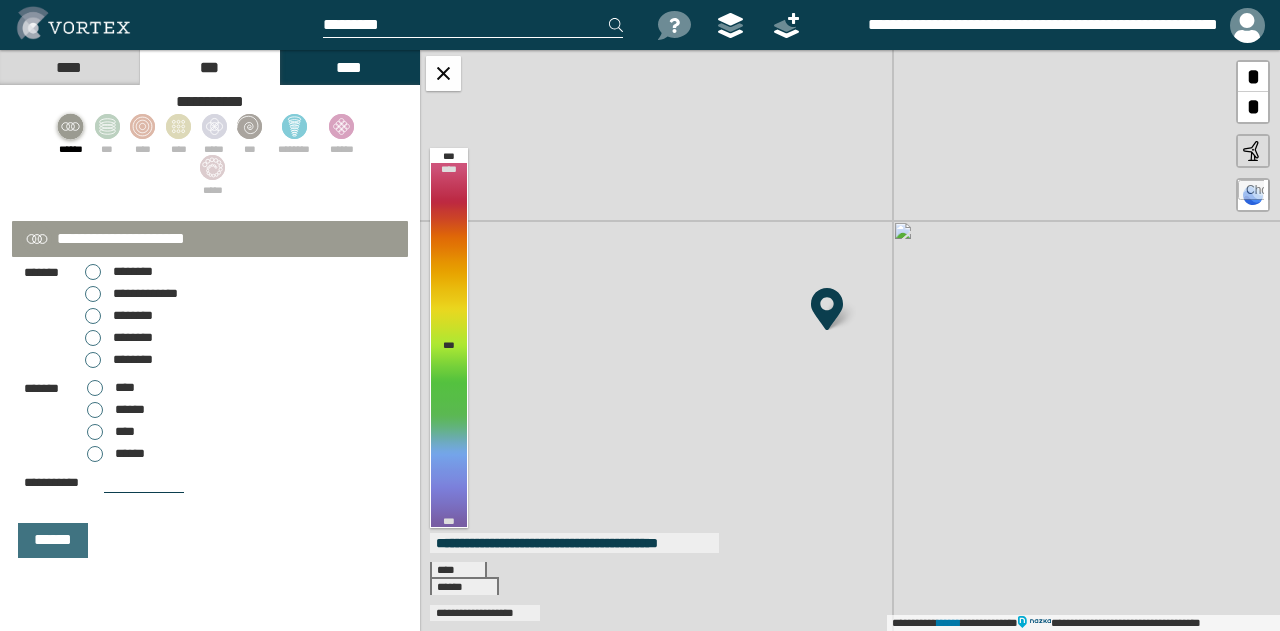 click on "**********" at bounding box center (210, 483) 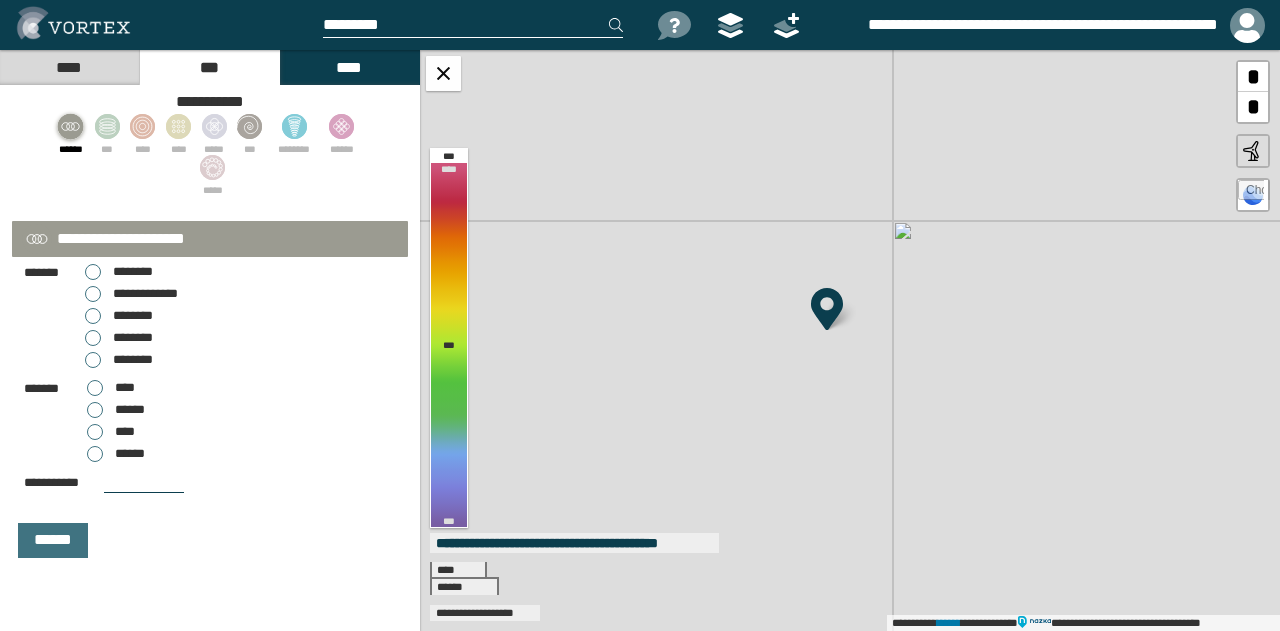 click at bounding box center [144, 483] 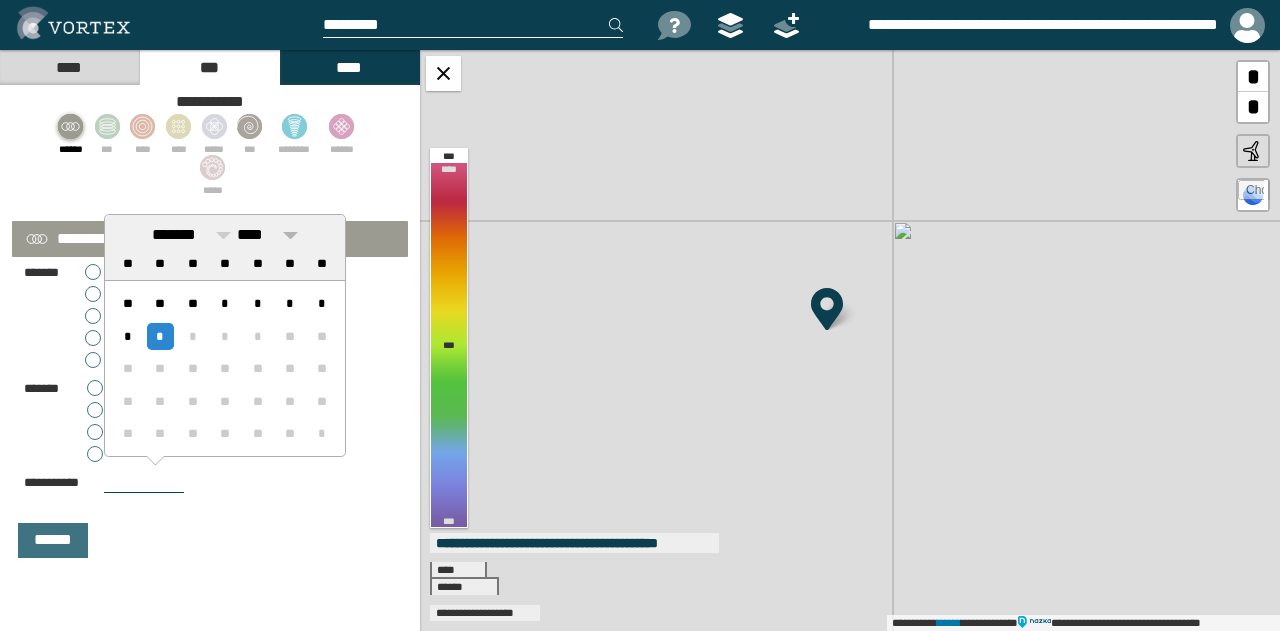 click on "****" at bounding box center [267, 235] 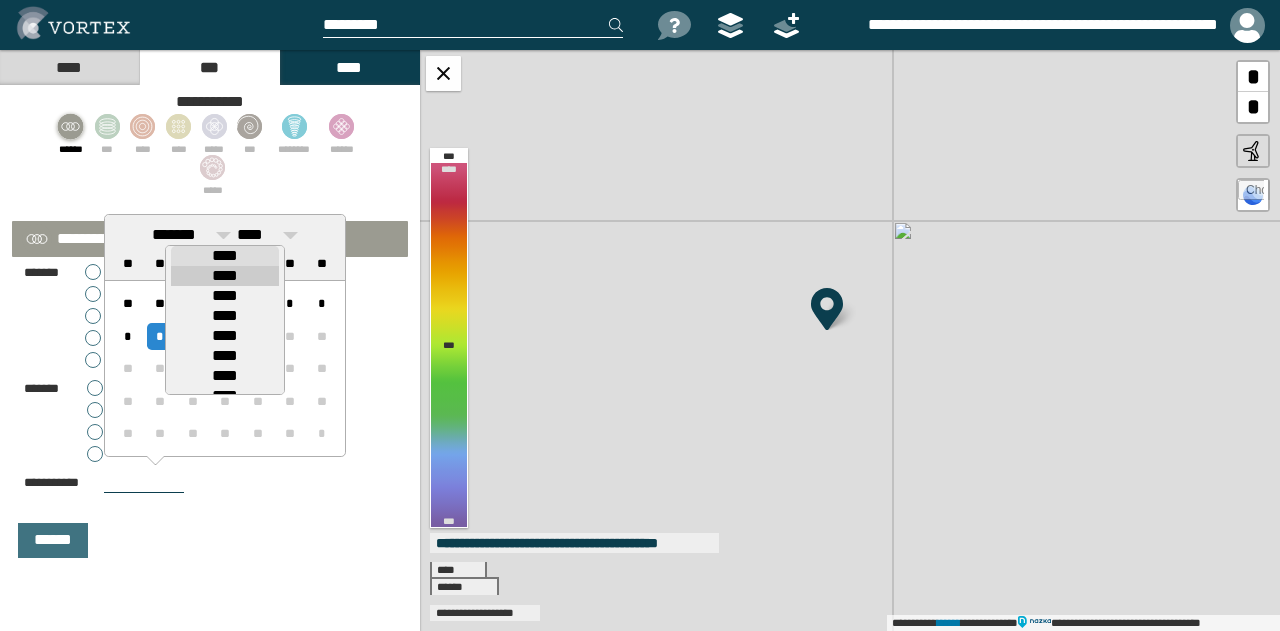 click on "****" at bounding box center (225, 276) 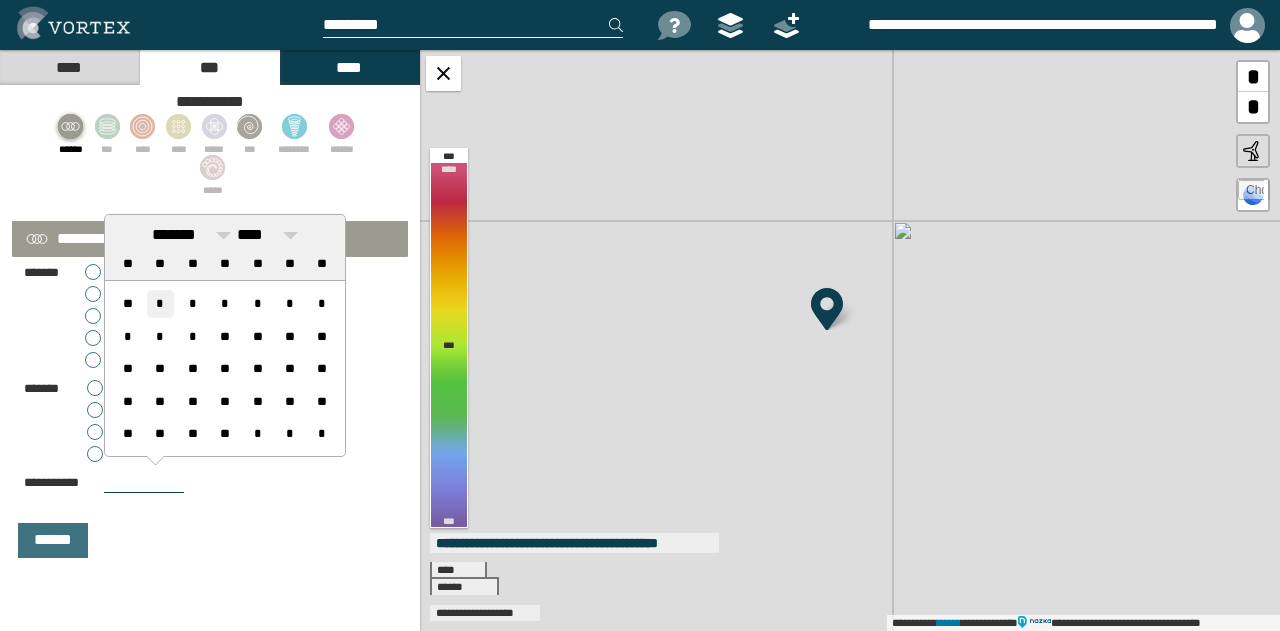 click on "*" at bounding box center (160, 303) 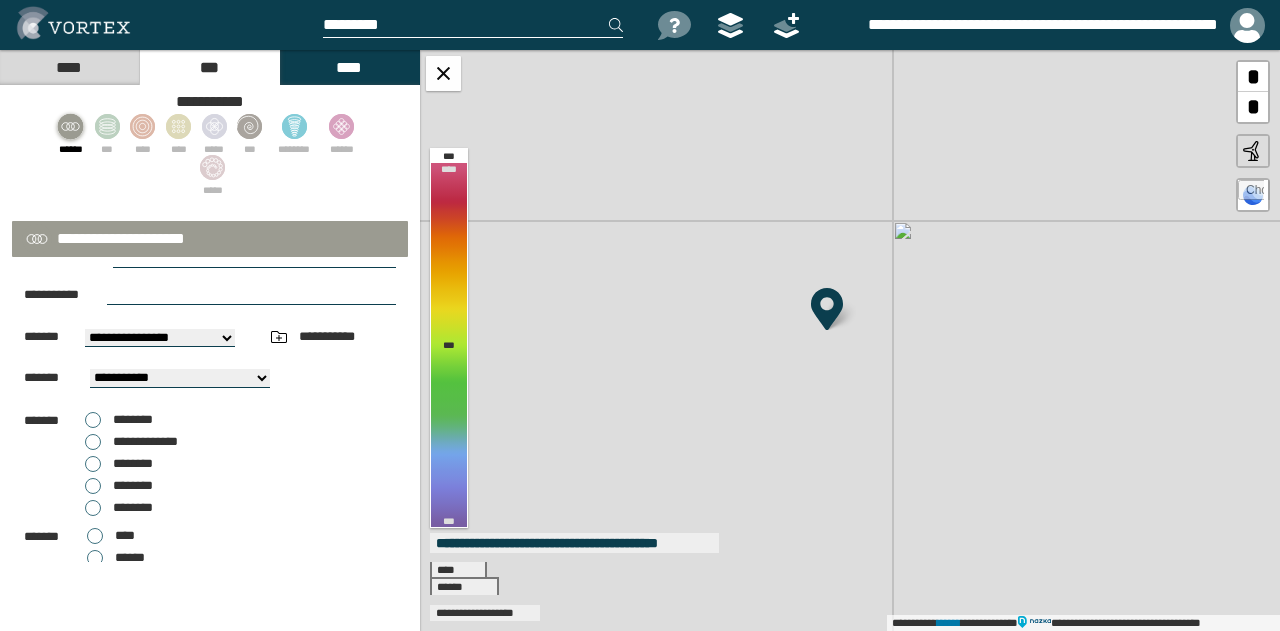 scroll, scrollTop: 0, scrollLeft: 0, axis: both 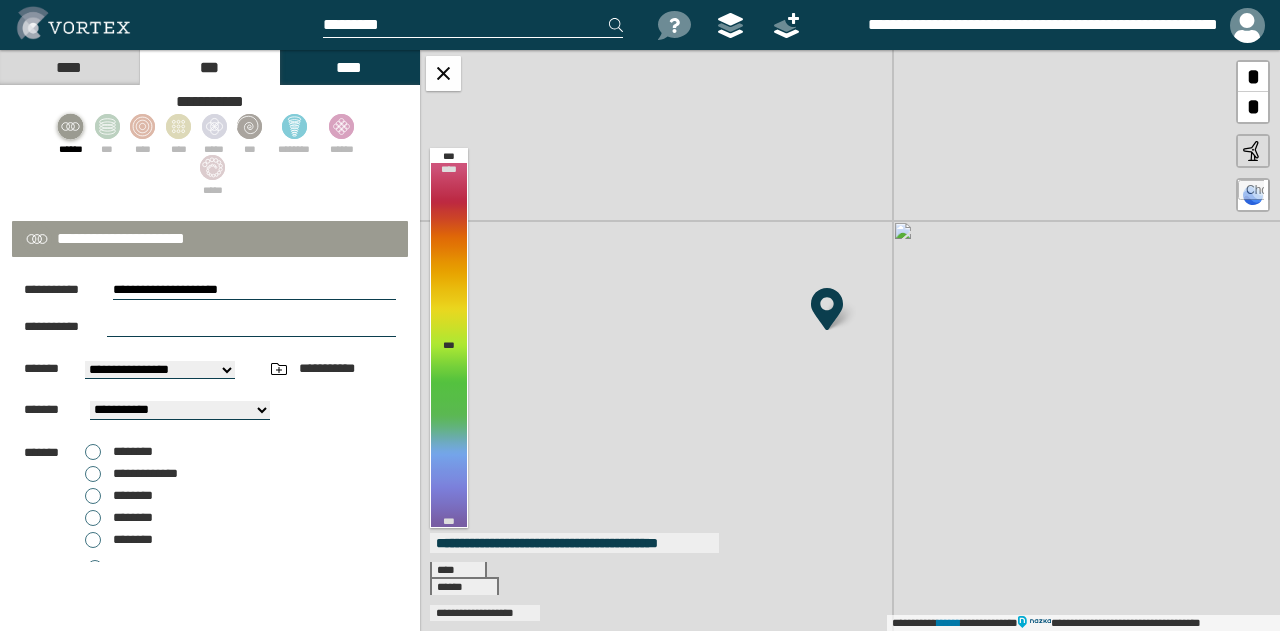 click at bounding box center (251, 327) 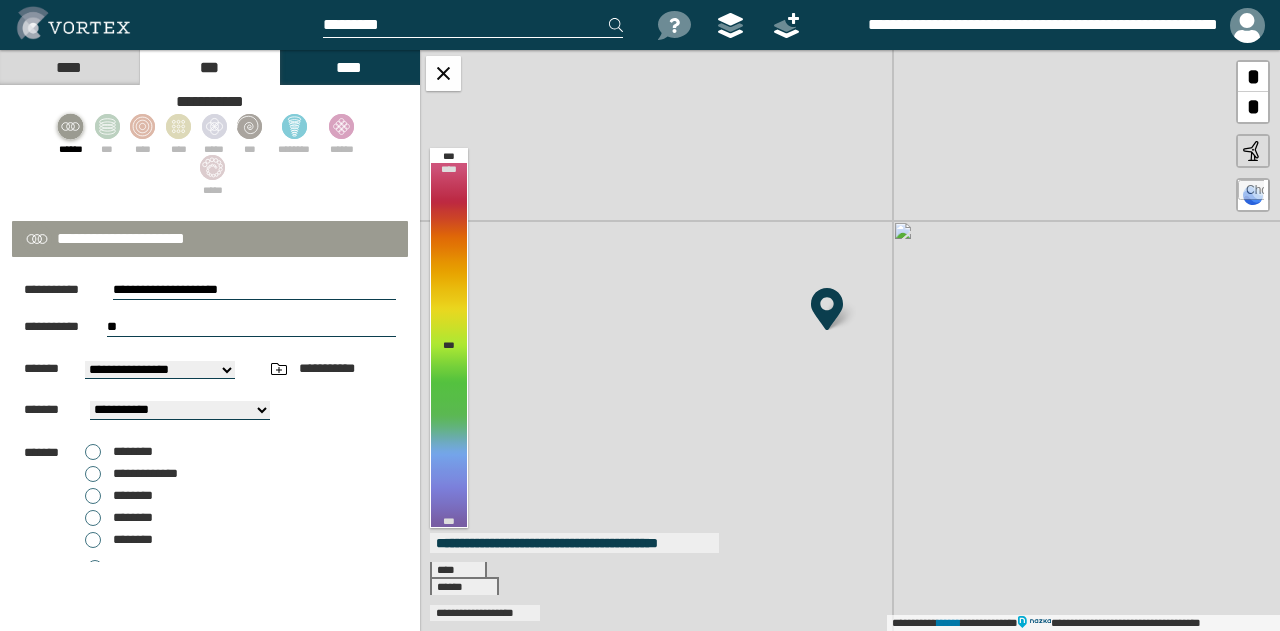 type on "*" 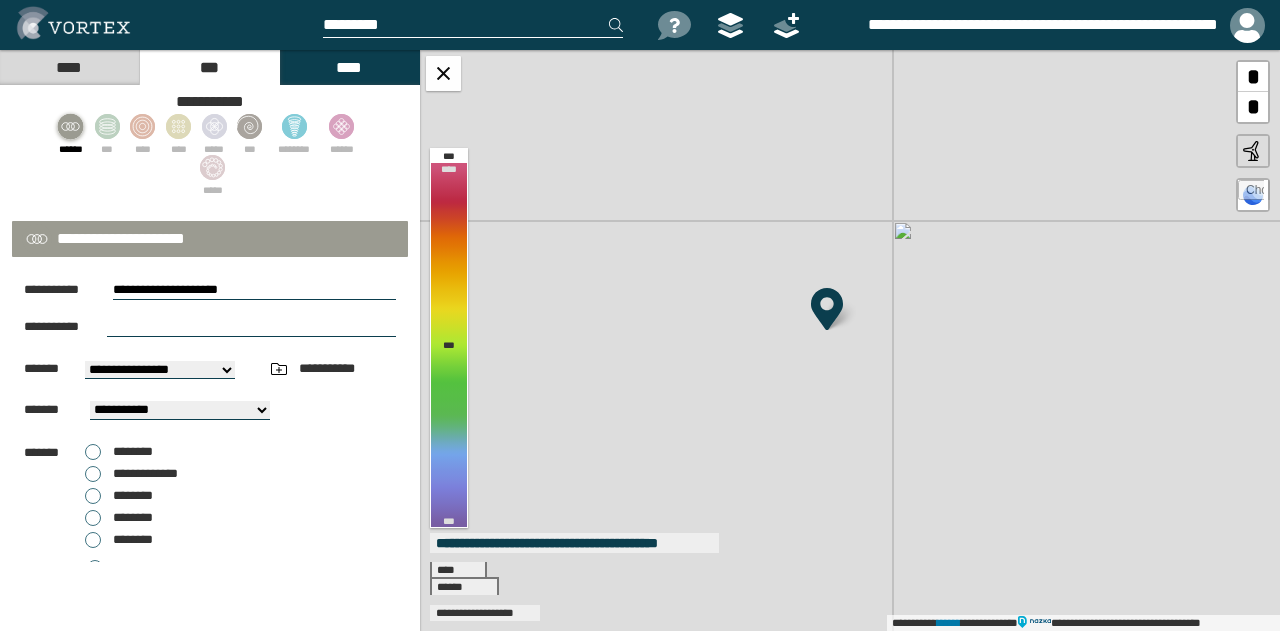 type on "*" 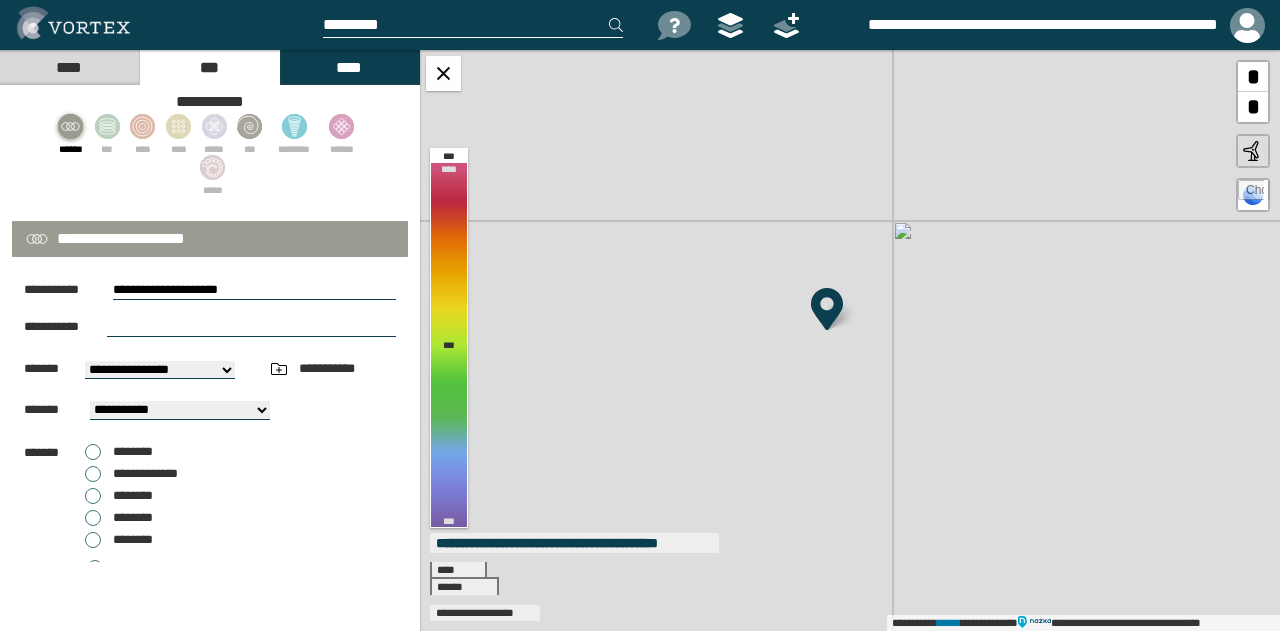 type on "*" 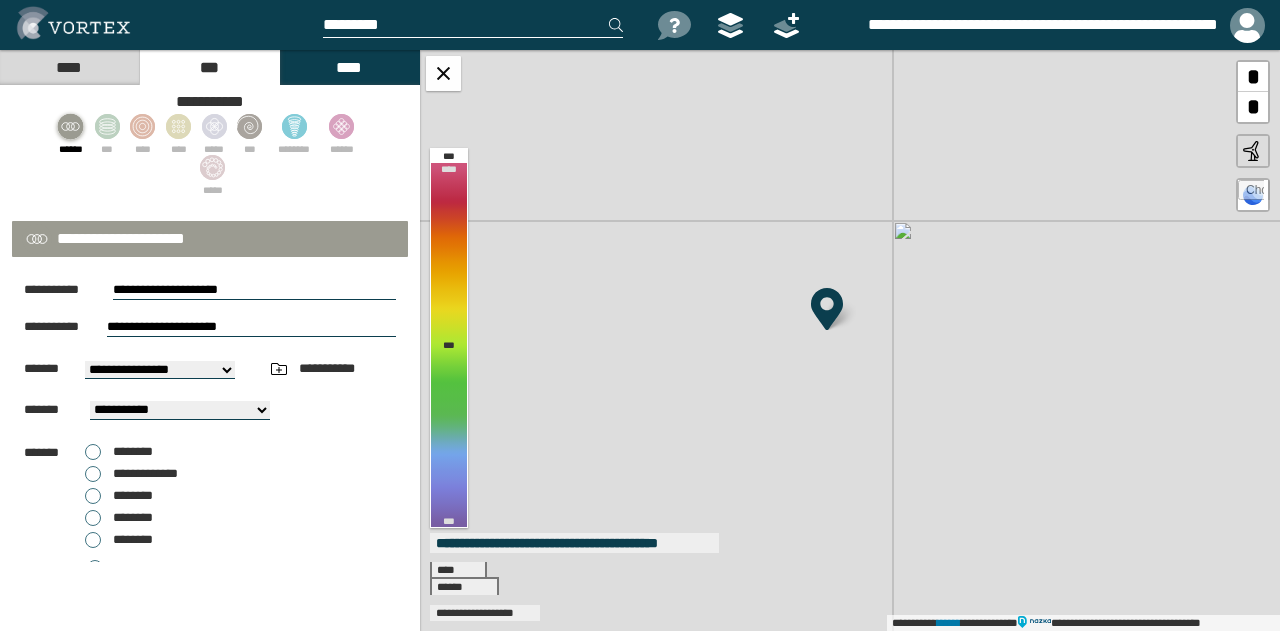 click on "**********" at bounding box center (251, 327) 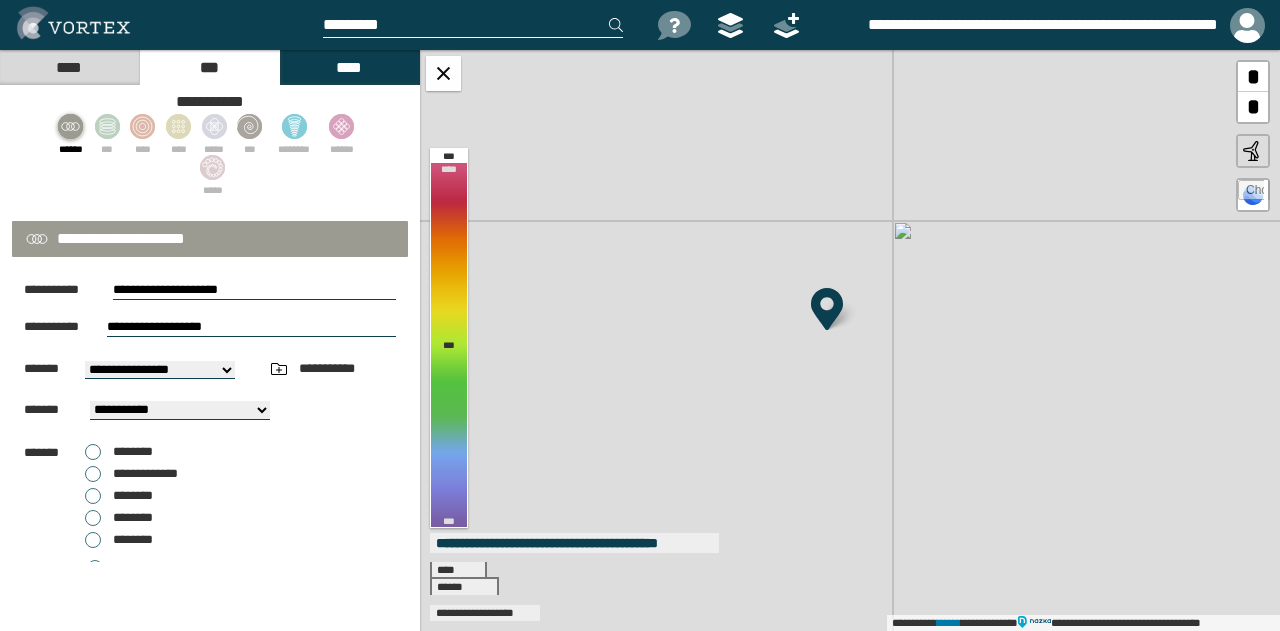 drag, startPoint x: 147, startPoint y: 322, endPoint x: -167, endPoint y: 320, distance: 314.00638 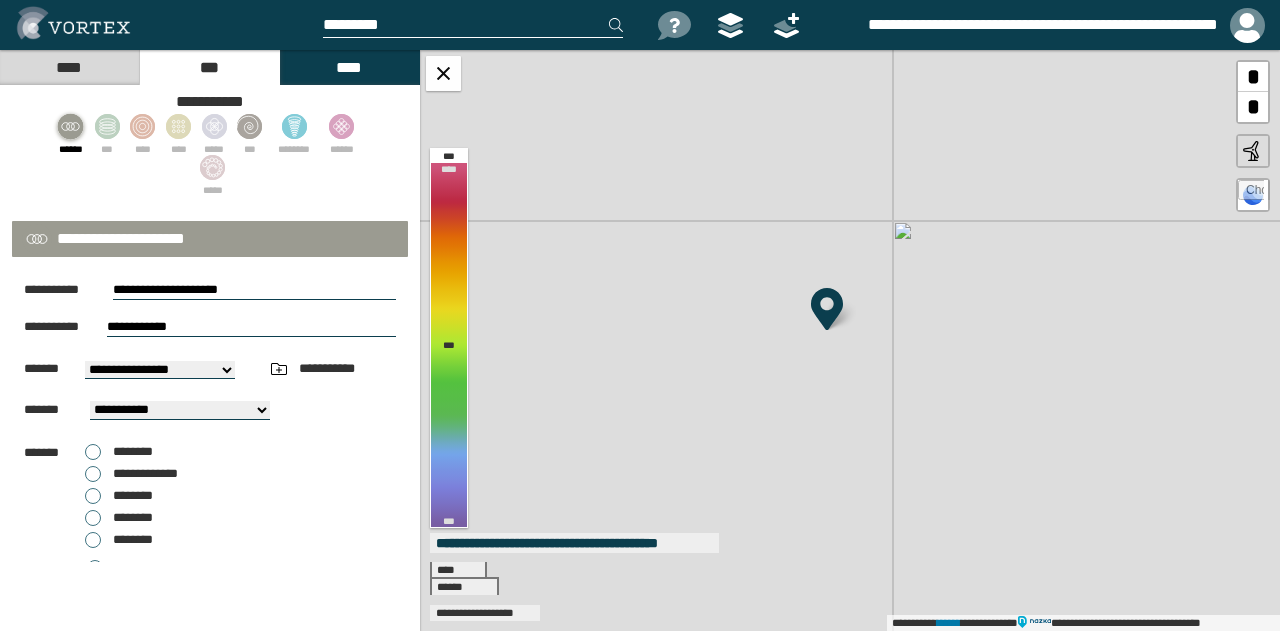 click on "**********" at bounding box center [251, 327] 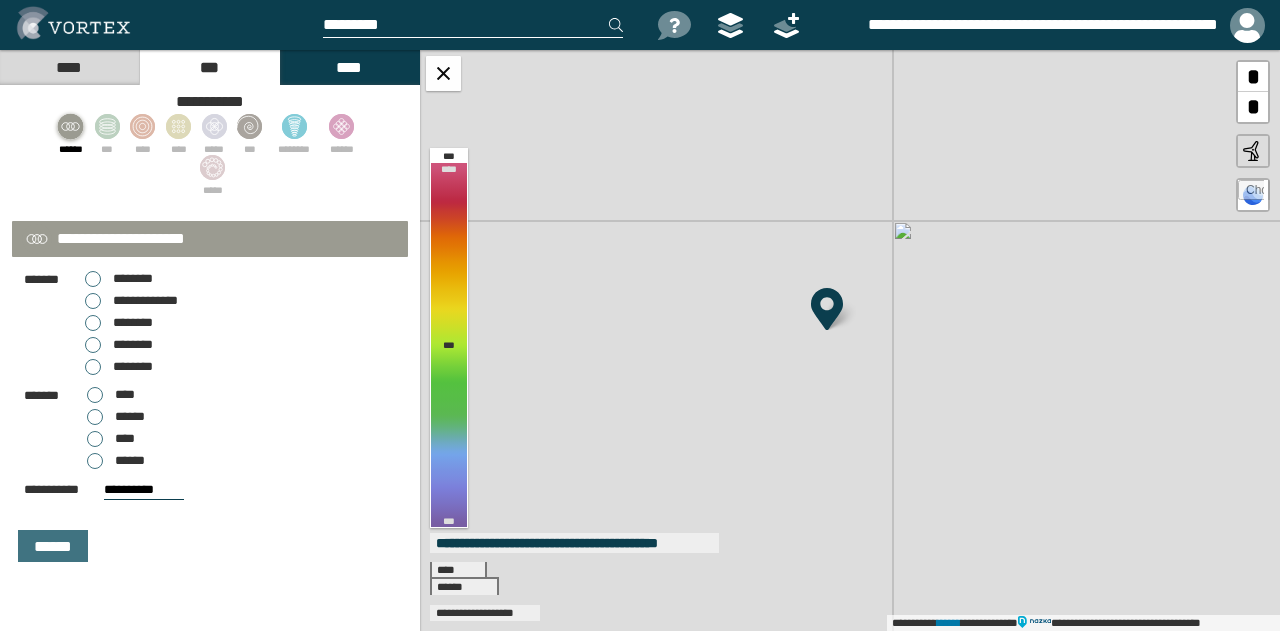 scroll, scrollTop: 180, scrollLeft: 0, axis: vertical 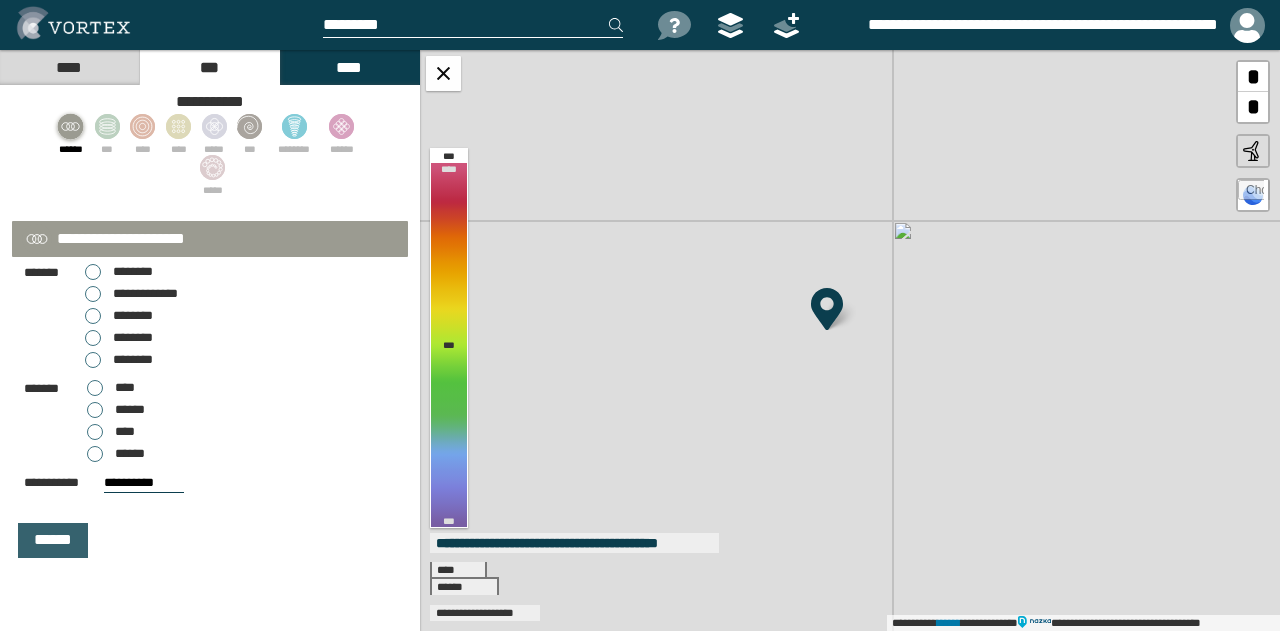 type on "**********" 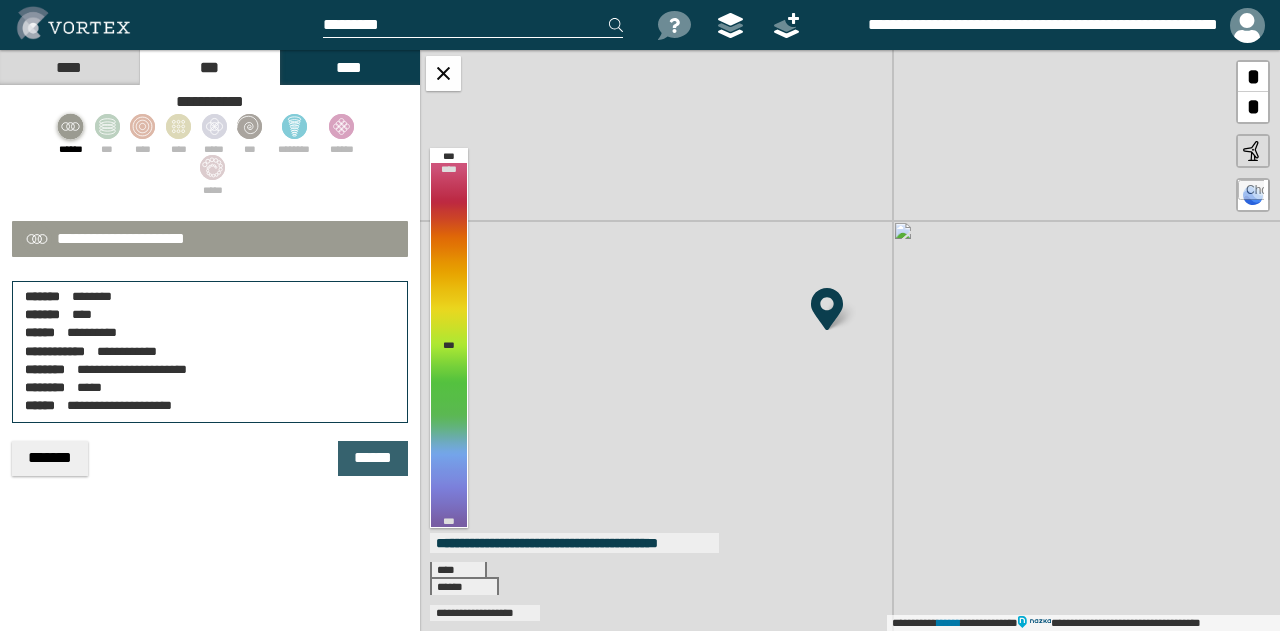 click on "******" at bounding box center (373, 458) 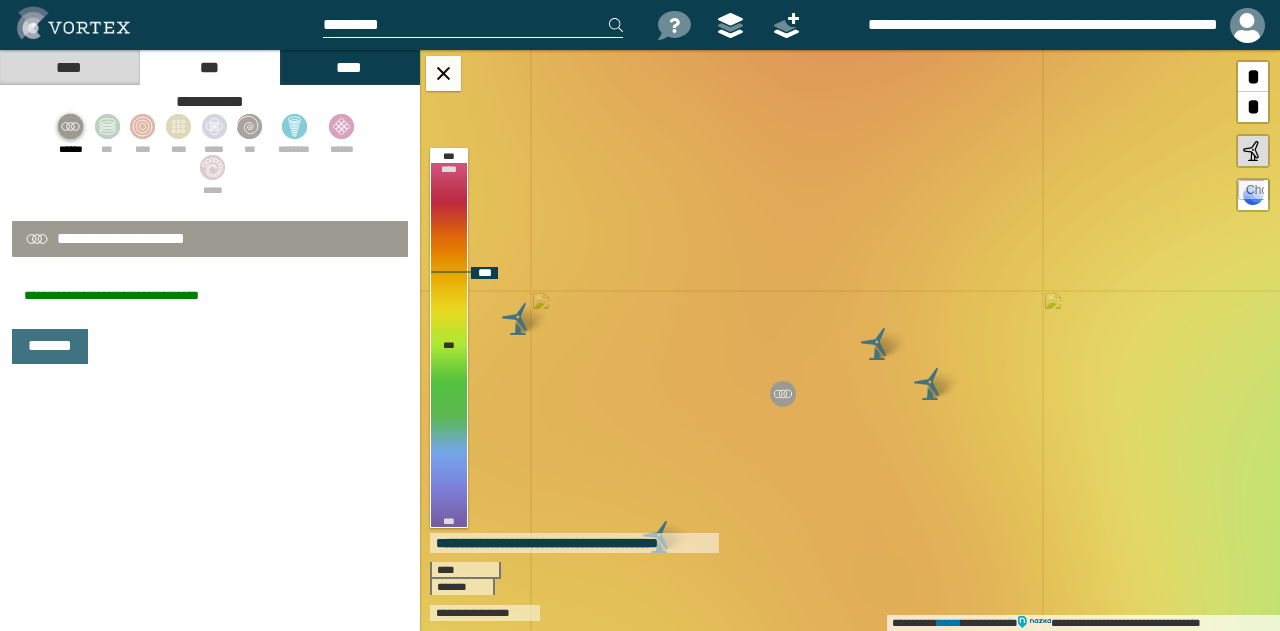 drag, startPoint x: 1004, startPoint y: 191, endPoint x: 840, endPoint y: 333, distance: 216.93317 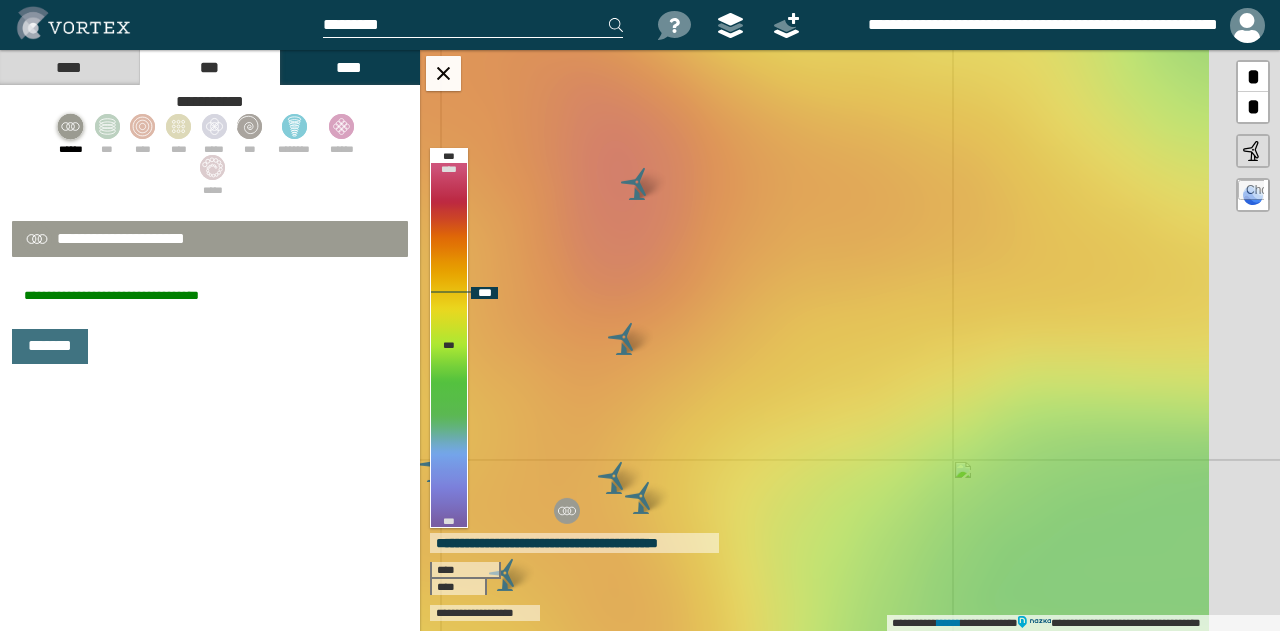 drag, startPoint x: 980, startPoint y: 239, endPoint x: 826, endPoint y: 393, distance: 217.7889 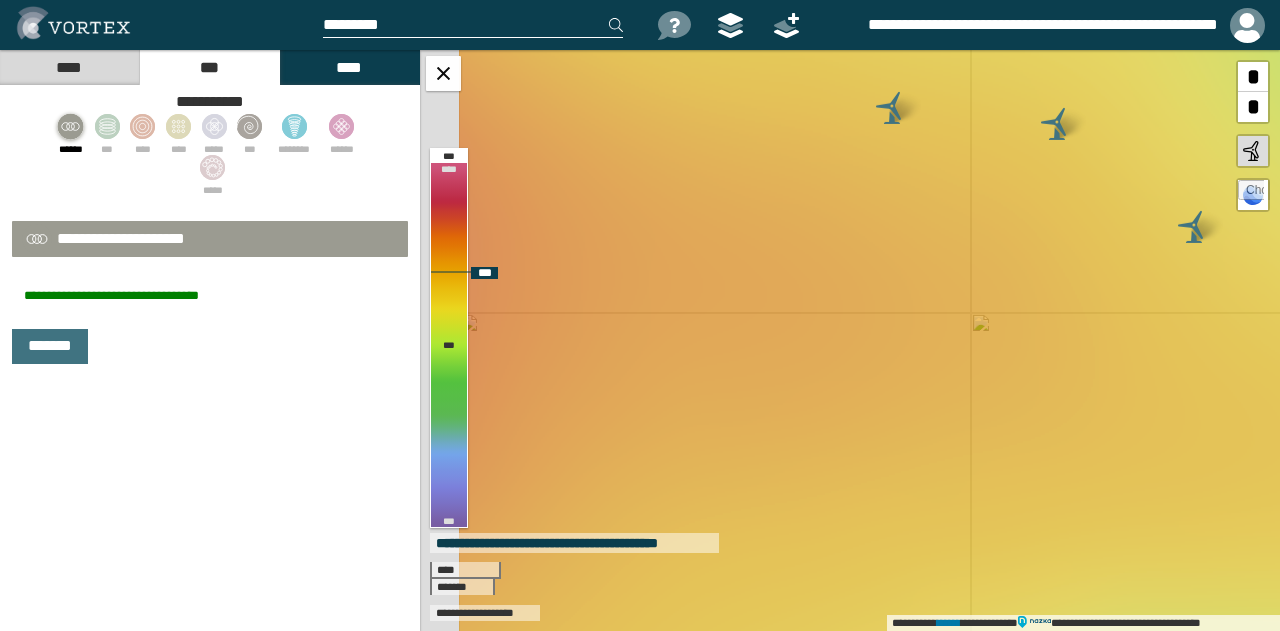drag, startPoint x: 650, startPoint y: 344, endPoint x: 1093, endPoint y: 325, distance: 443.40726 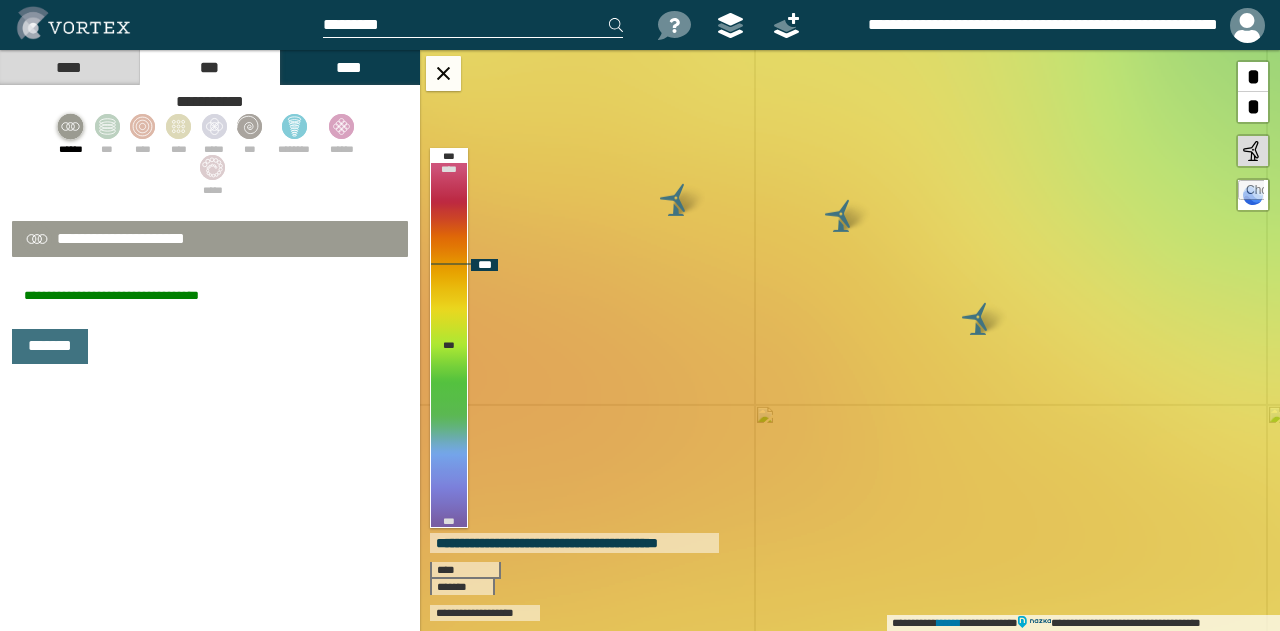 drag, startPoint x: 912, startPoint y: 335, endPoint x: 752, endPoint y: 403, distance: 173.85051 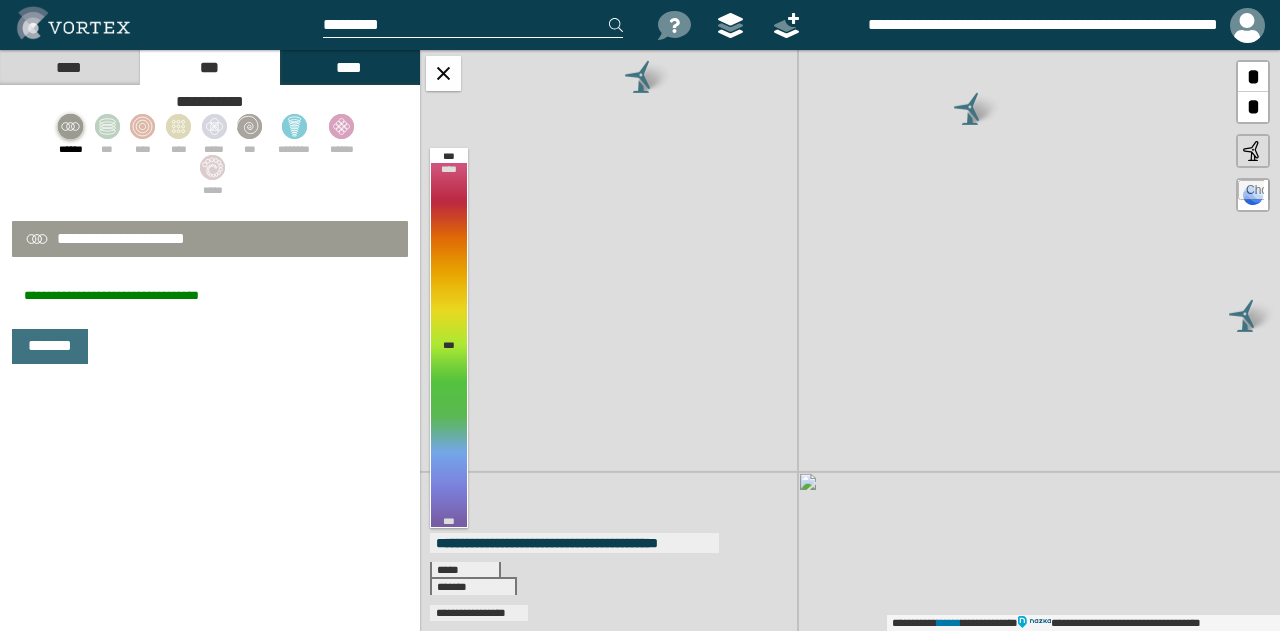 drag, startPoint x: 618, startPoint y: 371, endPoint x: 730, endPoint y: 406, distance: 117.341385 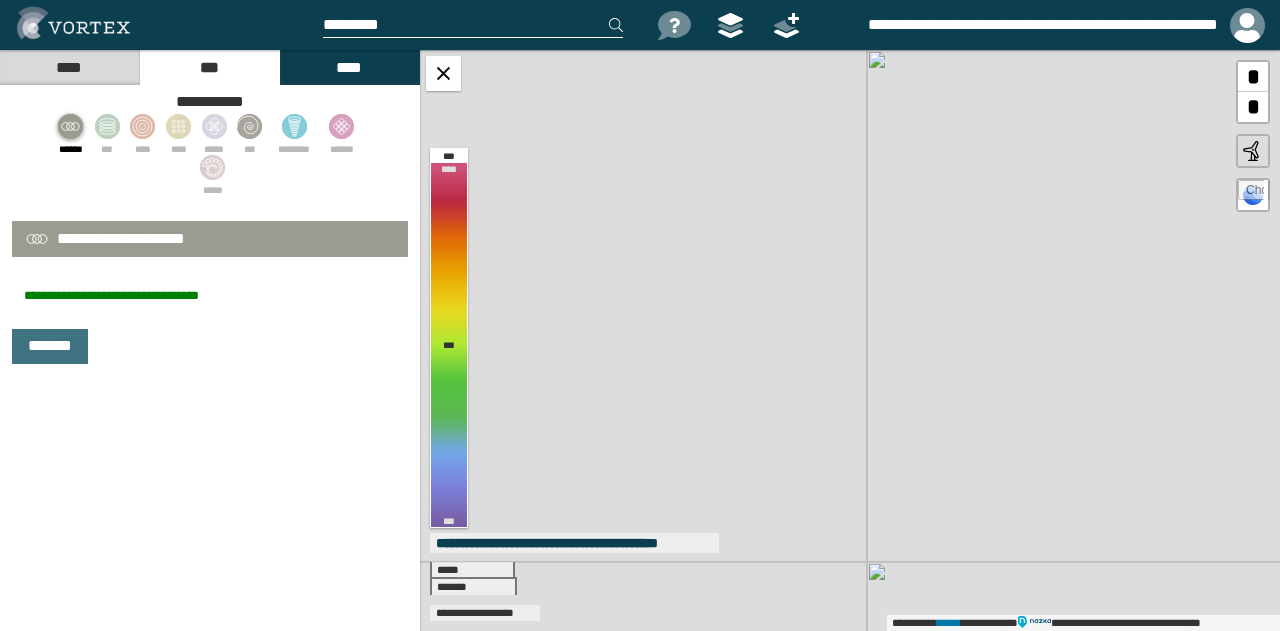 click 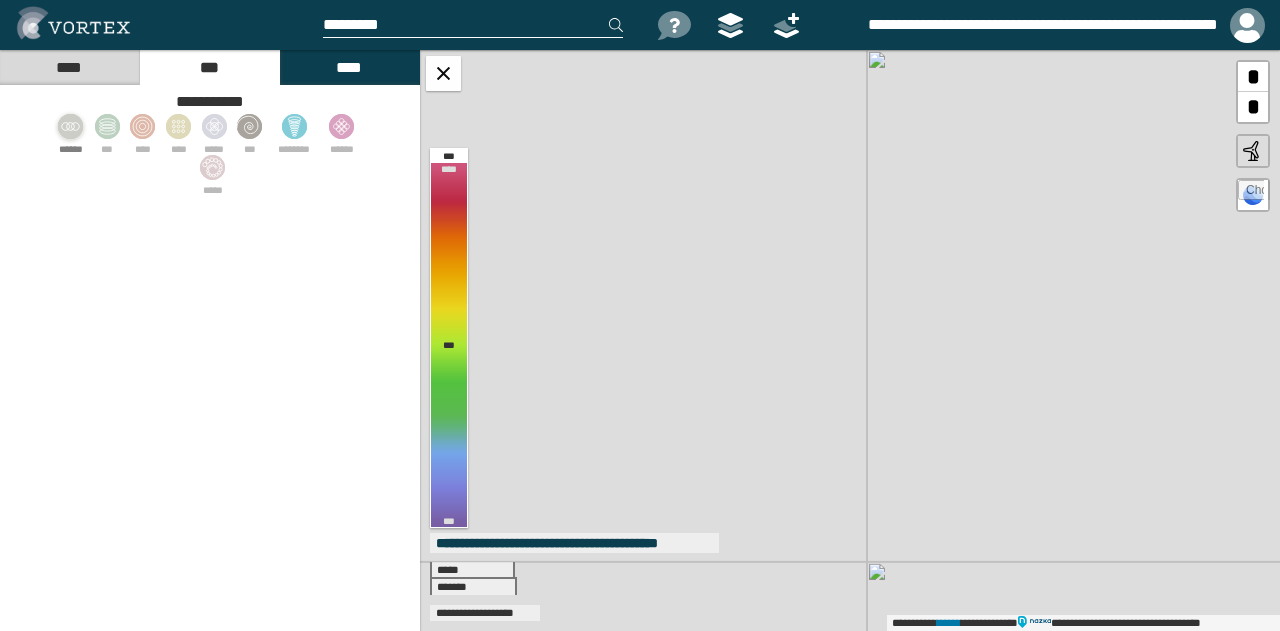 click on "**********" at bounding box center (850, 340) 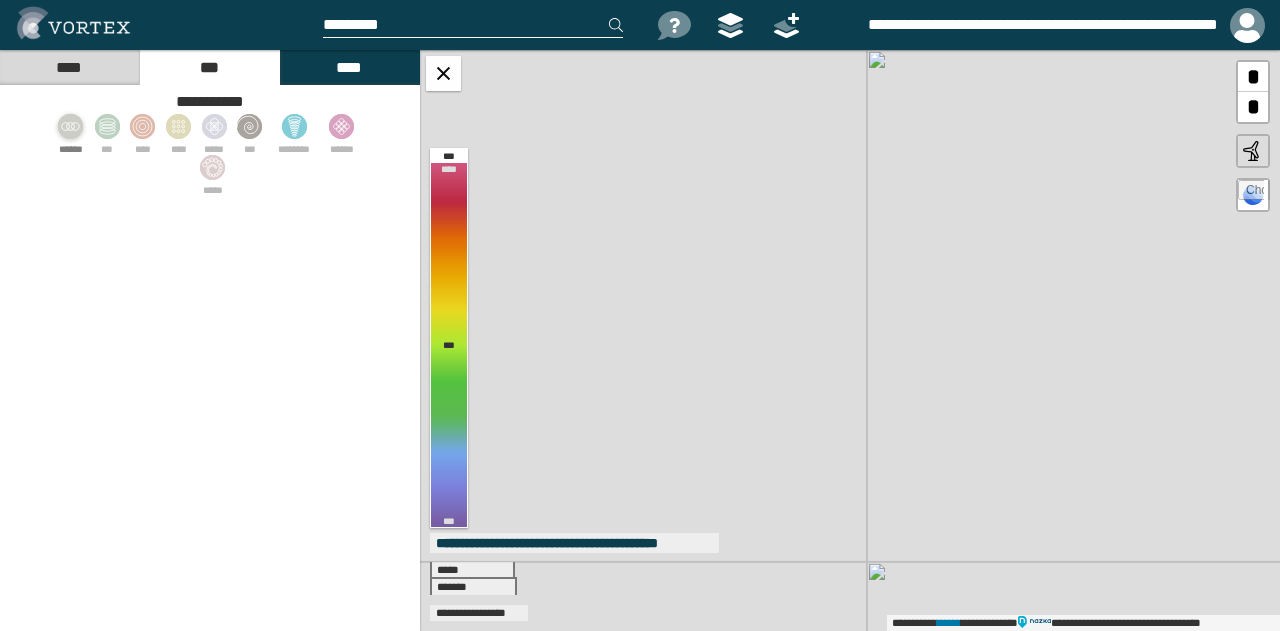 click 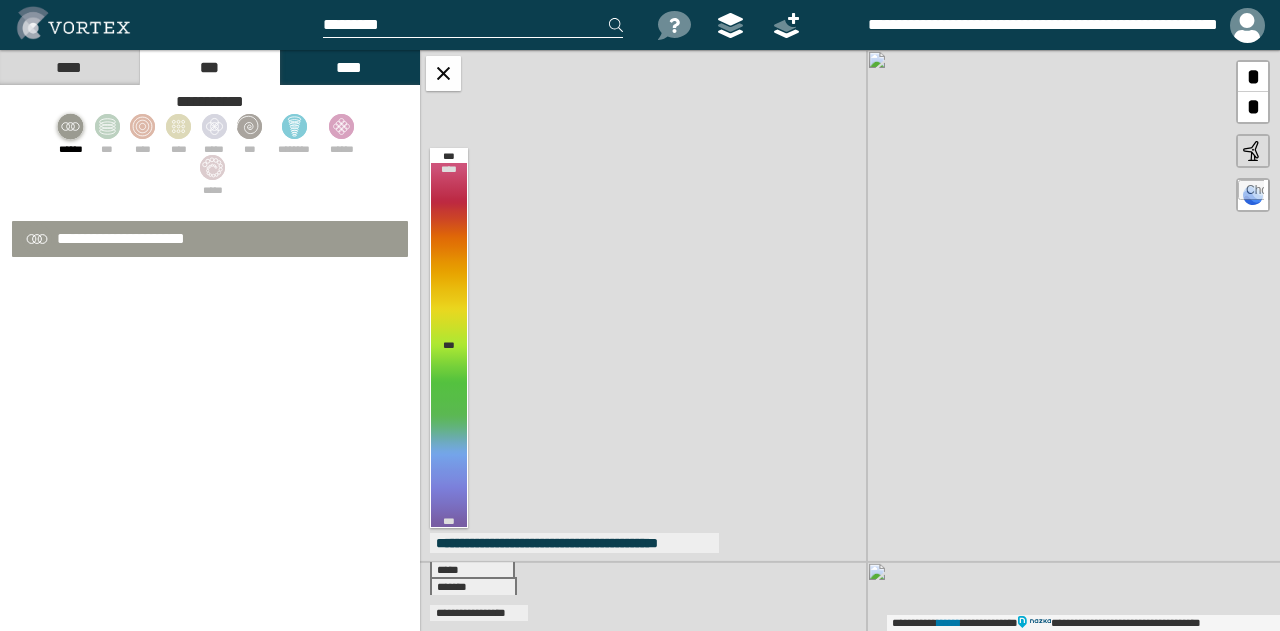 select on "*" 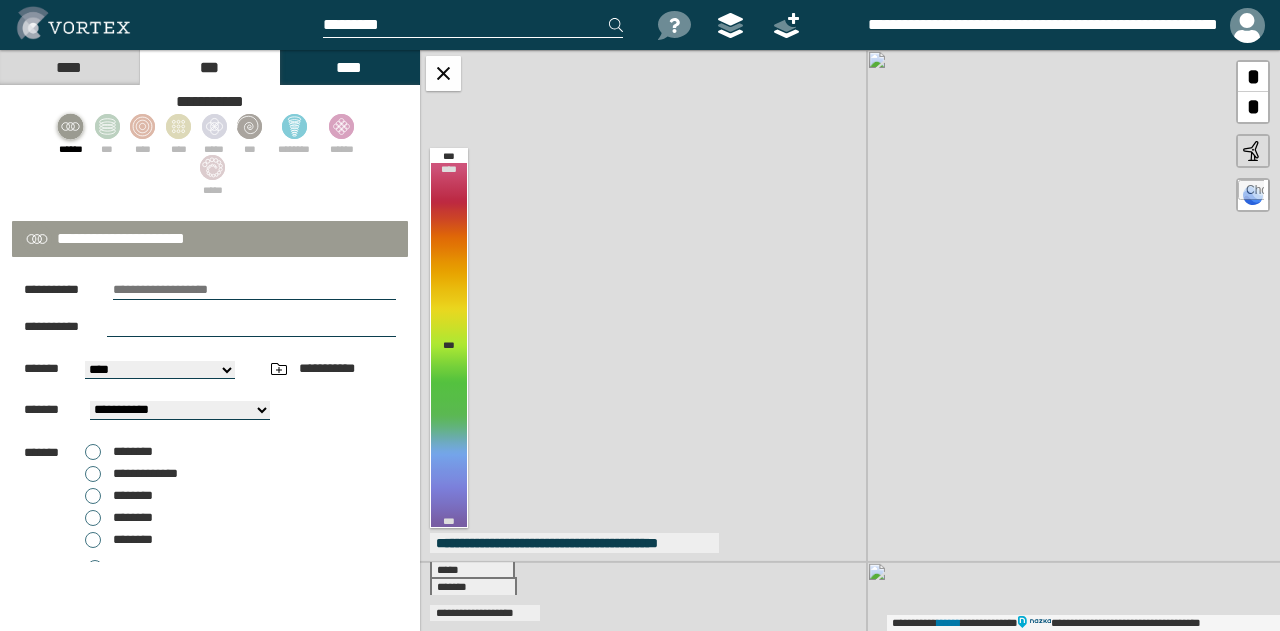click on "**********" at bounding box center [850, 340] 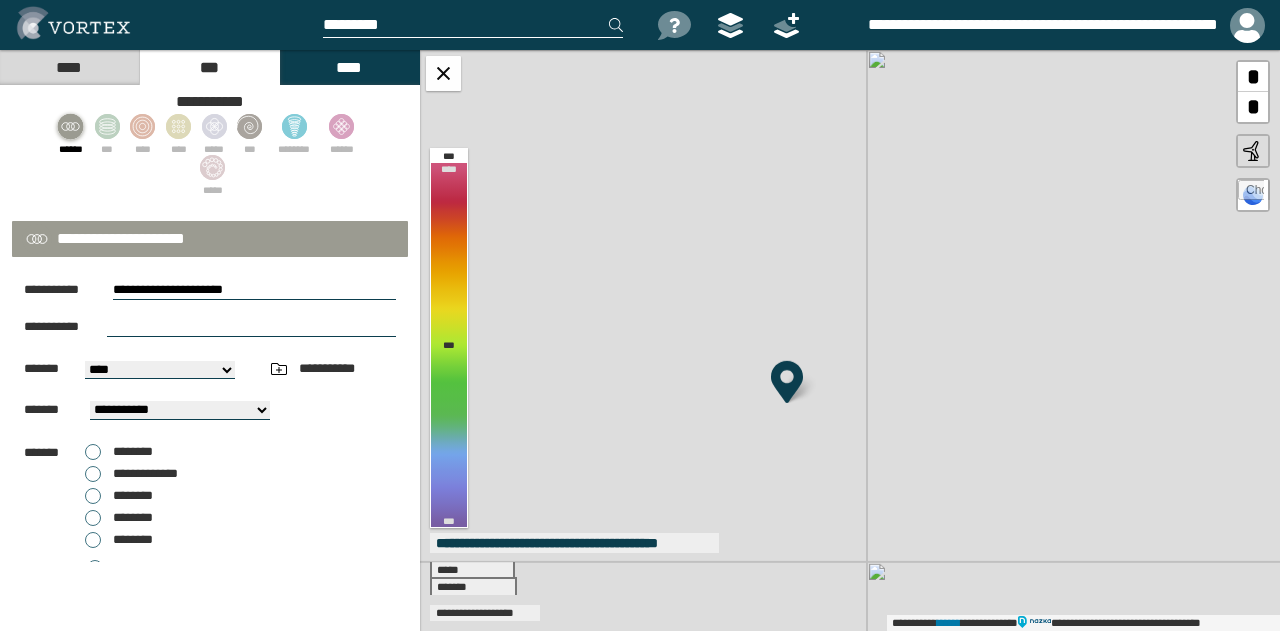select on "**" 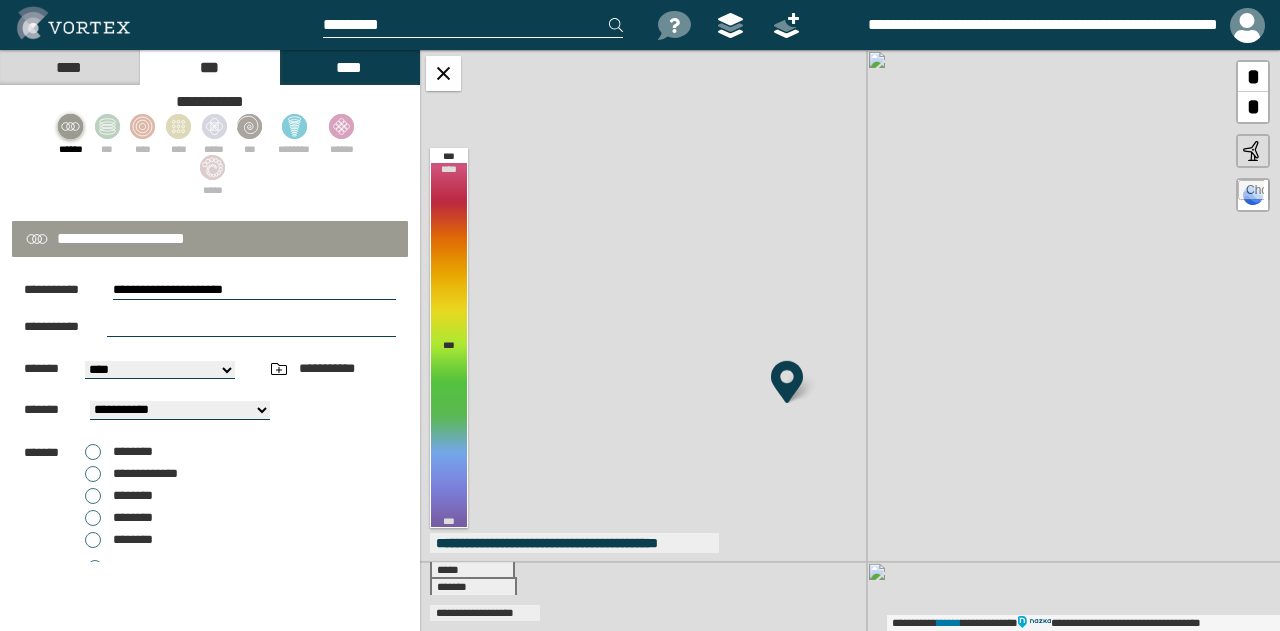 select on "*****" 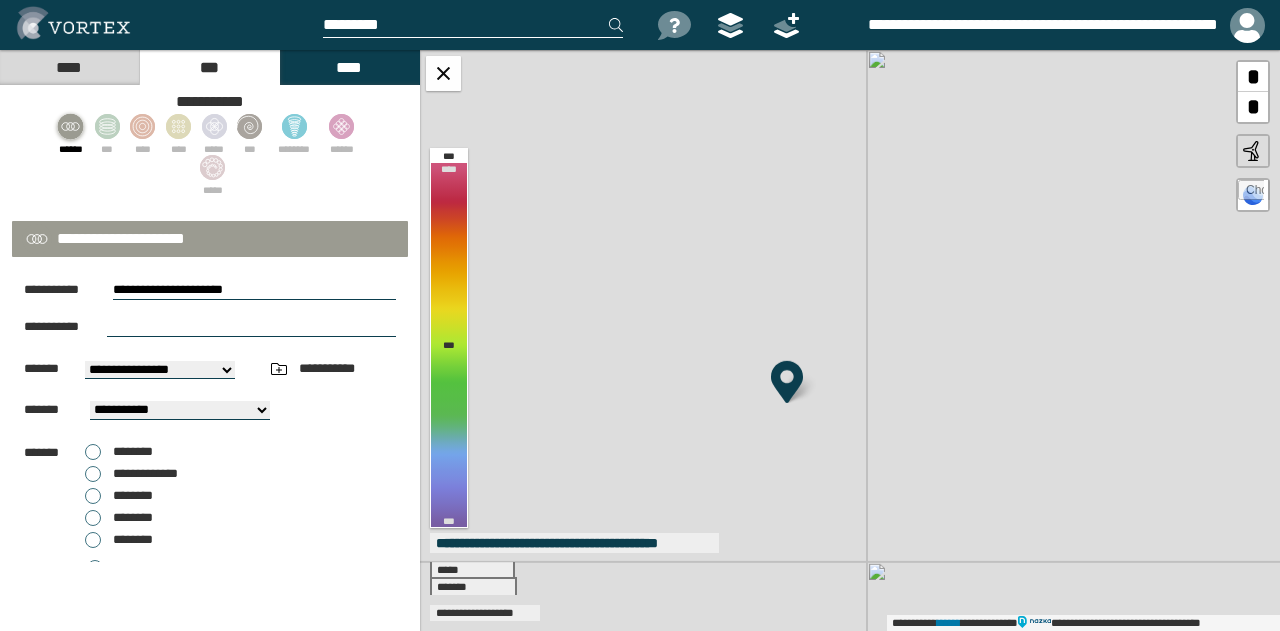 click on "**********" at bounding box center [160, 370] 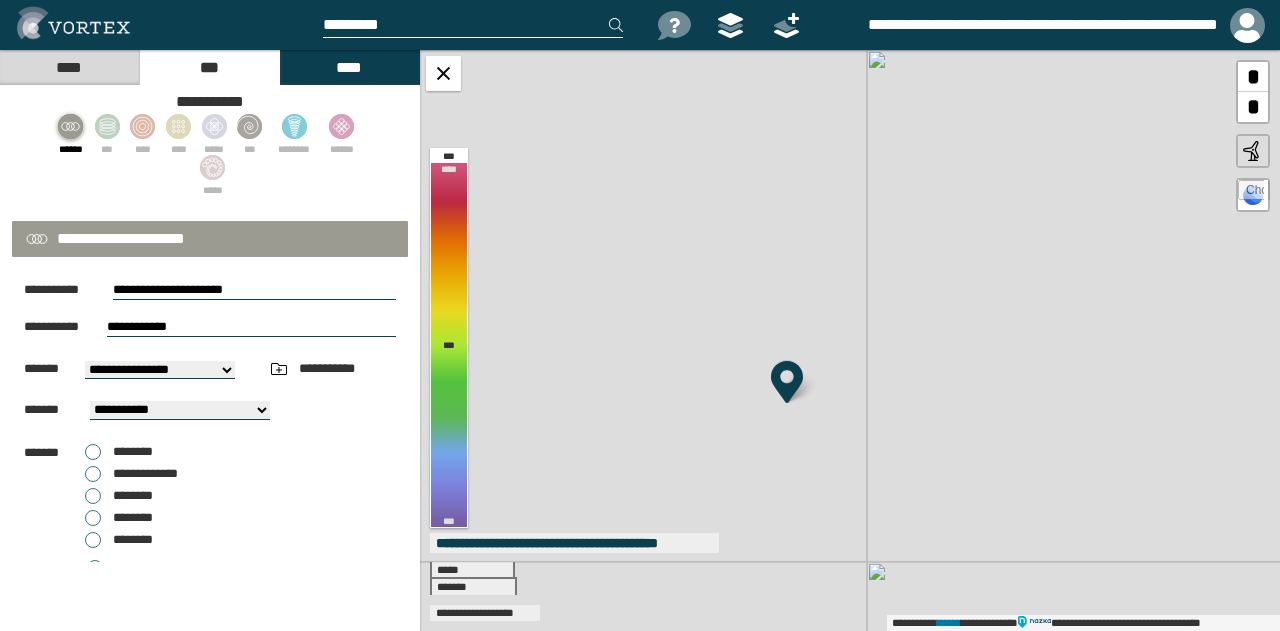 drag, startPoint x: 134, startPoint y: 319, endPoint x: 279, endPoint y: 321, distance: 145.0138 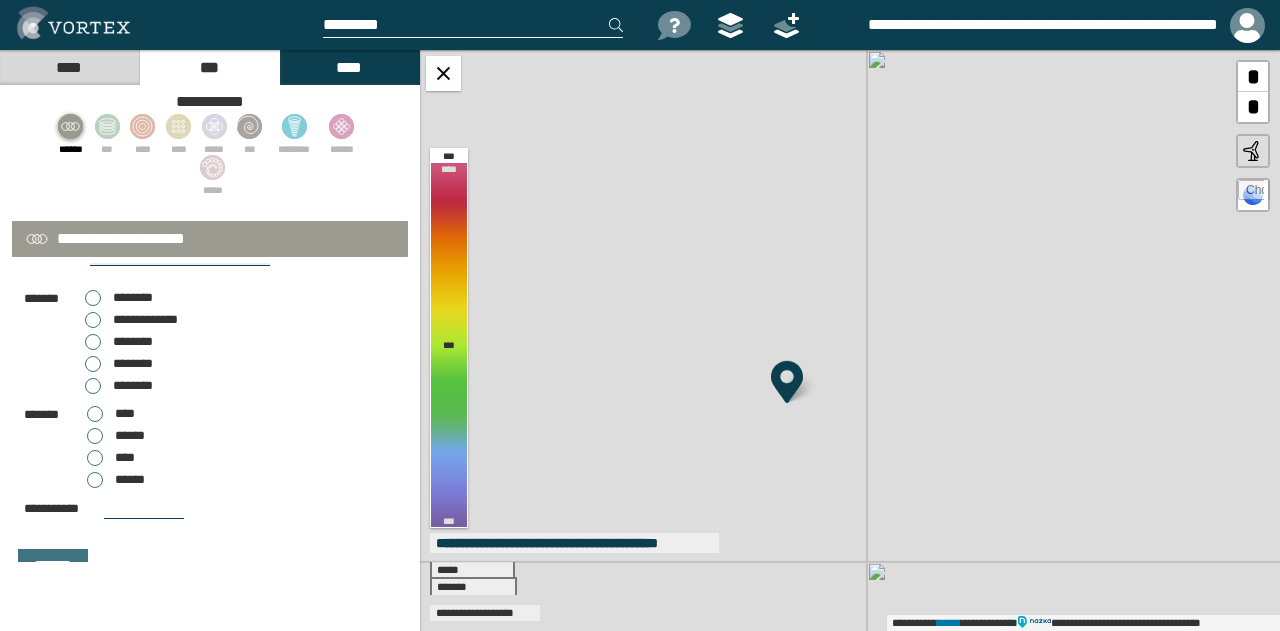 scroll, scrollTop: 180, scrollLeft: 0, axis: vertical 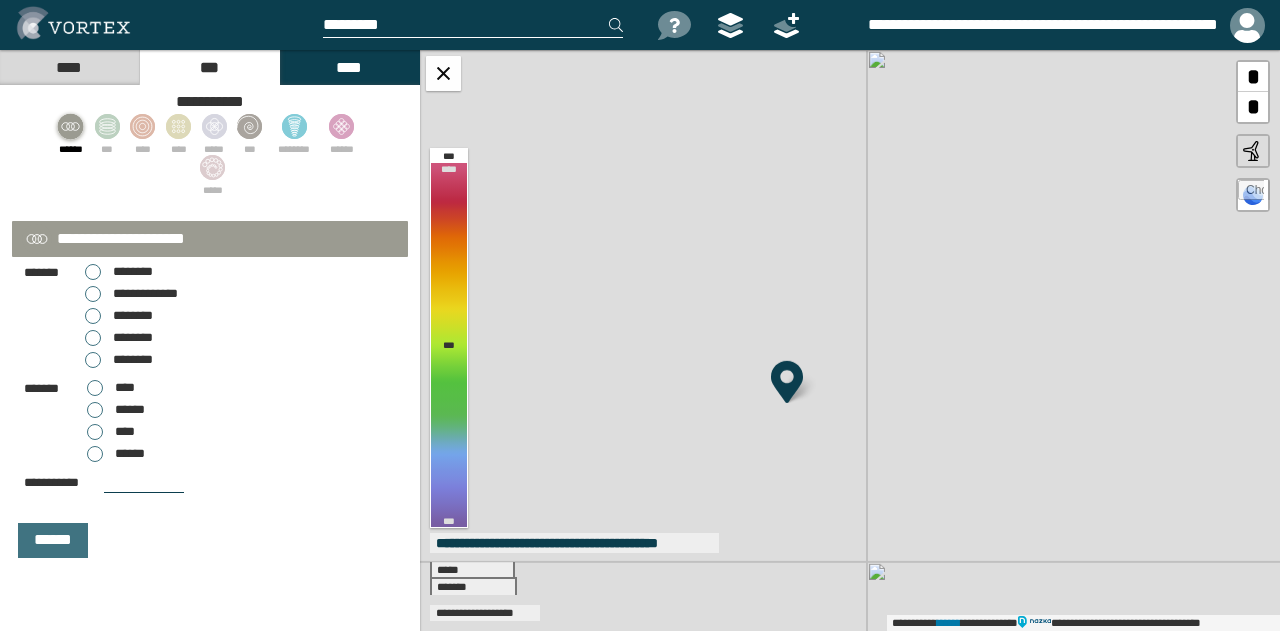 type on "**********" 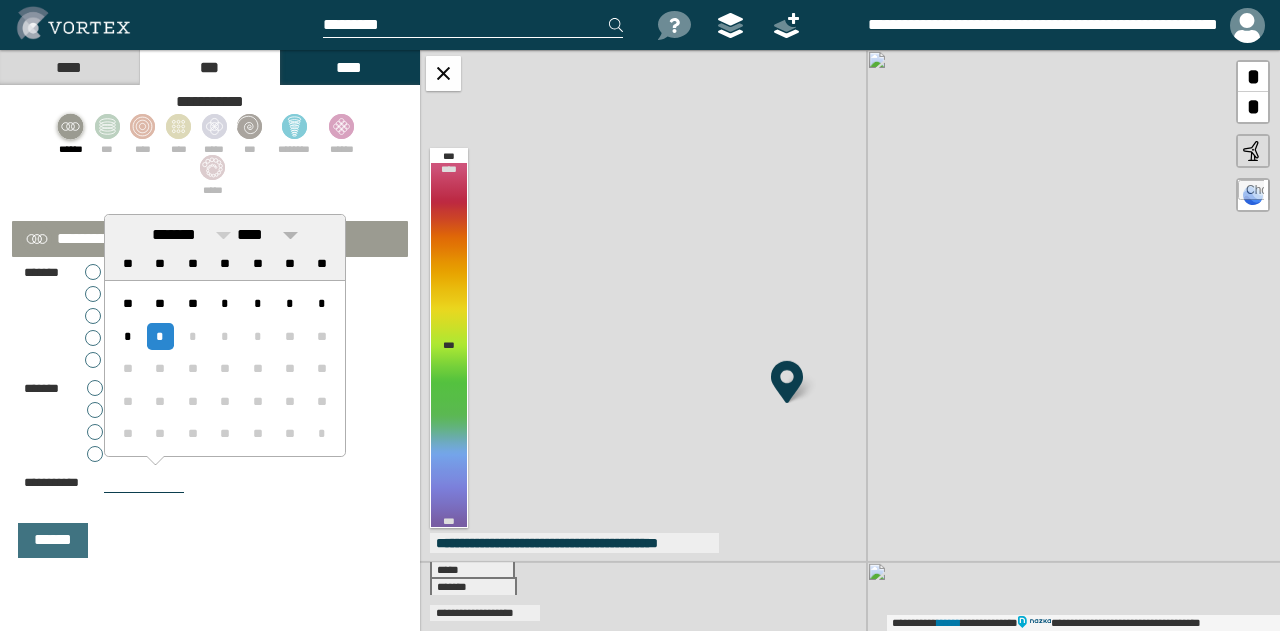 click on "****" at bounding box center (267, 235) 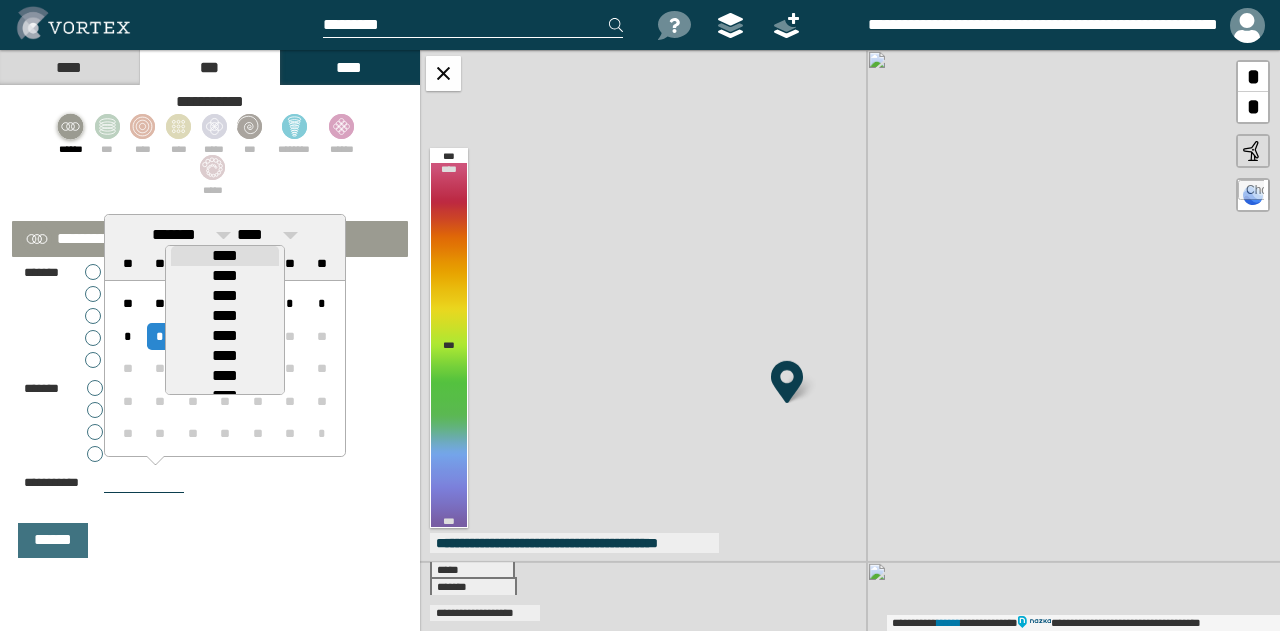 click on "****" at bounding box center (225, 276) 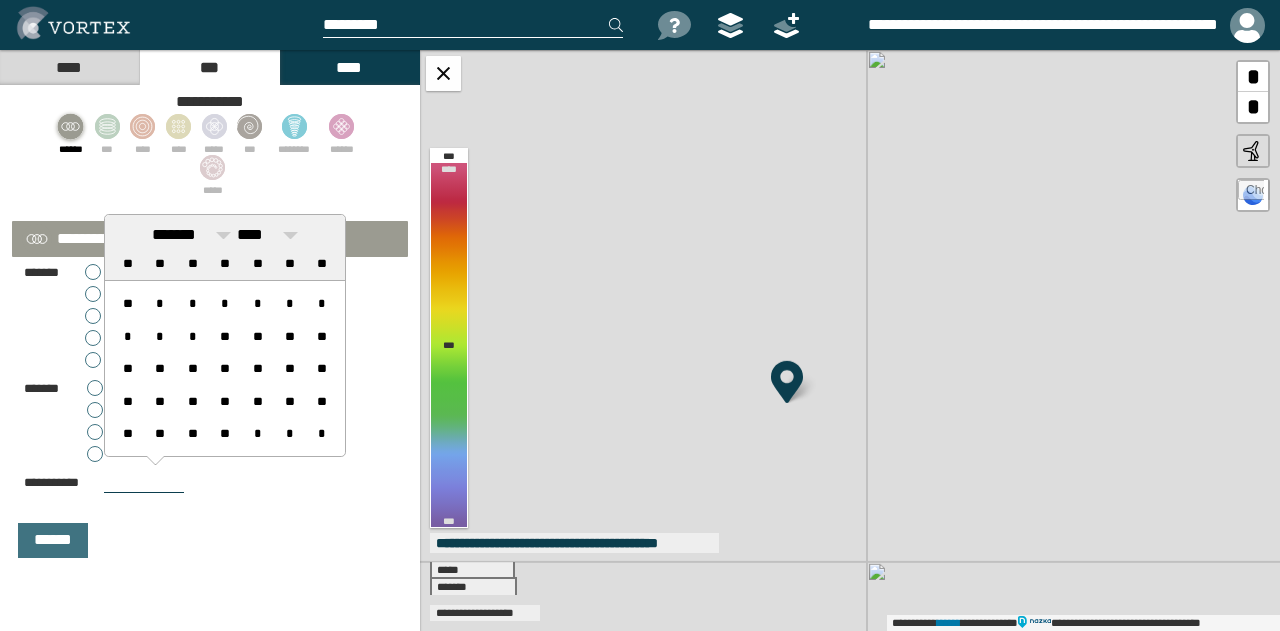 click on "*" at bounding box center (160, 303) 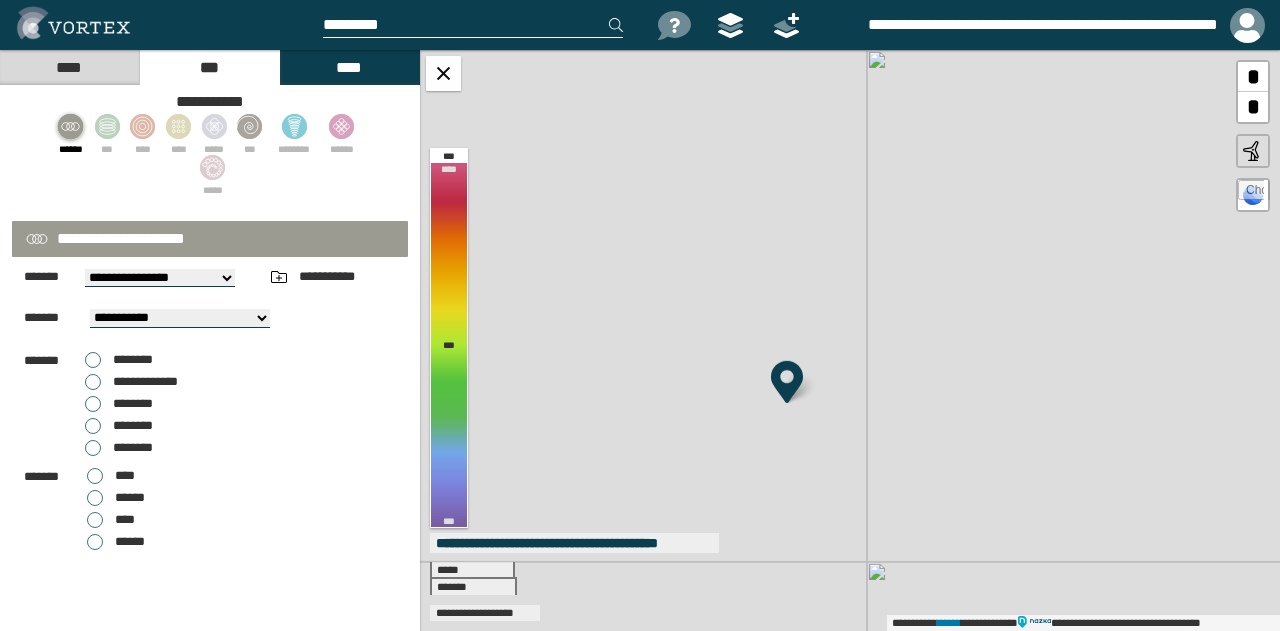 scroll, scrollTop: 180, scrollLeft: 0, axis: vertical 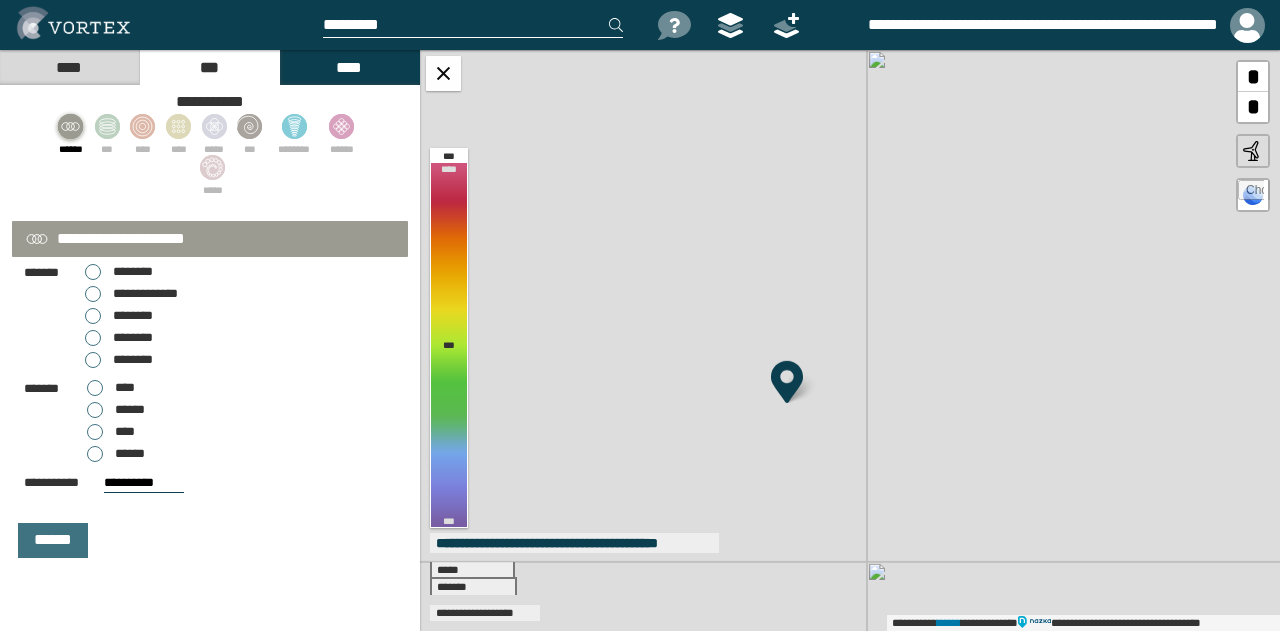 drag, startPoint x: 59, startPoint y: 533, endPoint x: 451, endPoint y: 346, distance: 434.319 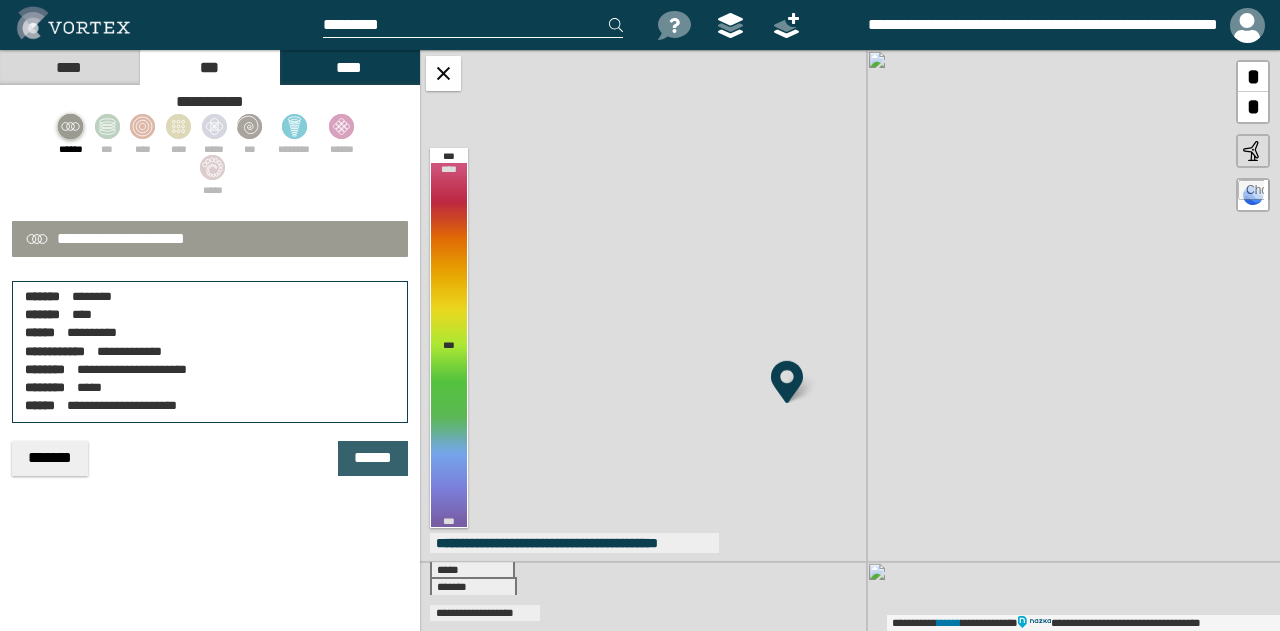 click on "******" at bounding box center (373, 458) 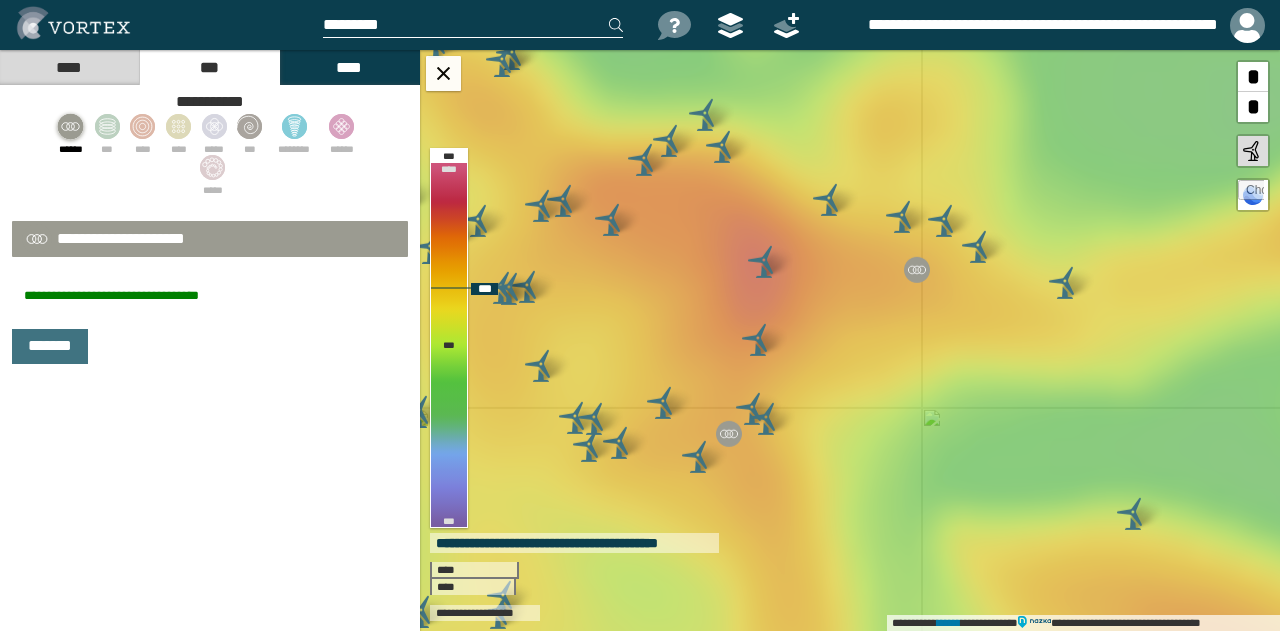 drag, startPoint x: 926, startPoint y: 356, endPoint x: 883, endPoint y: 369, distance: 44.922153 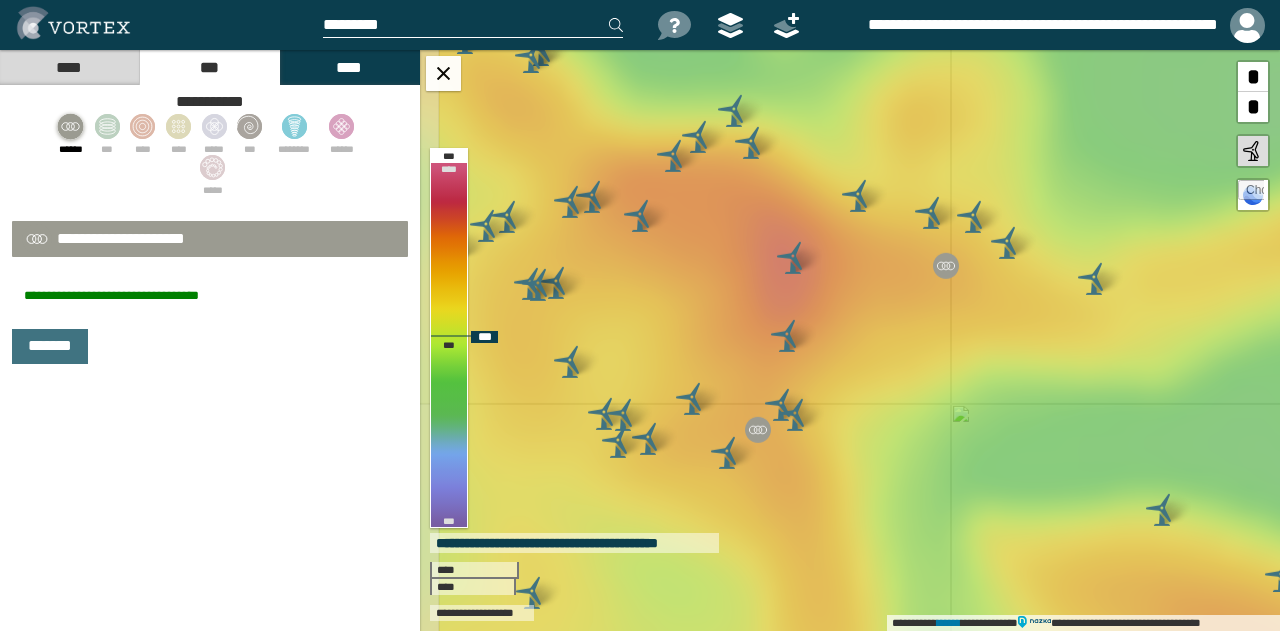 drag, startPoint x: 916, startPoint y: 389, endPoint x: 939, endPoint y: 418, distance: 37.01351 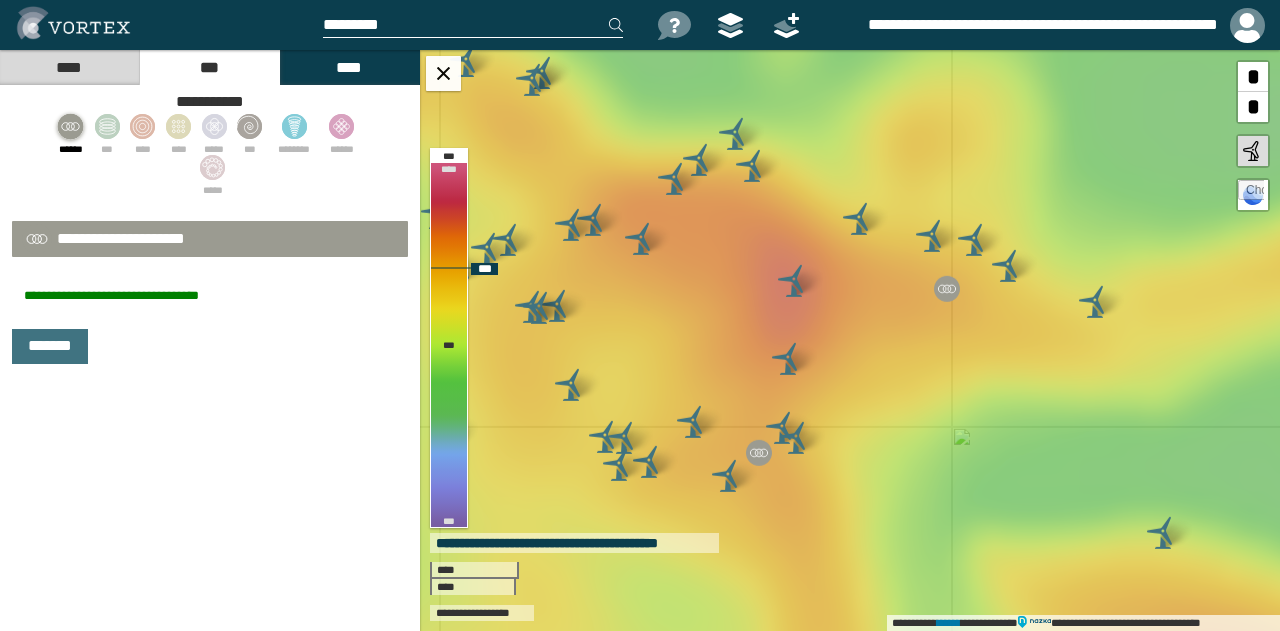 click on "**********" at bounding box center (850, 340) 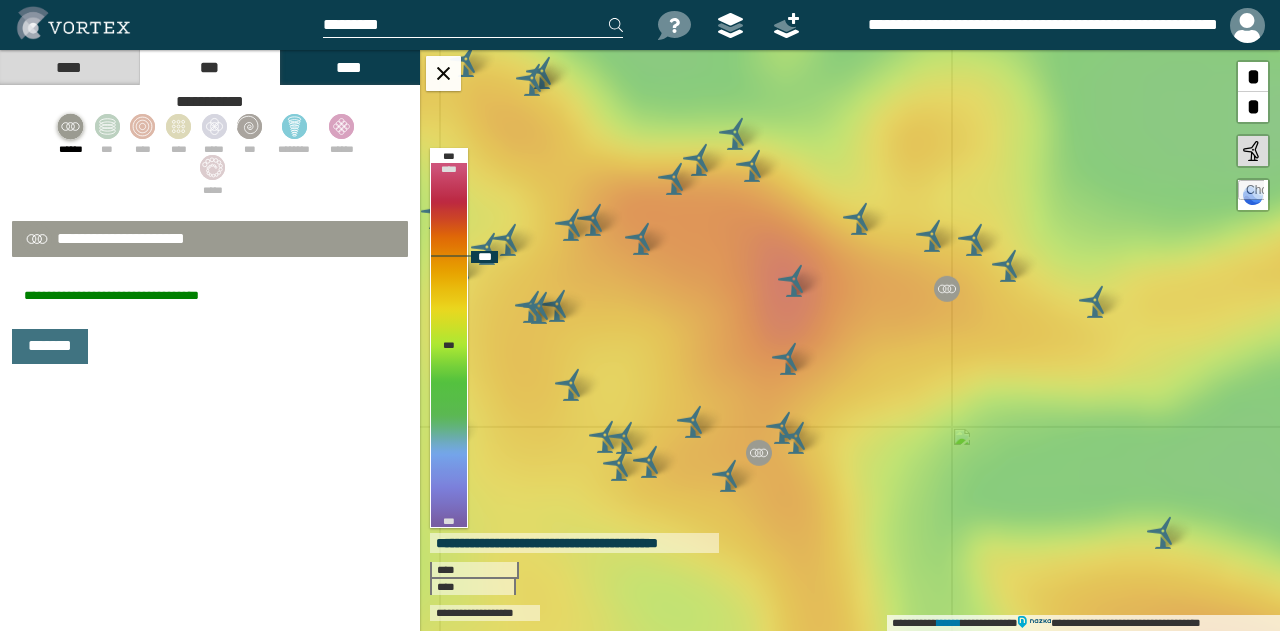 click on "**********" at bounding box center (850, 340) 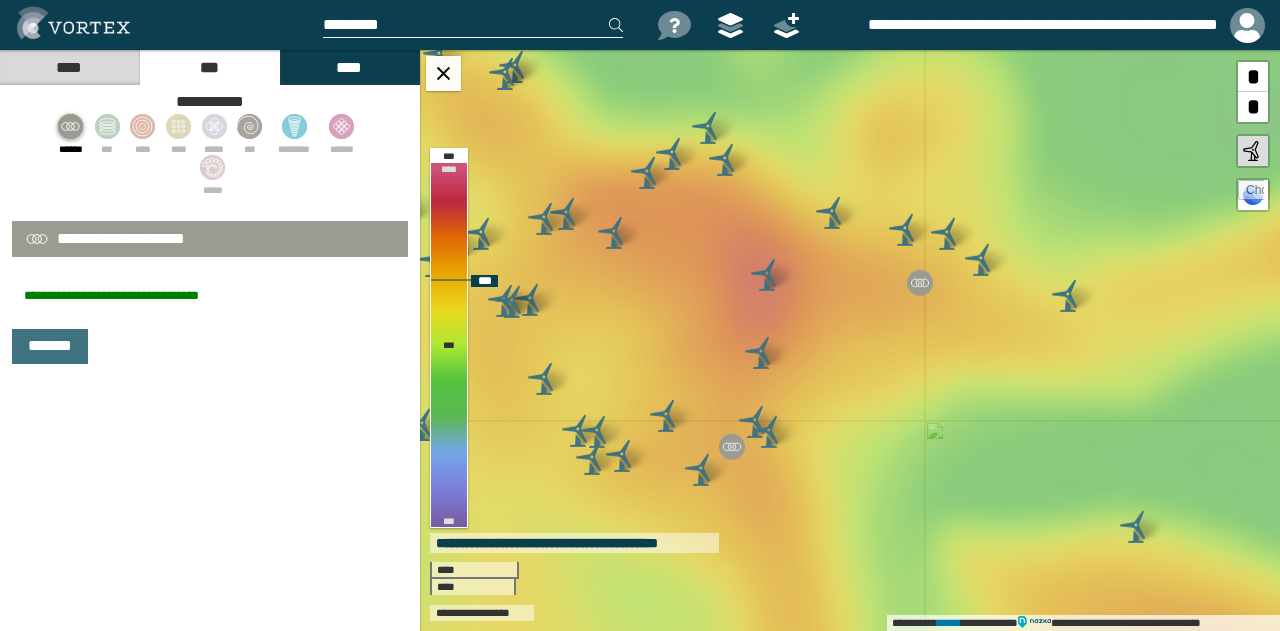 drag, startPoint x: 1023, startPoint y: 325, endPoint x: 996, endPoint y: 319, distance: 27.658634 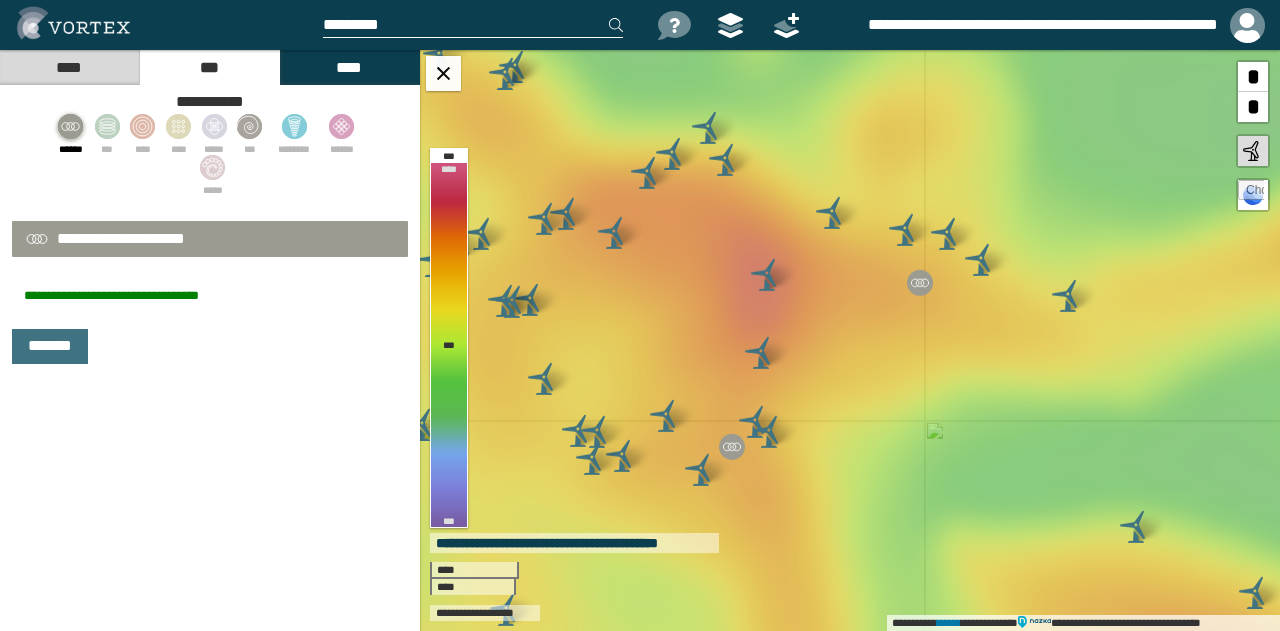click at bounding box center [73, 23] 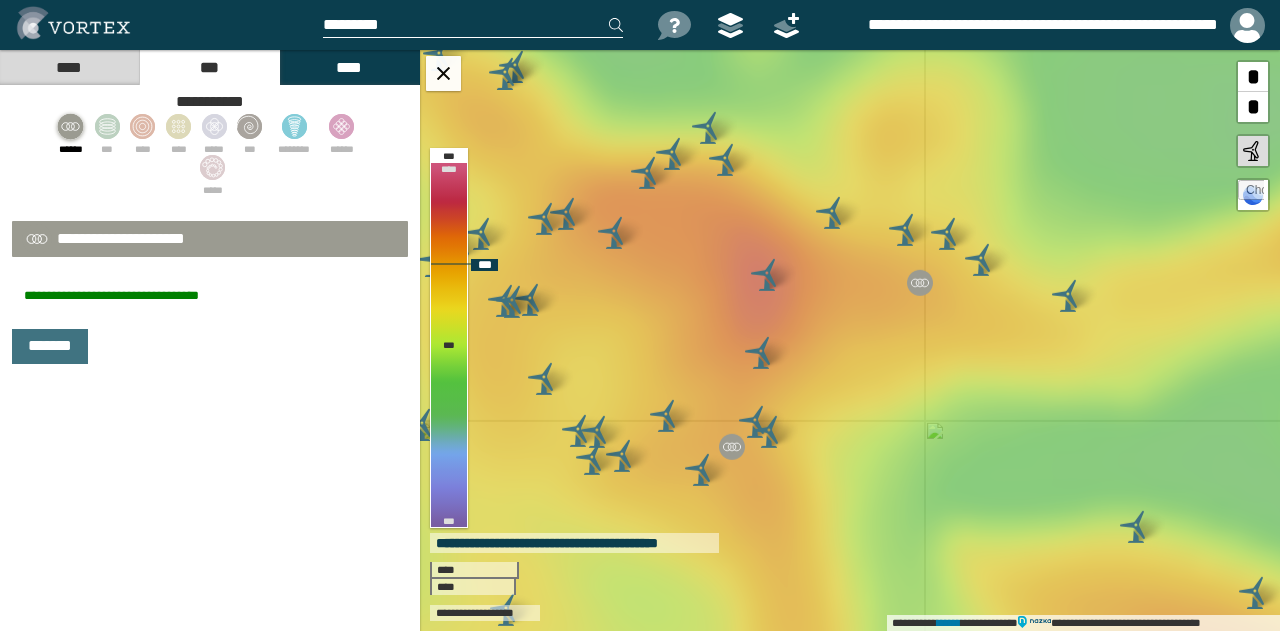 click on "**********" at bounding box center [850, 340] 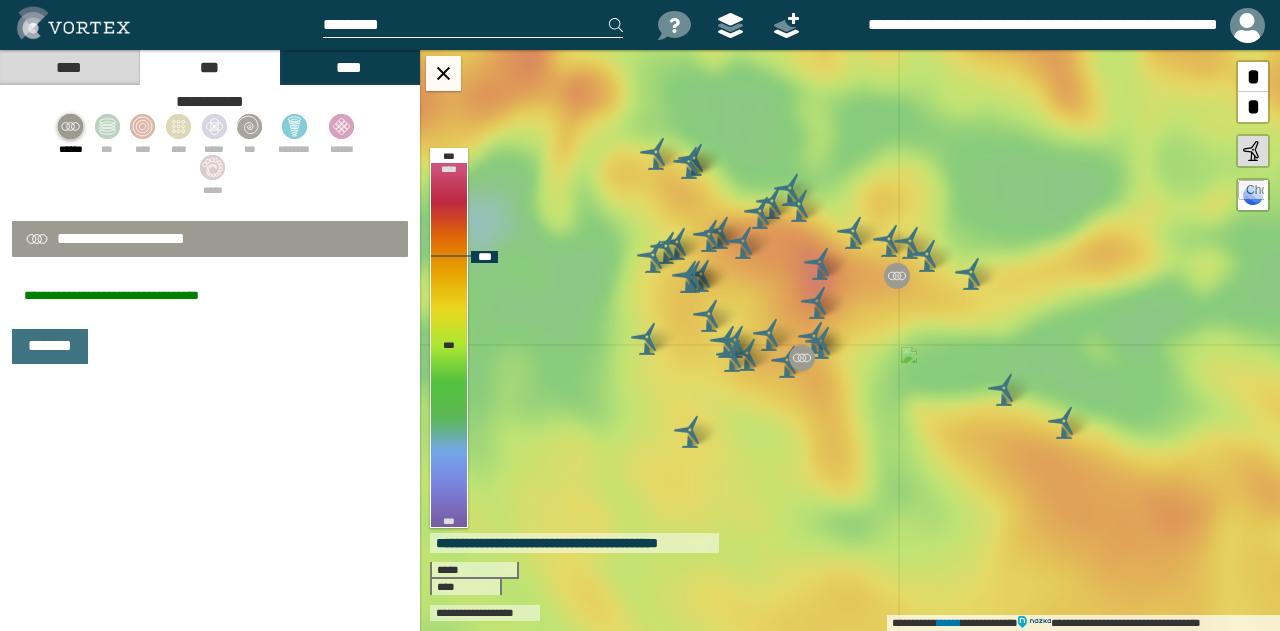 click on "**********" at bounding box center (850, 340) 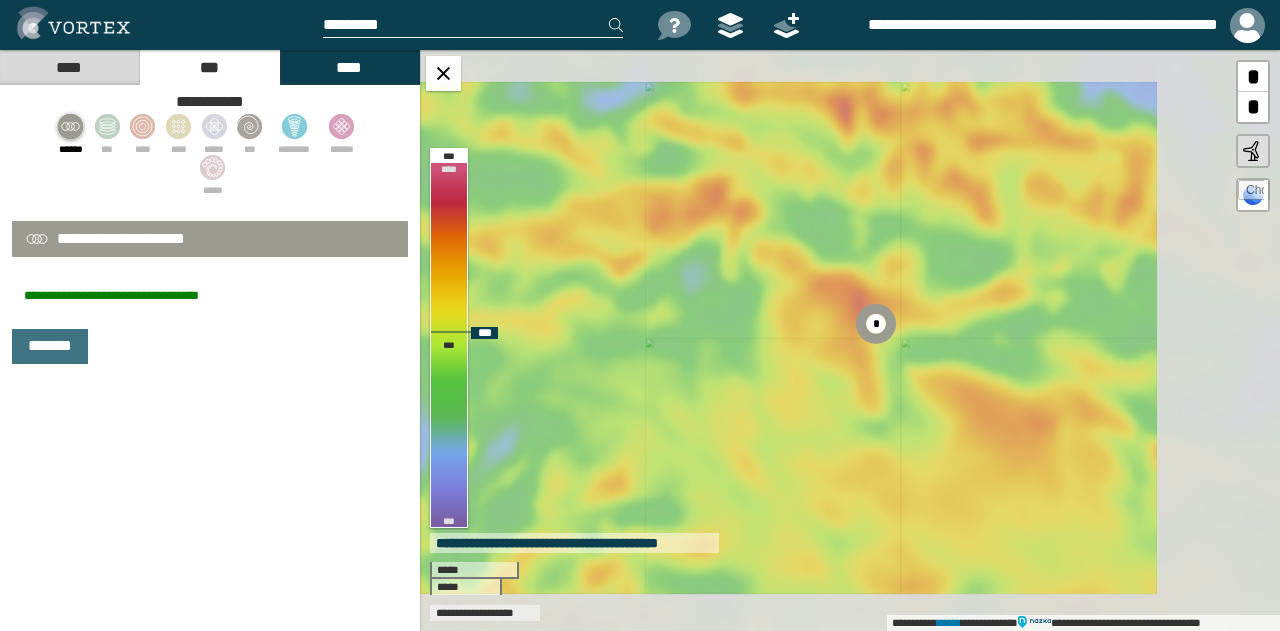 click on "**********" at bounding box center (850, 340) 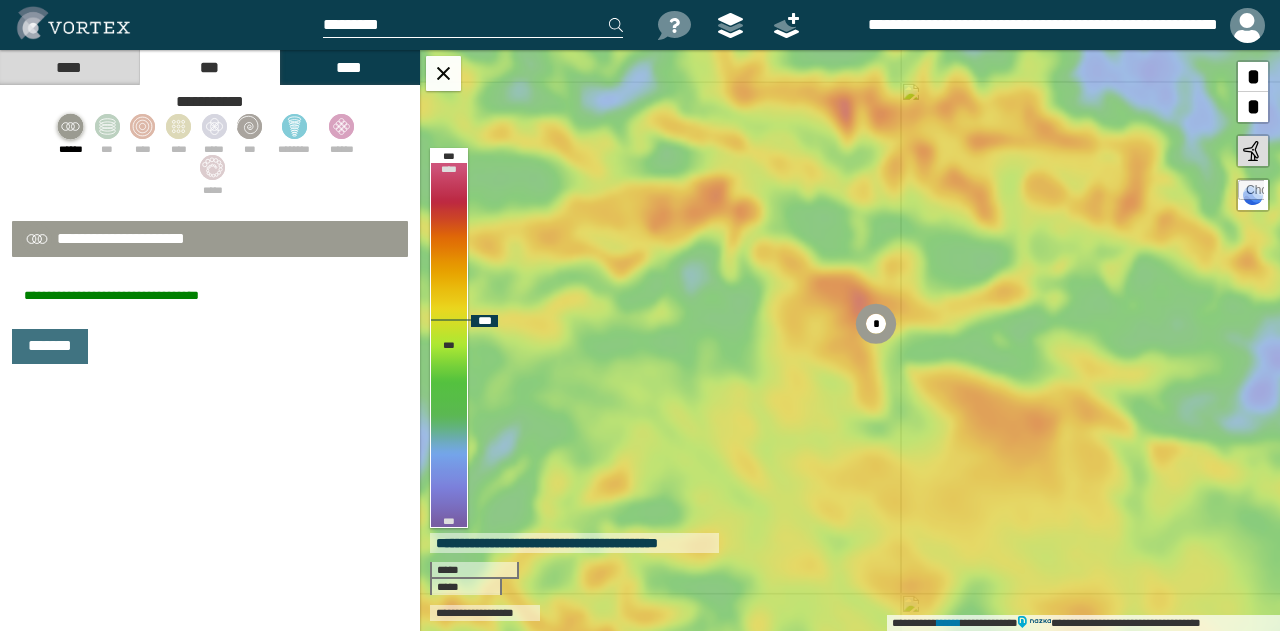 click on "**********" at bounding box center [850, 340] 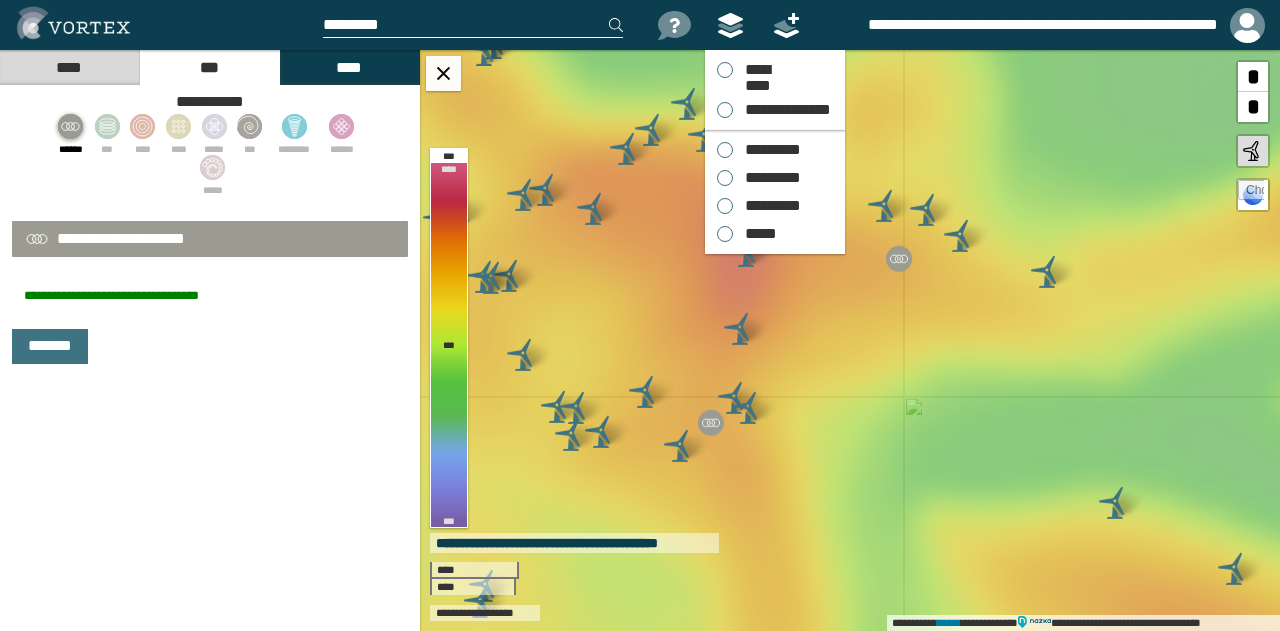 click at bounding box center [730, 25] 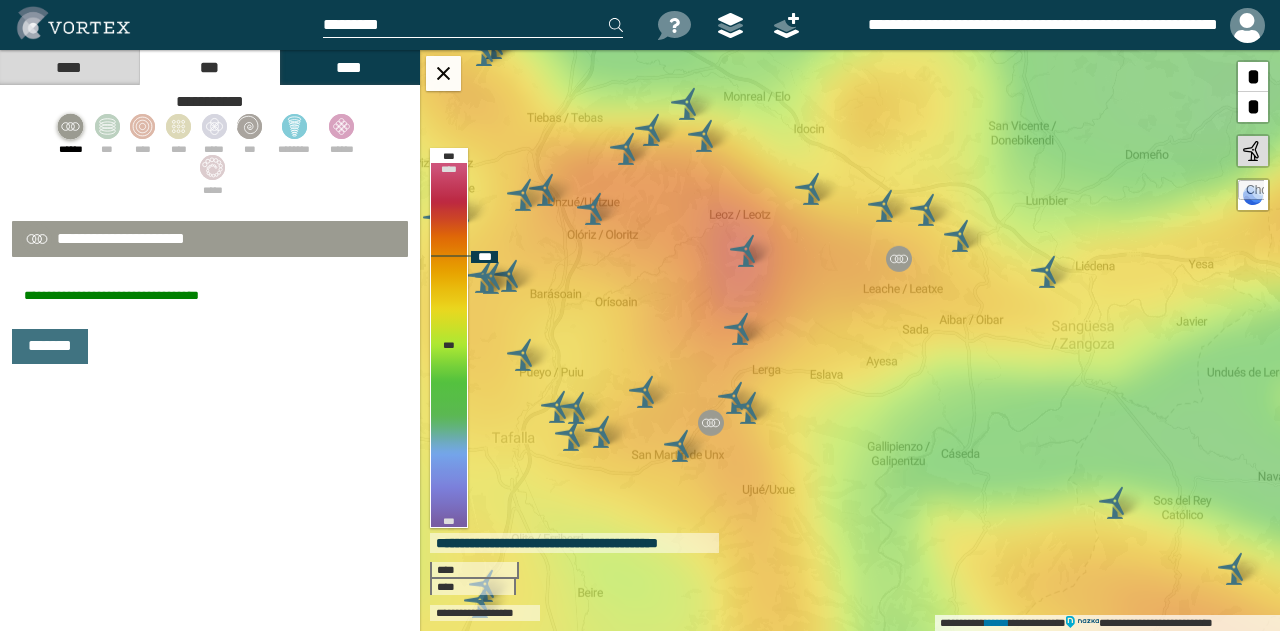 click on "**********" at bounding box center [850, 340] 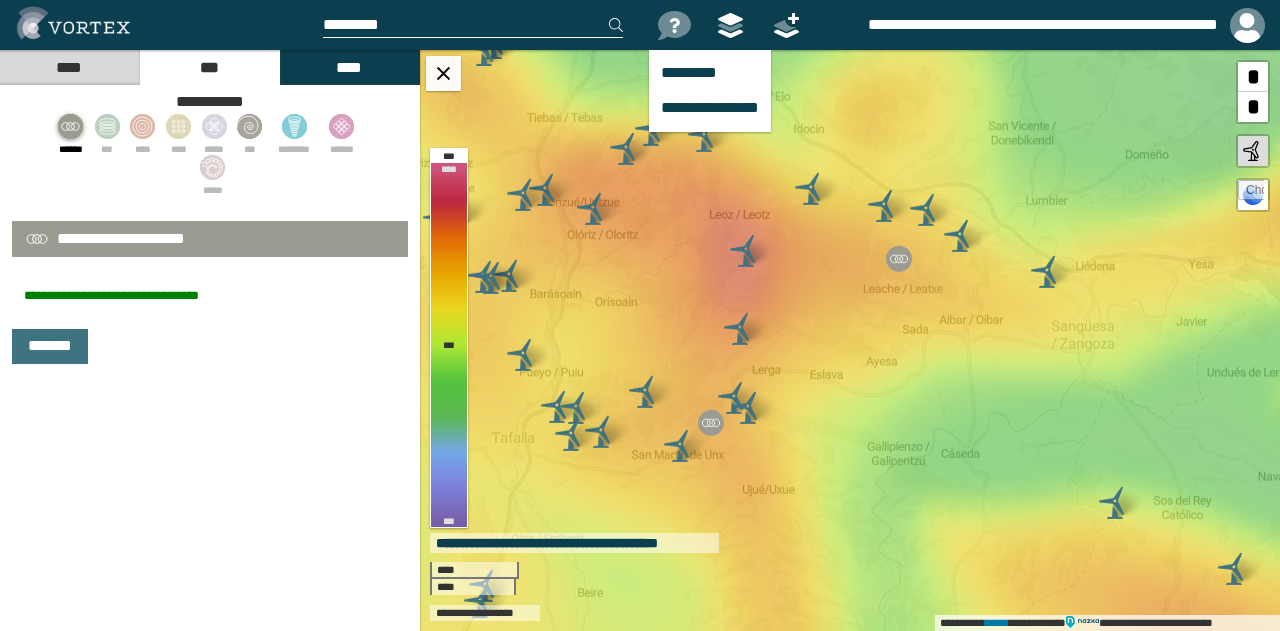 click at bounding box center (674, 25) 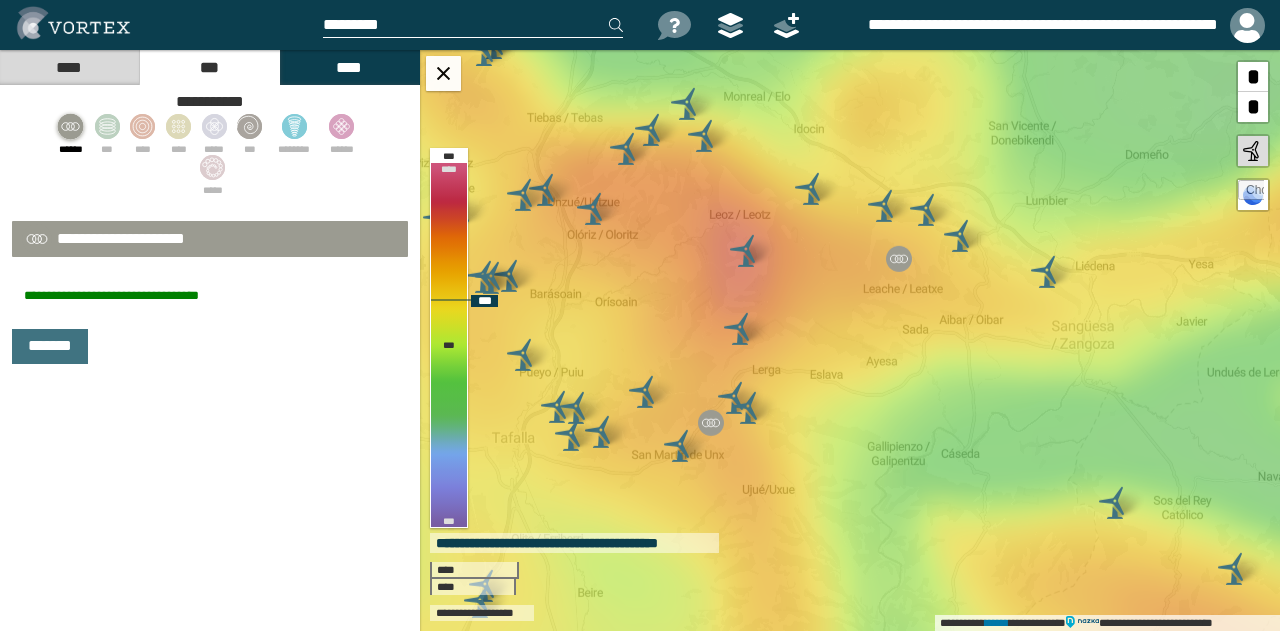 click on "**********" at bounding box center (850, 340) 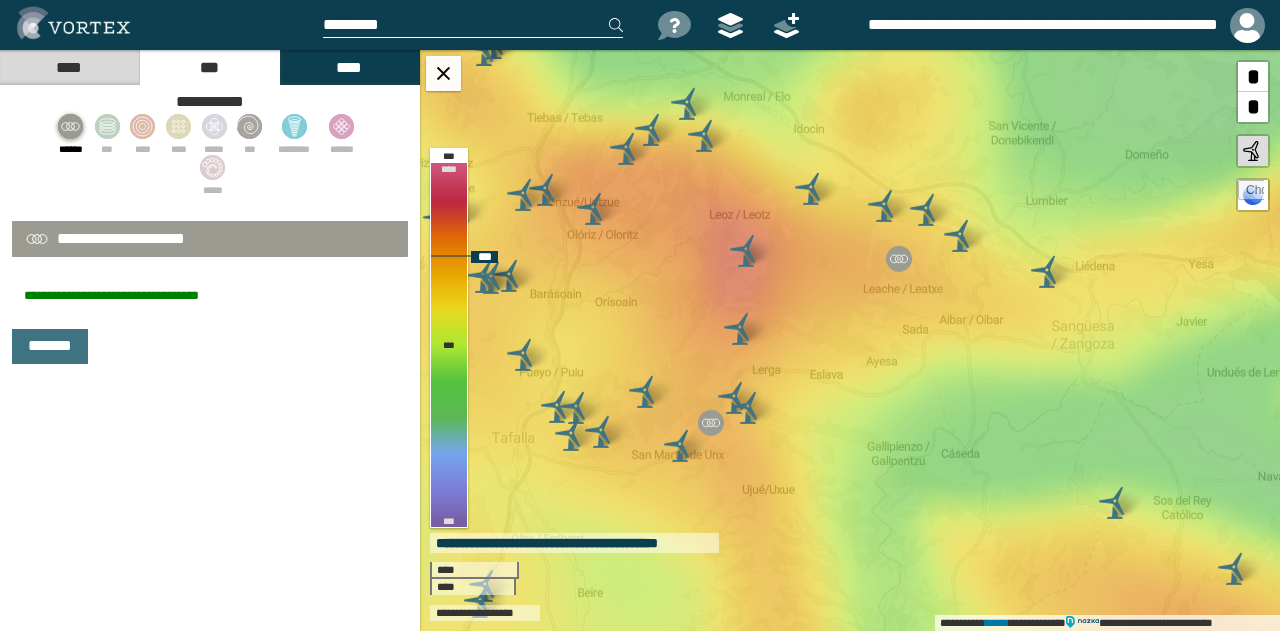click on "**********" at bounding box center [850, 340] 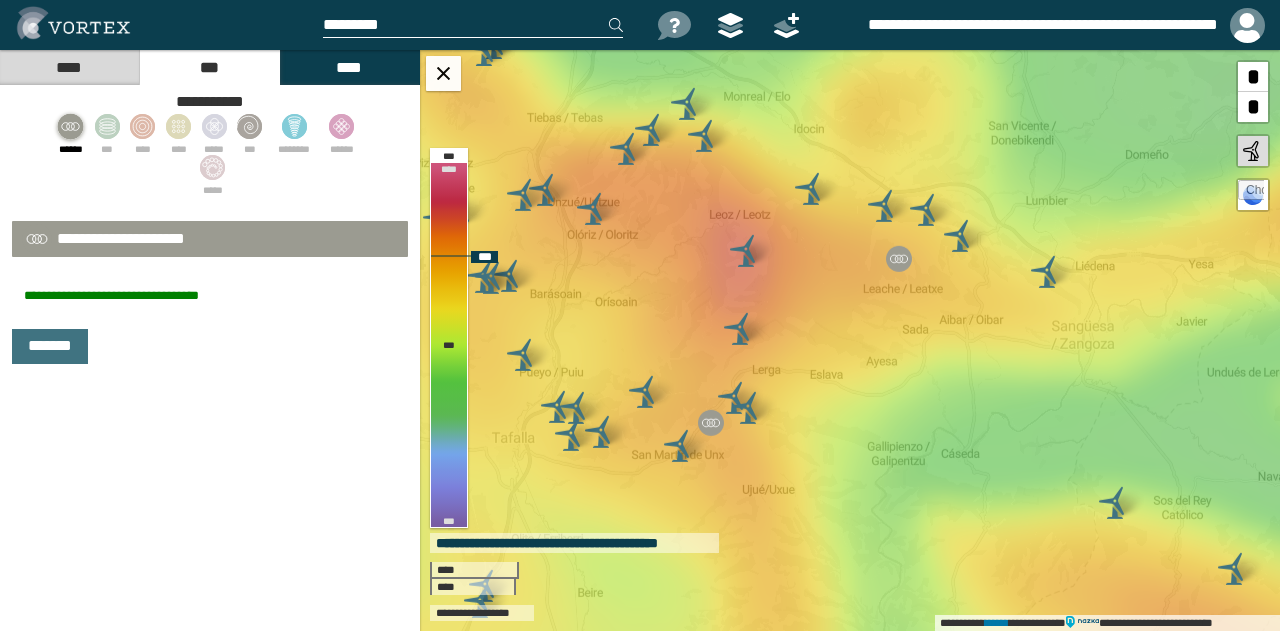 click on "**********" at bounding box center [850, 340] 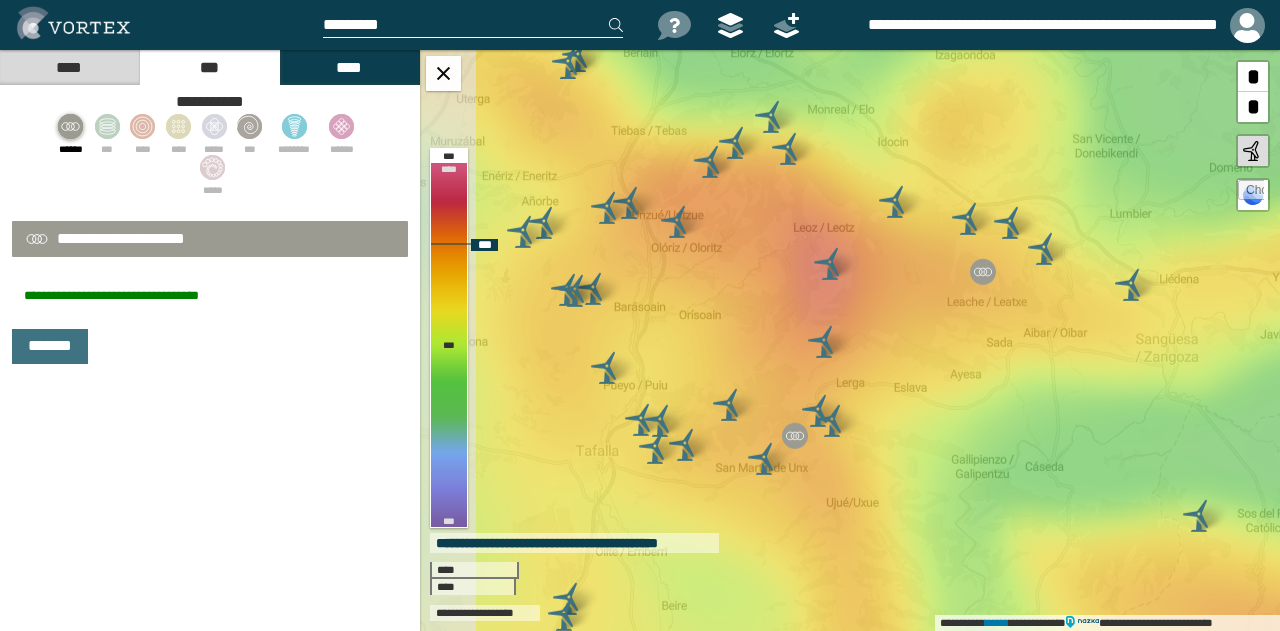 drag, startPoint x: 786, startPoint y: 291, endPoint x: 870, endPoint y: 304, distance: 85 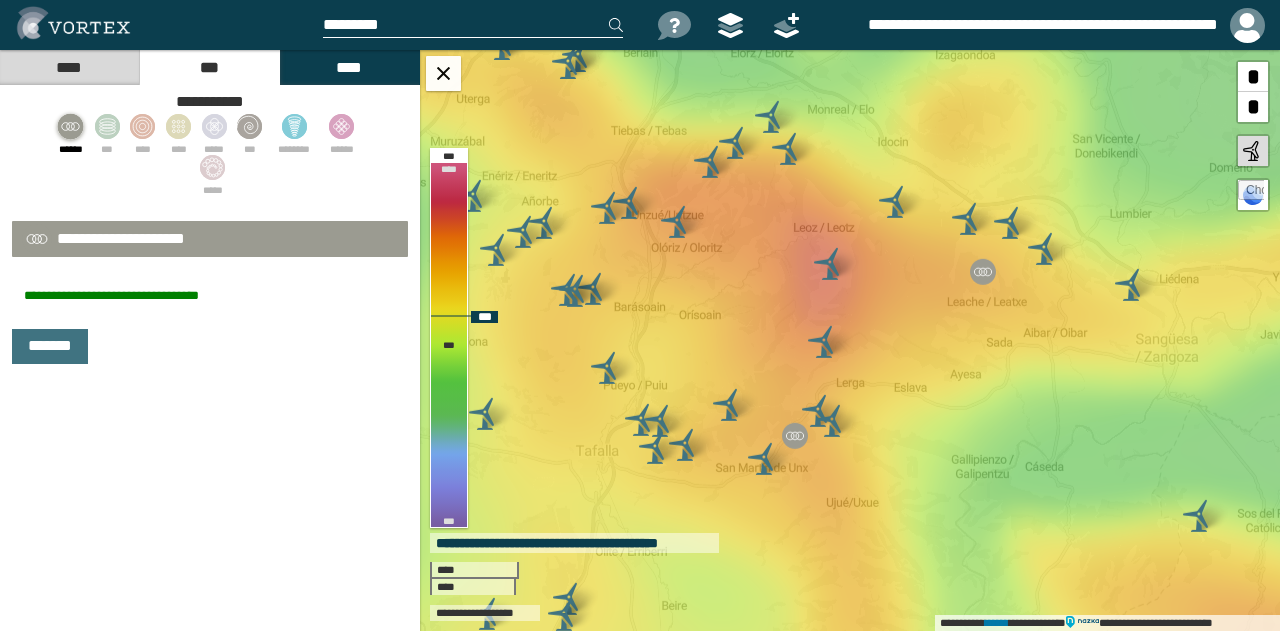 click on "****" at bounding box center [69, 67] 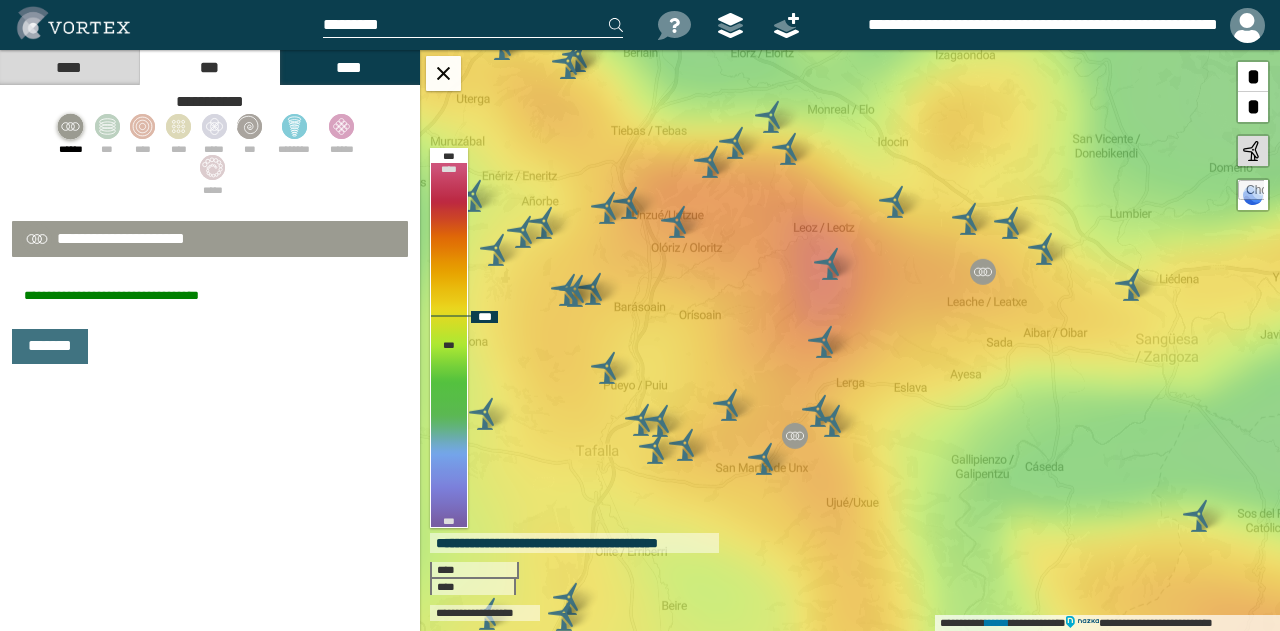 click at bounding box center [73, 23] 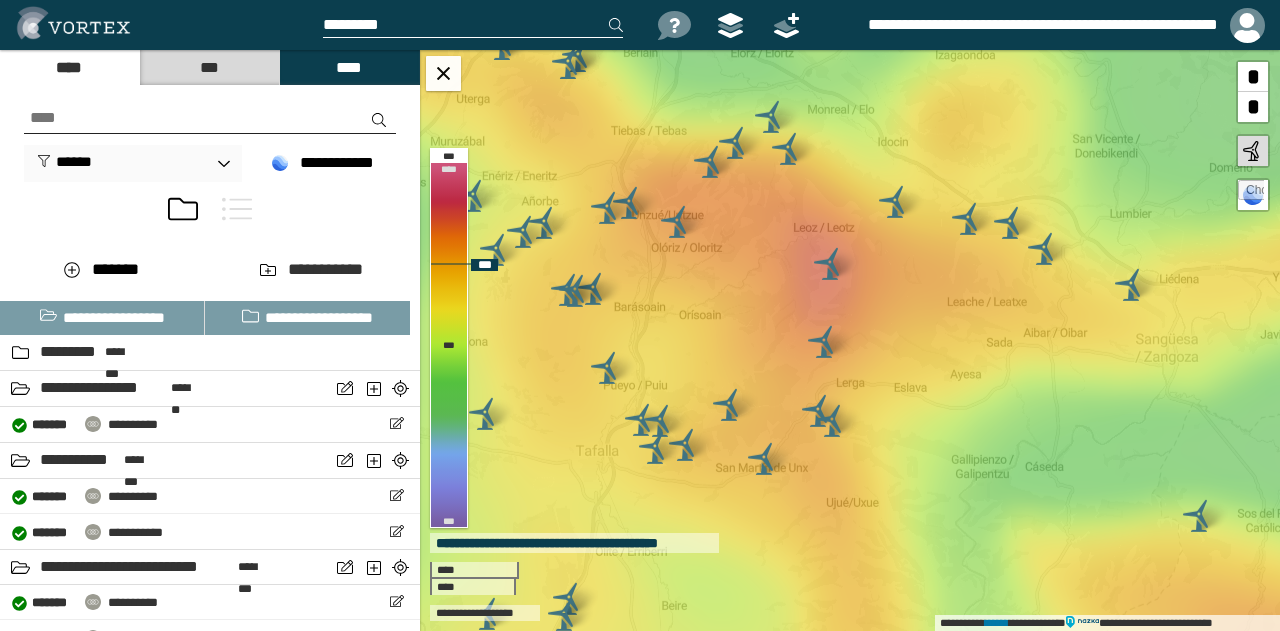 click on "**********" at bounding box center [850, 340] 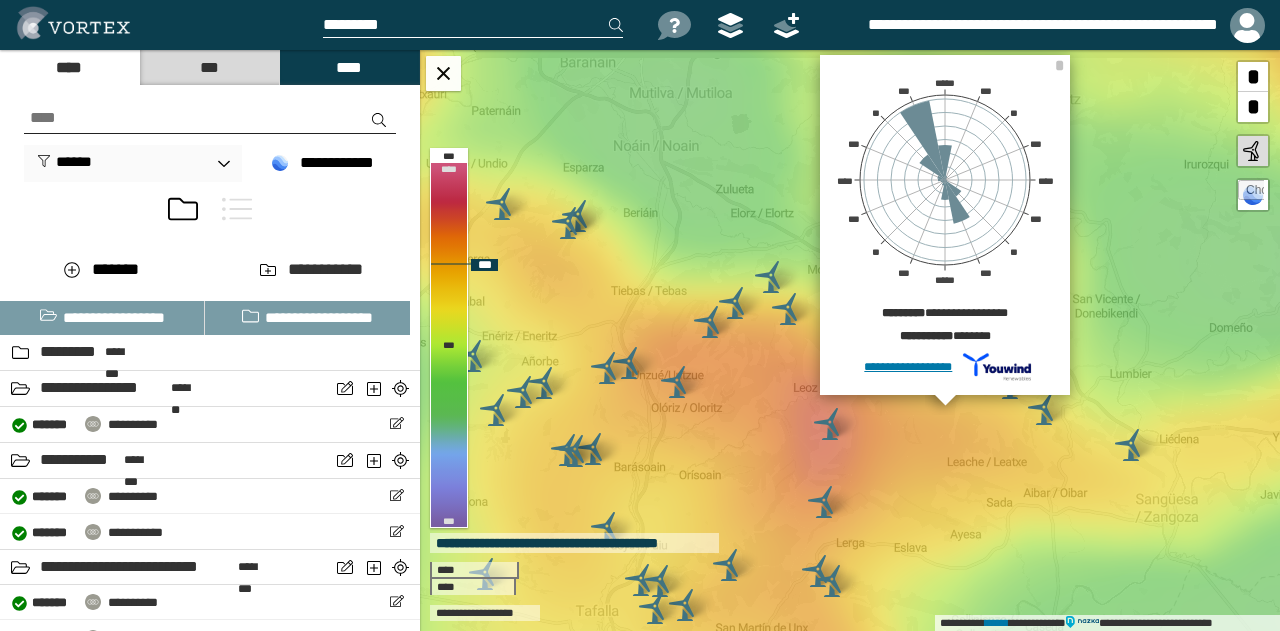 click on "**********" at bounding box center (850, 340) 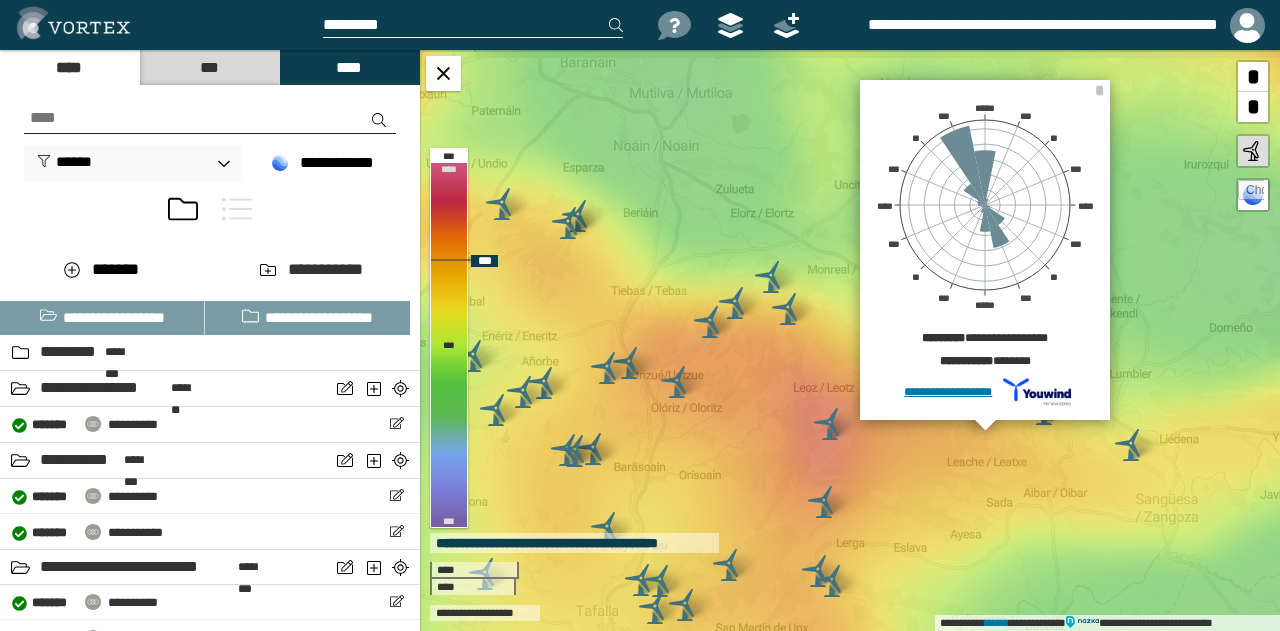 click on "**********" at bounding box center (850, 340) 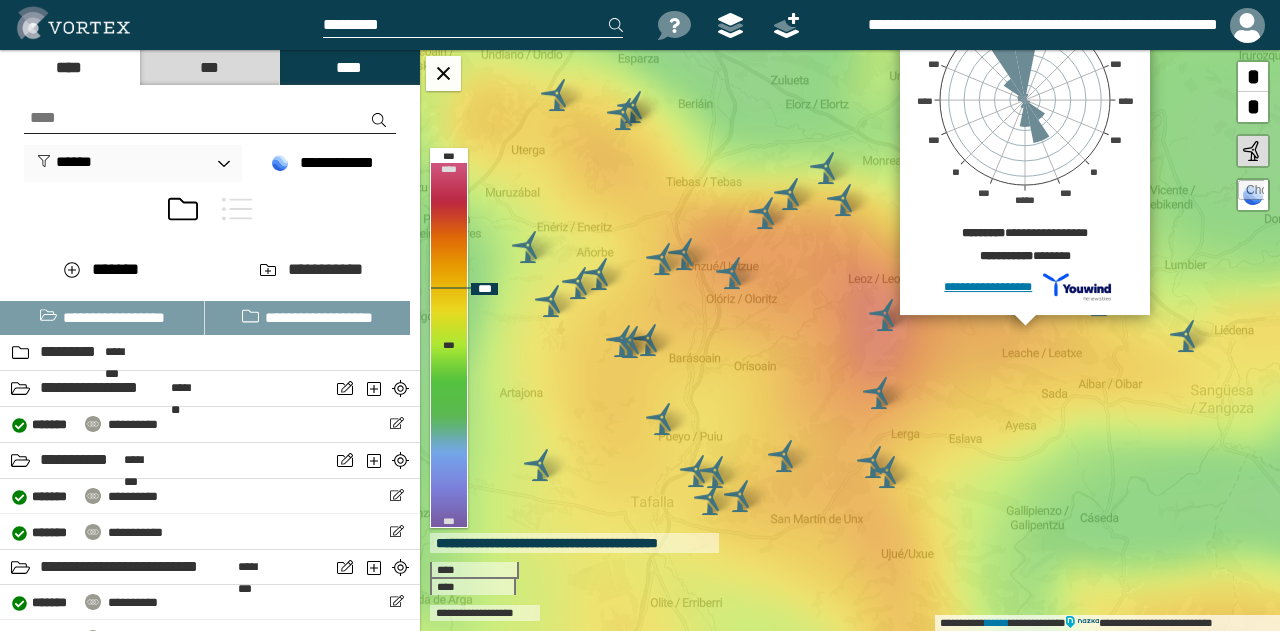 drag, startPoint x: 976, startPoint y: 511, endPoint x: 1034, endPoint y: 391, distance: 133.28166 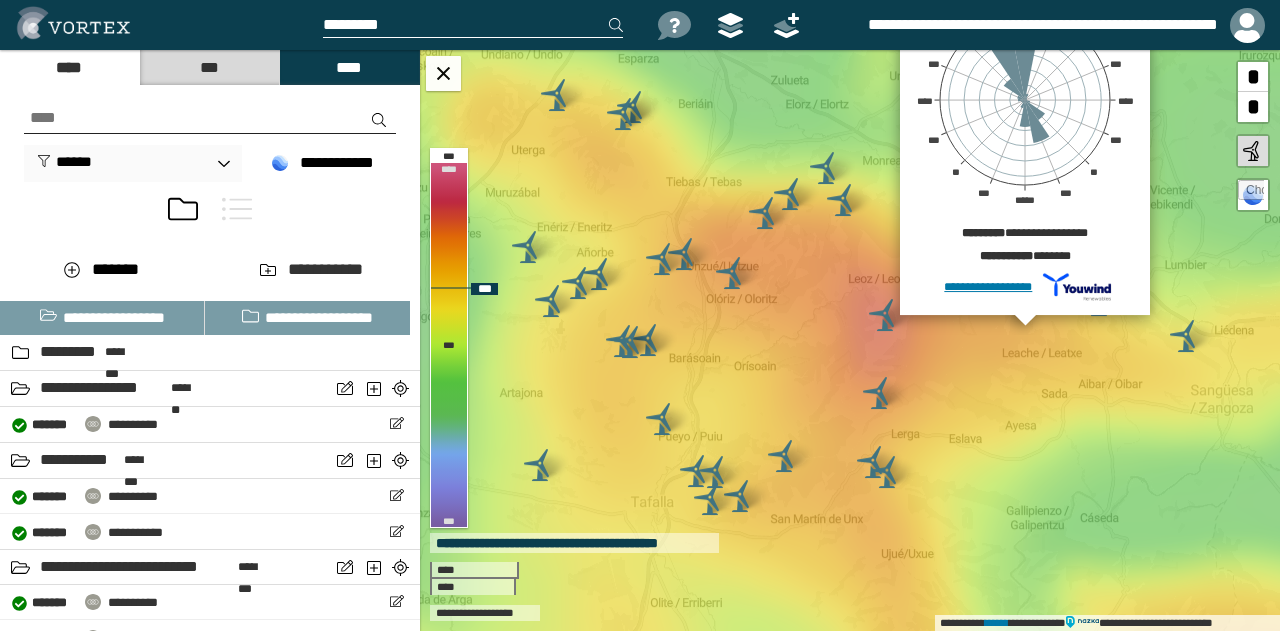 click on "**********" at bounding box center (850, 340) 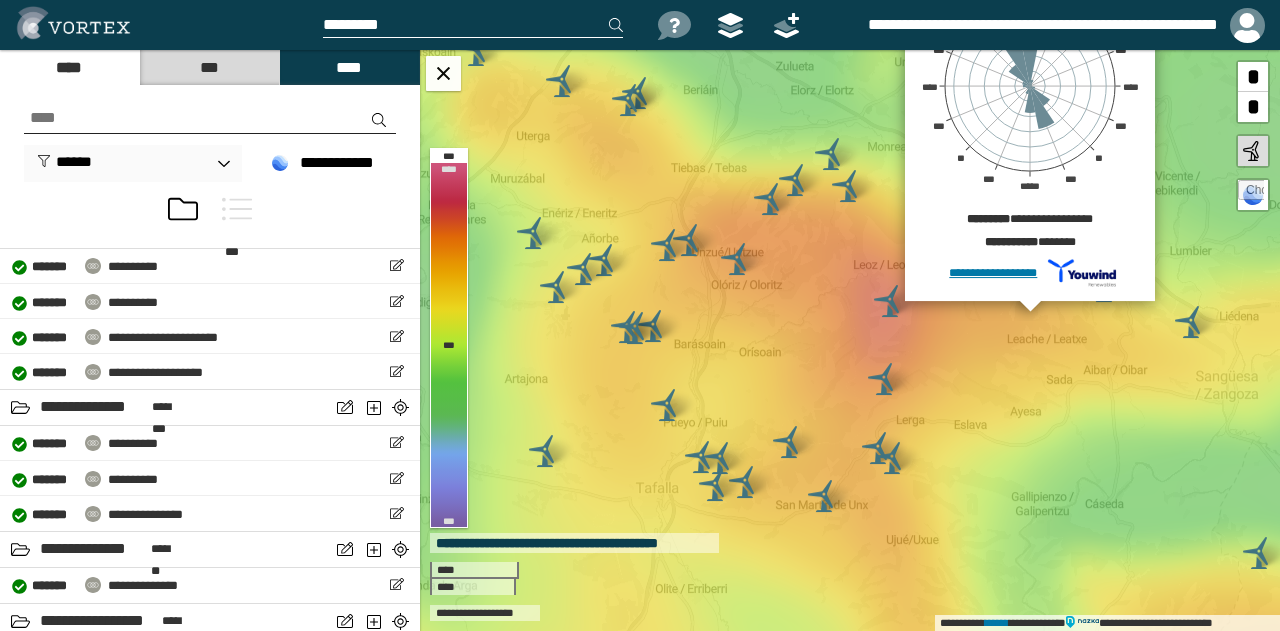 scroll, scrollTop: 1666, scrollLeft: 0, axis: vertical 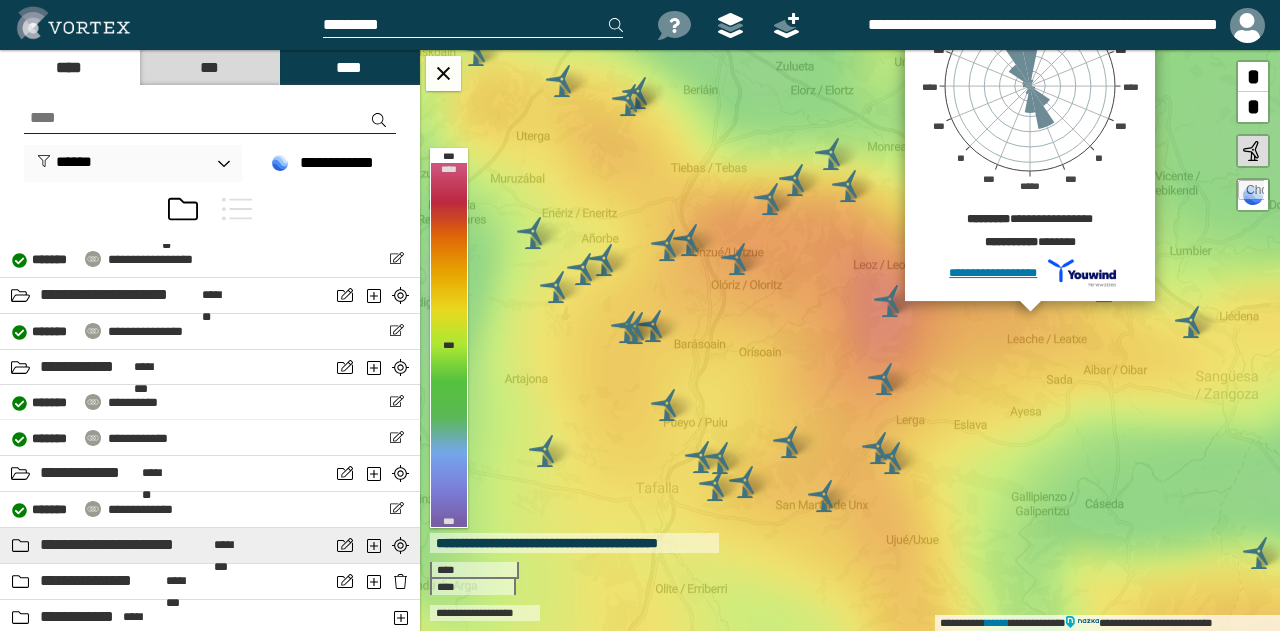click on "**********" at bounding box center (124, 545) 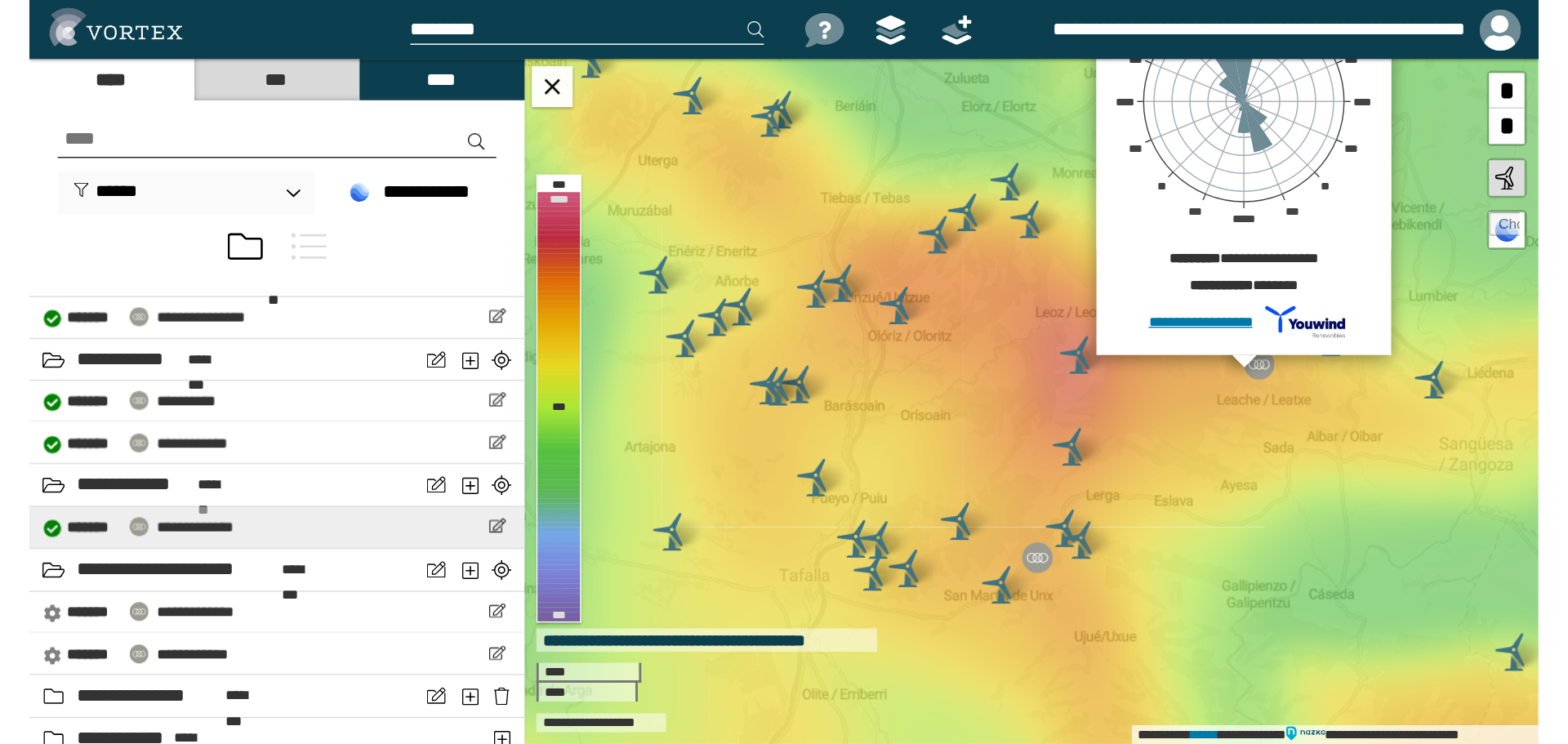 scroll, scrollTop: 1418, scrollLeft: 0, axis: vertical 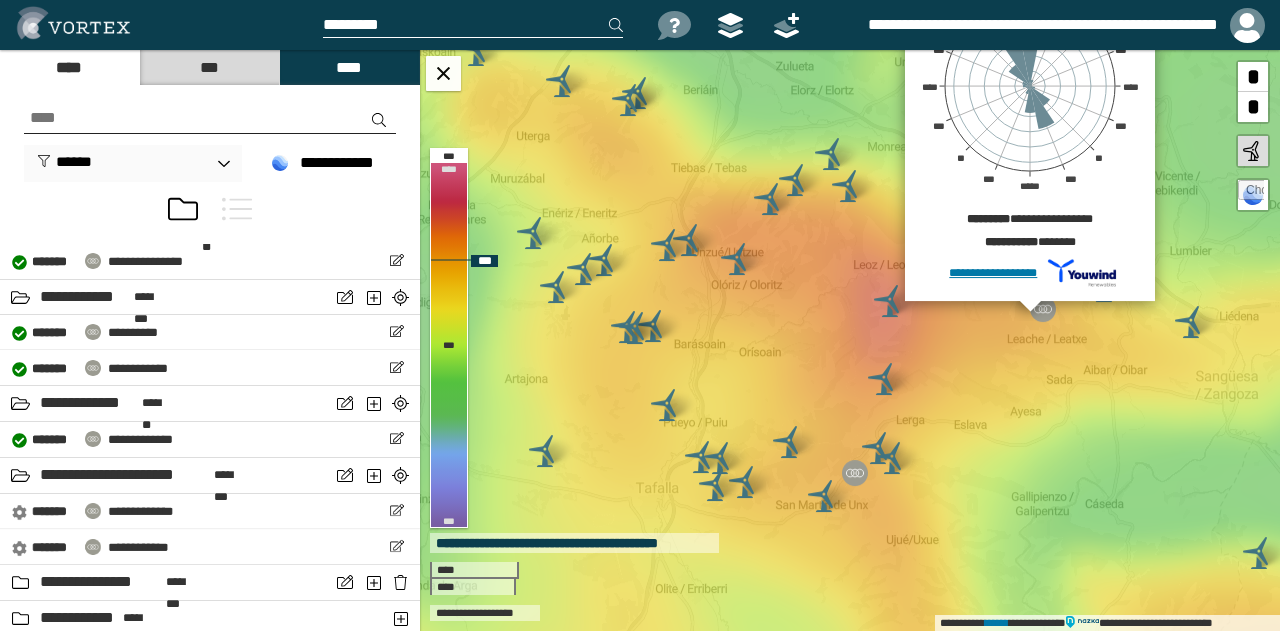 click on "**********" at bounding box center (850, 340) 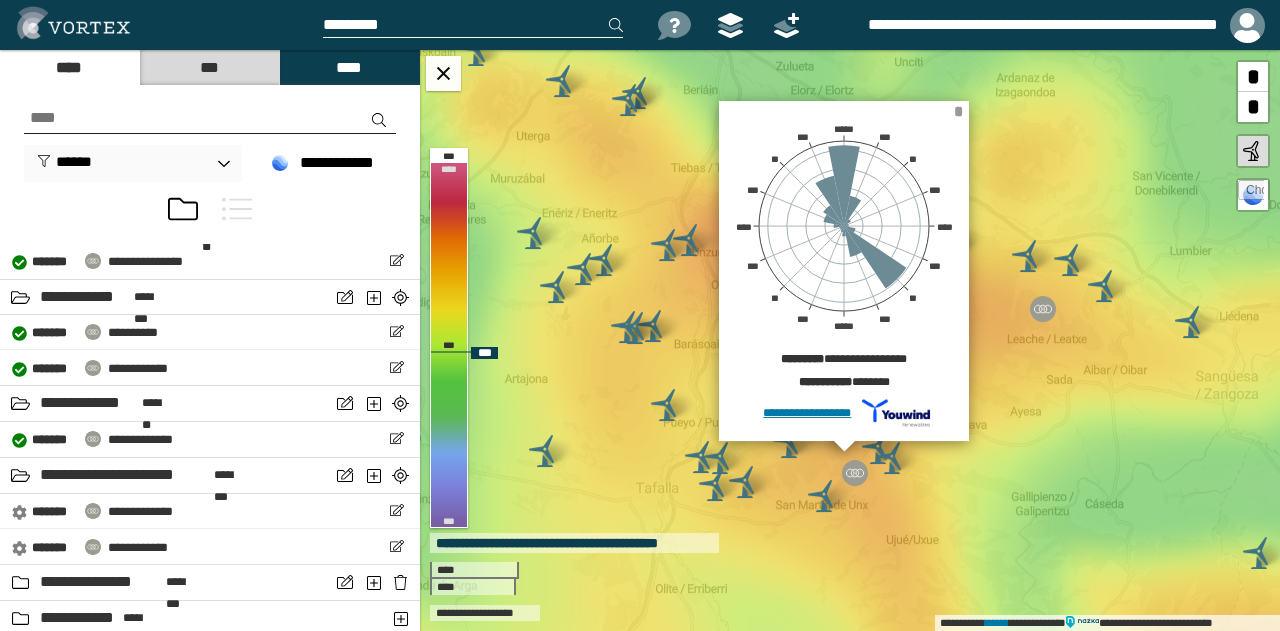 click on "*" at bounding box center (958, 111) 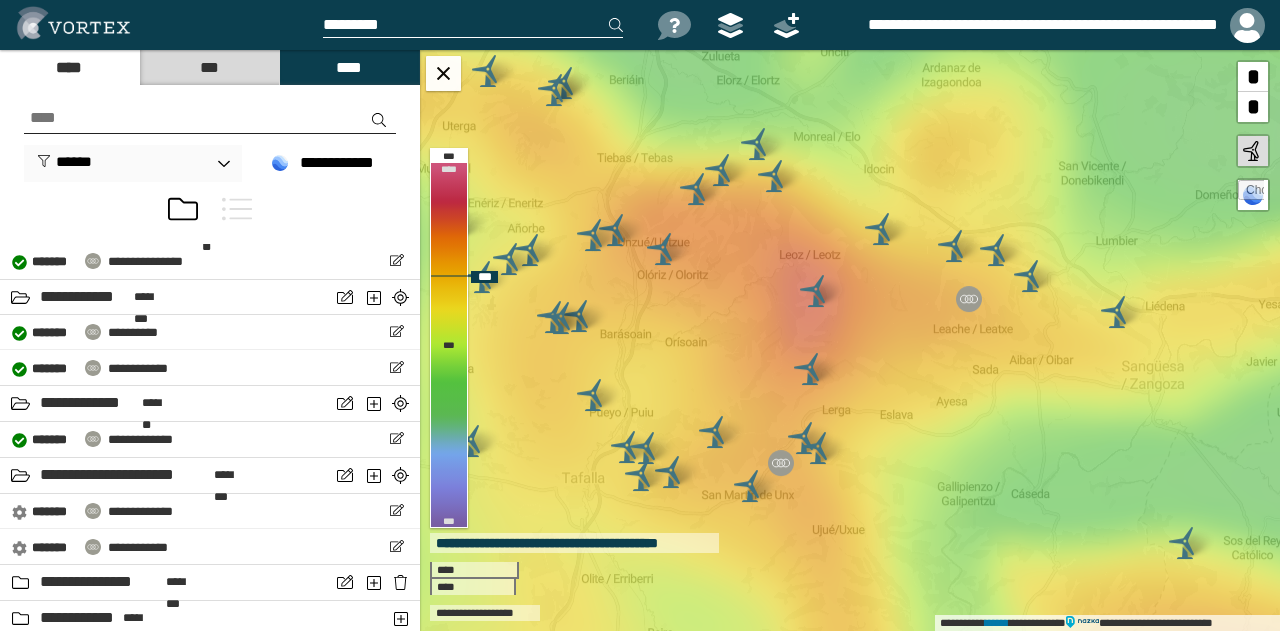 drag, startPoint x: 951, startPoint y: 402, endPoint x: 877, endPoint y: 392, distance: 74.672615 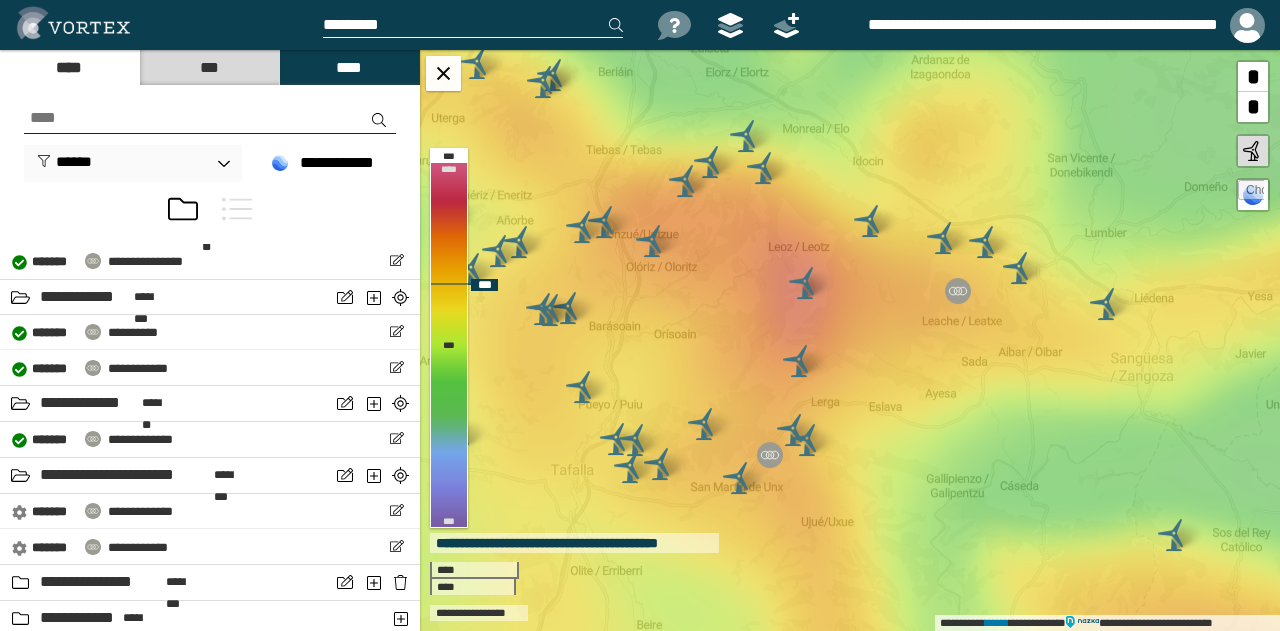 drag, startPoint x: 905, startPoint y: 403, endPoint x: 882, endPoint y: 382, distance: 31.144823 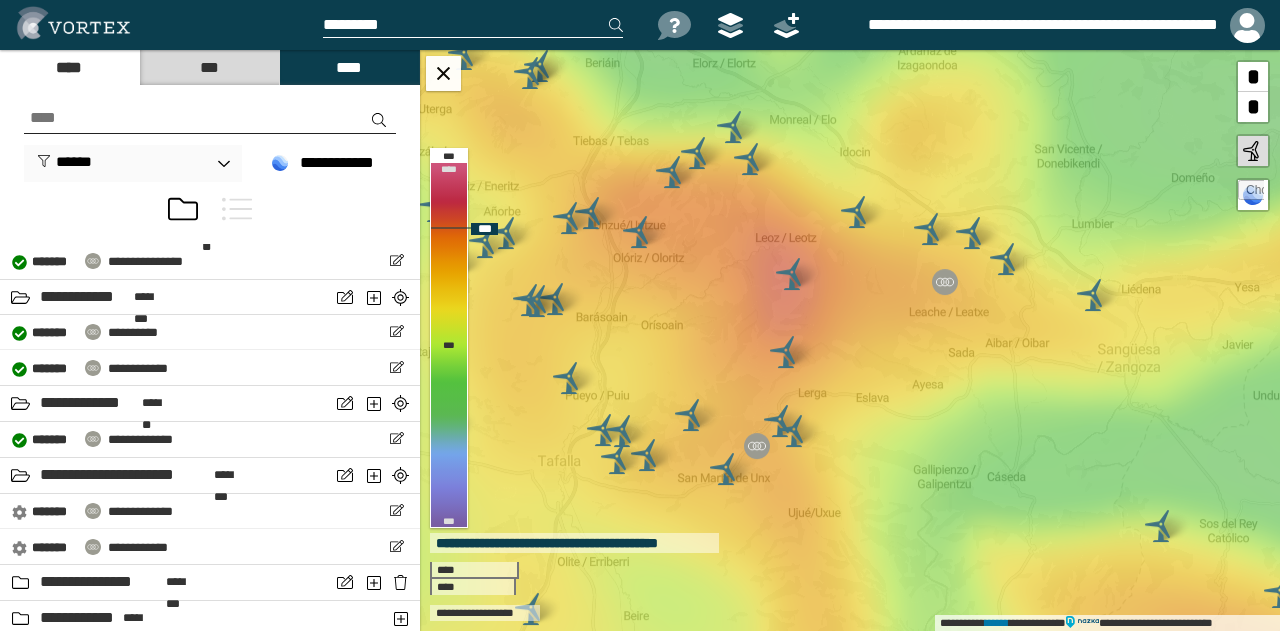 click on "**********" at bounding box center (850, 340) 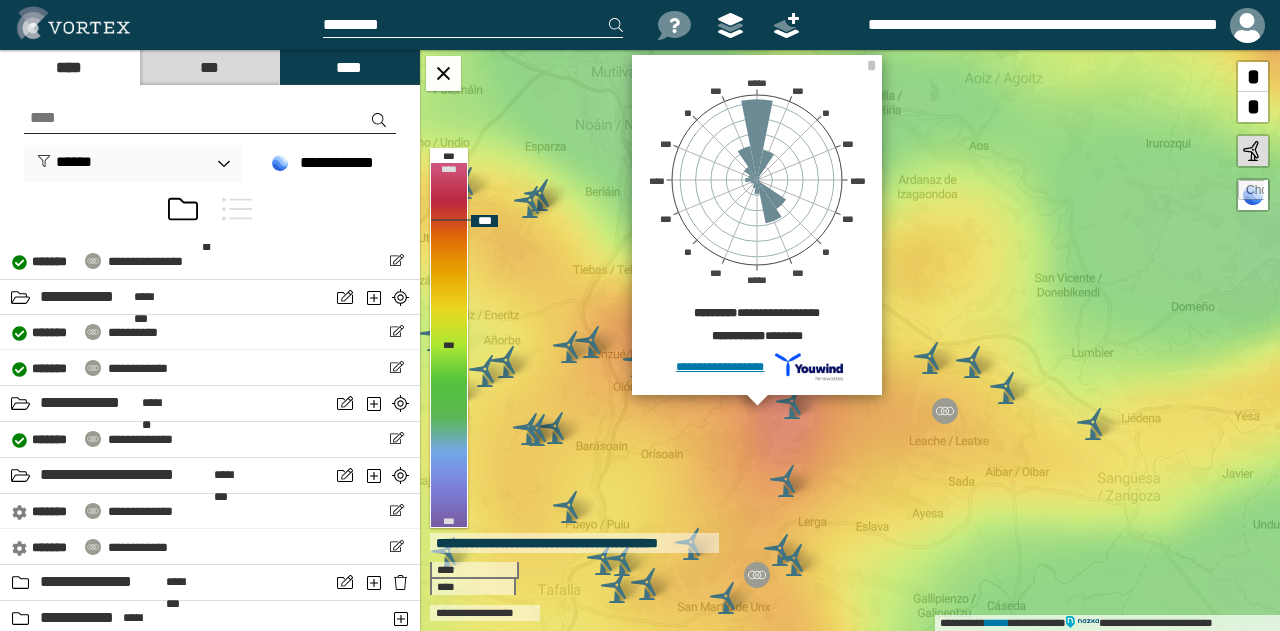 click on "**********" at bounding box center (850, 340) 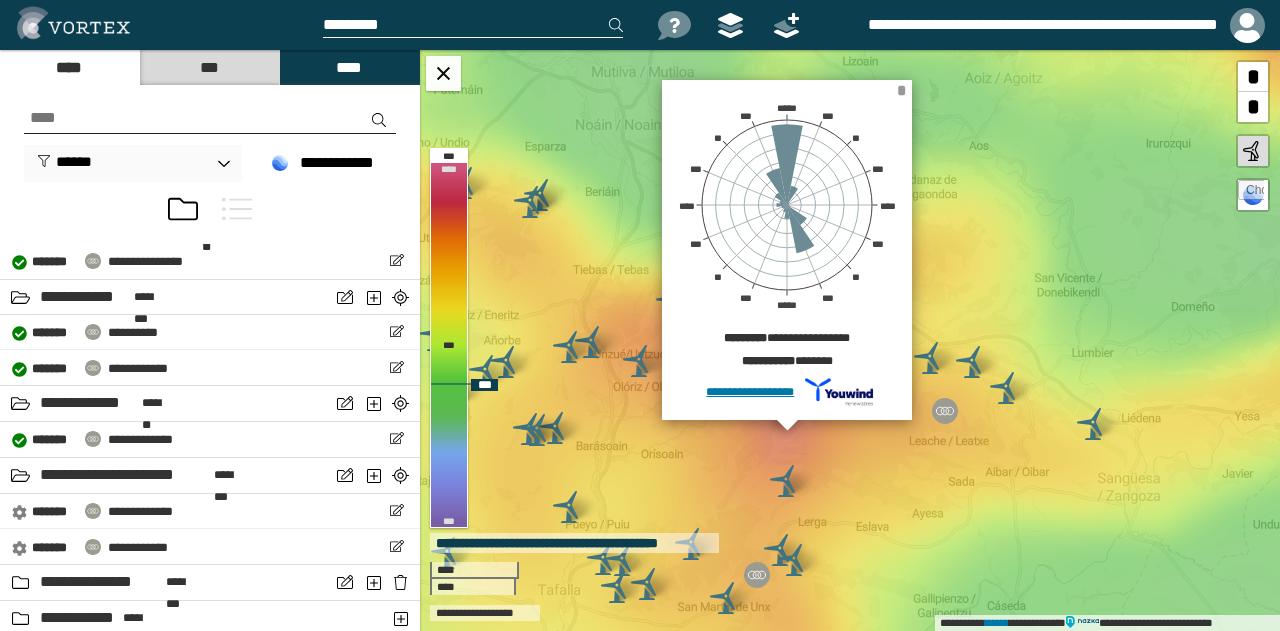 click on "*" at bounding box center (901, 90) 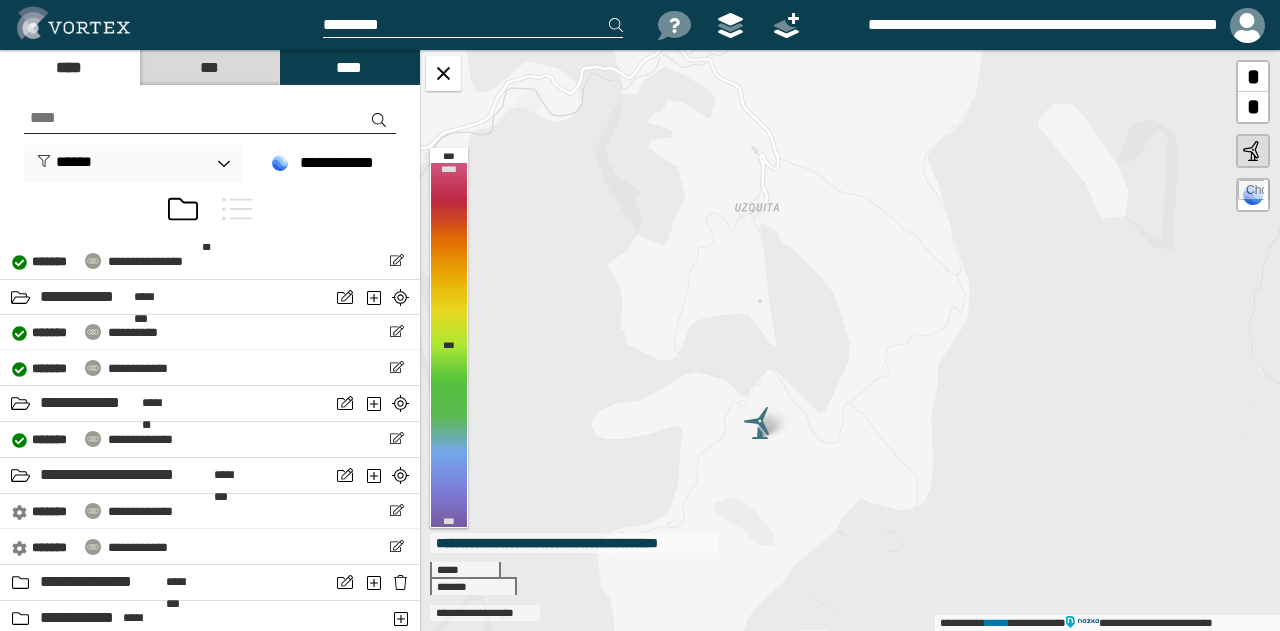 click at bounding box center [760, 423] 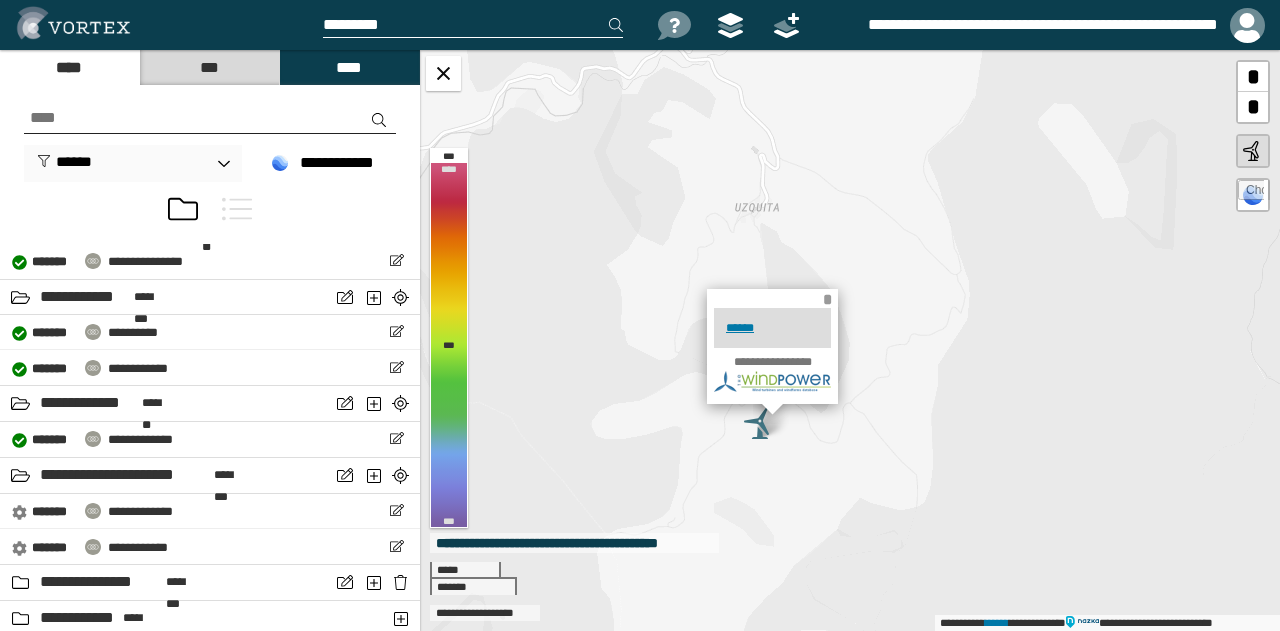click on "*" at bounding box center [829, 296] 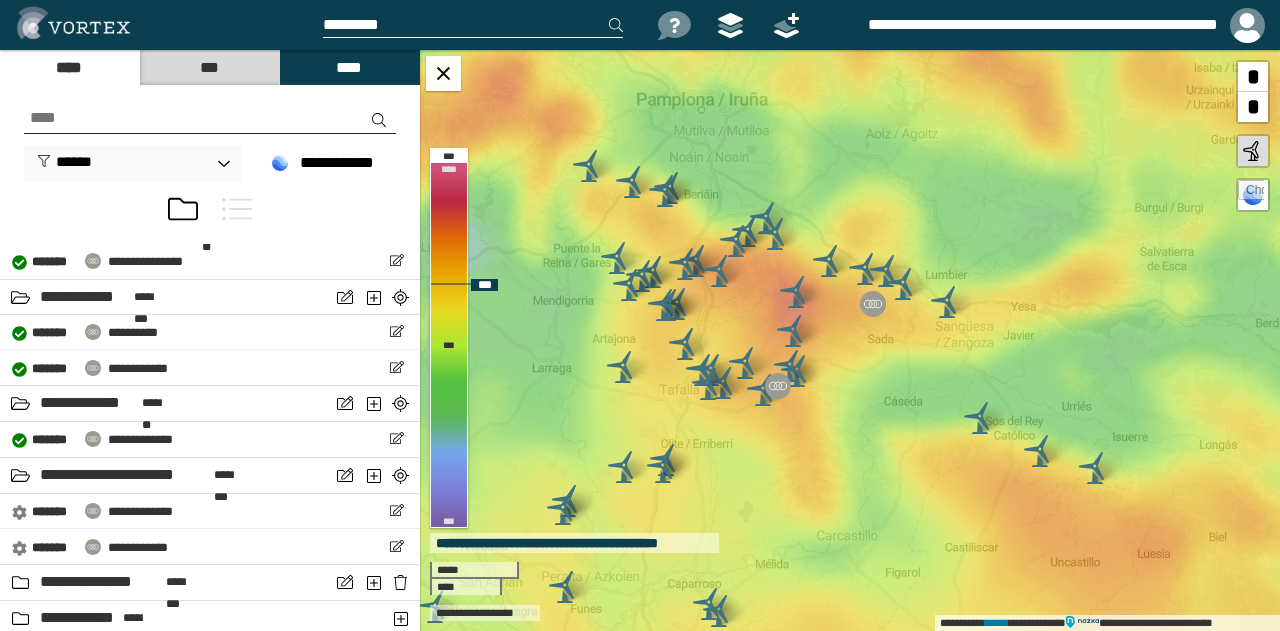 drag, startPoint x: 888, startPoint y: 345, endPoint x: 844, endPoint y: 357, distance: 45.607018 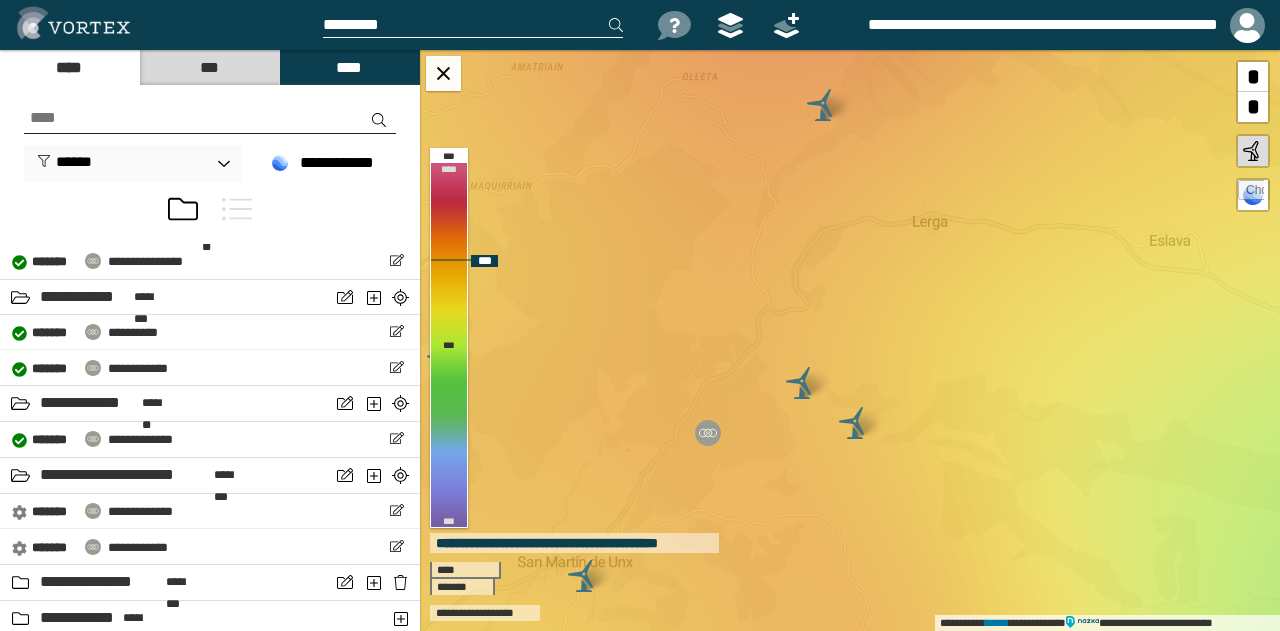 click on "**********" at bounding box center [850, 340] 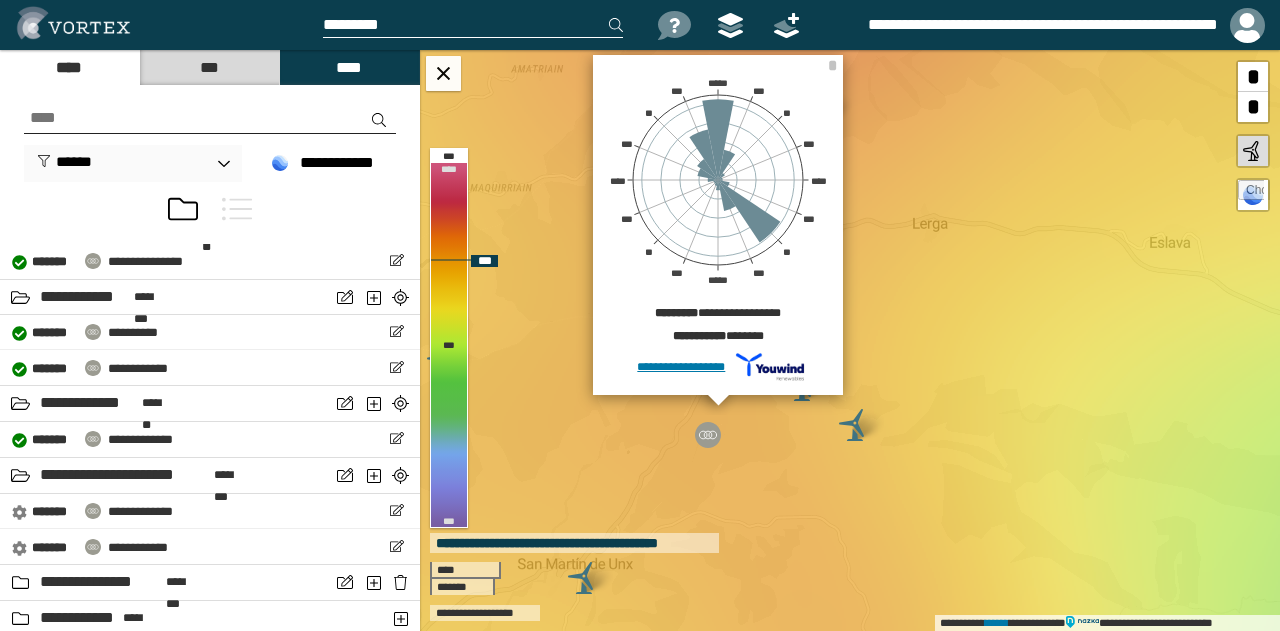 click on "**********" at bounding box center [850, 340] 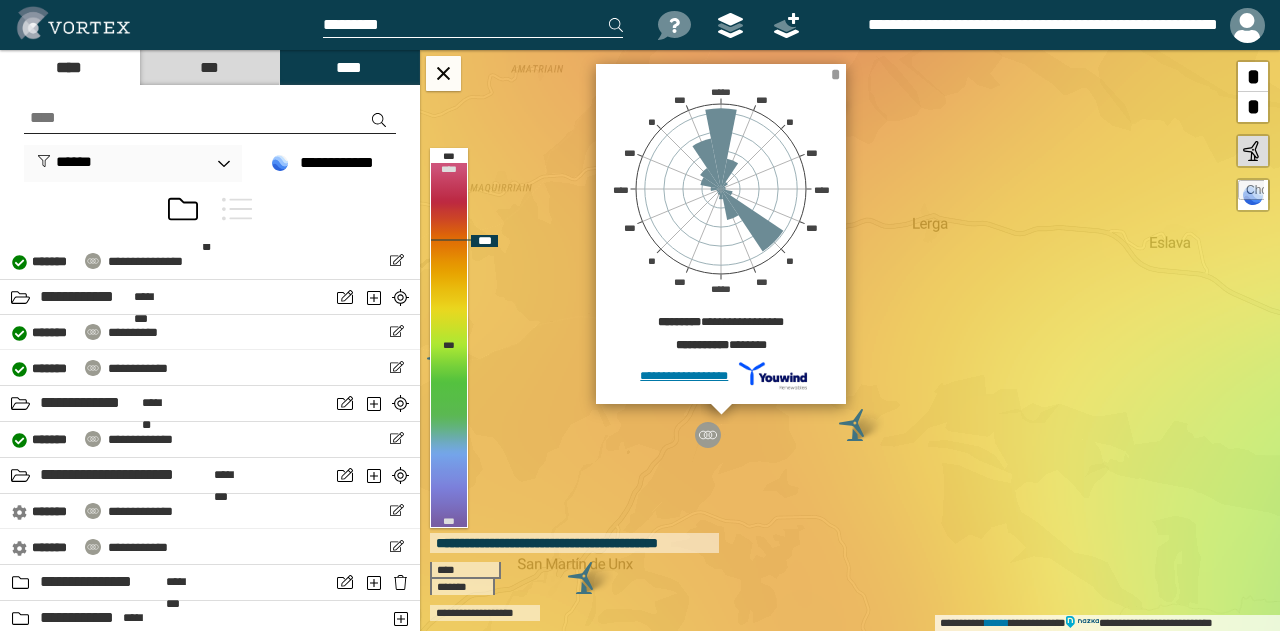 click on "*" at bounding box center [835, 74] 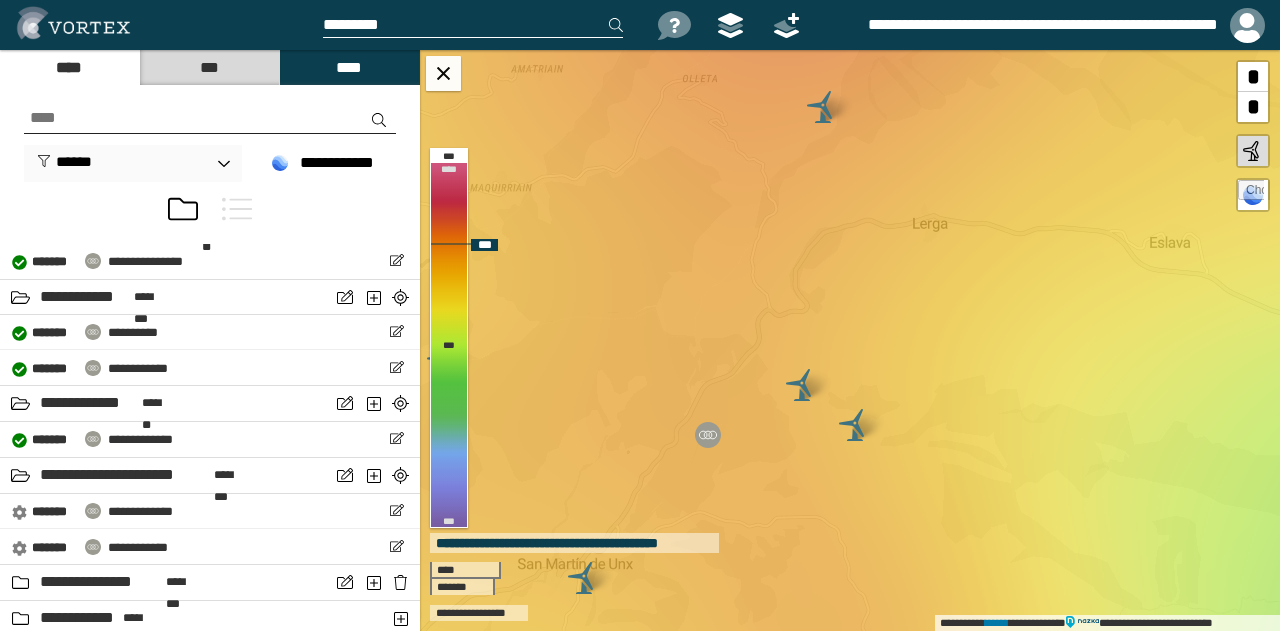 click on "**********" at bounding box center (850, 340) 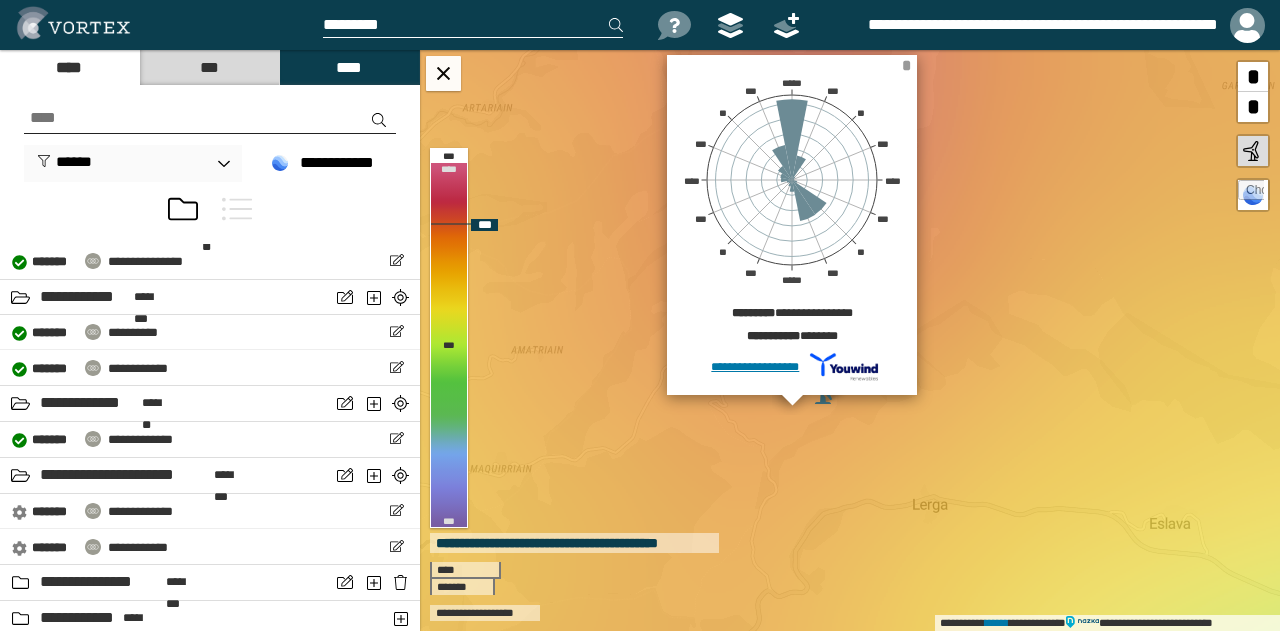 click on "*" at bounding box center [906, 65] 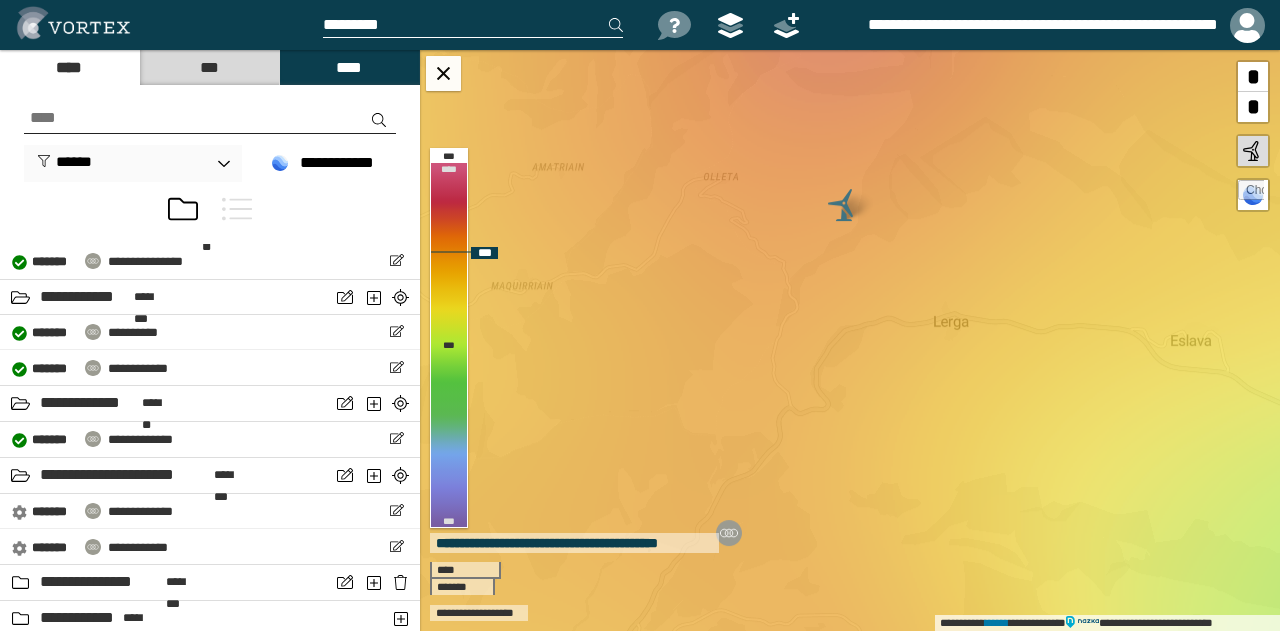 drag, startPoint x: 672, startPoint y: 472, endPoint x: 733, endPoint y: 230, distance: 249.56963 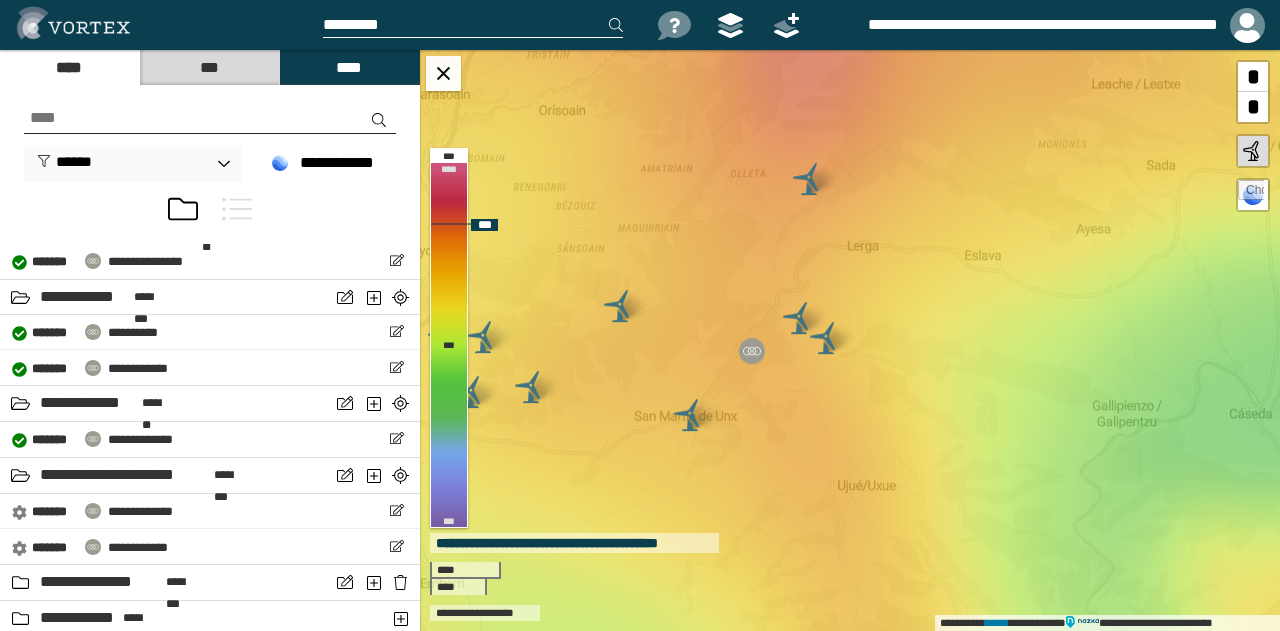 click on "**********" at bounding box center [850, 340] 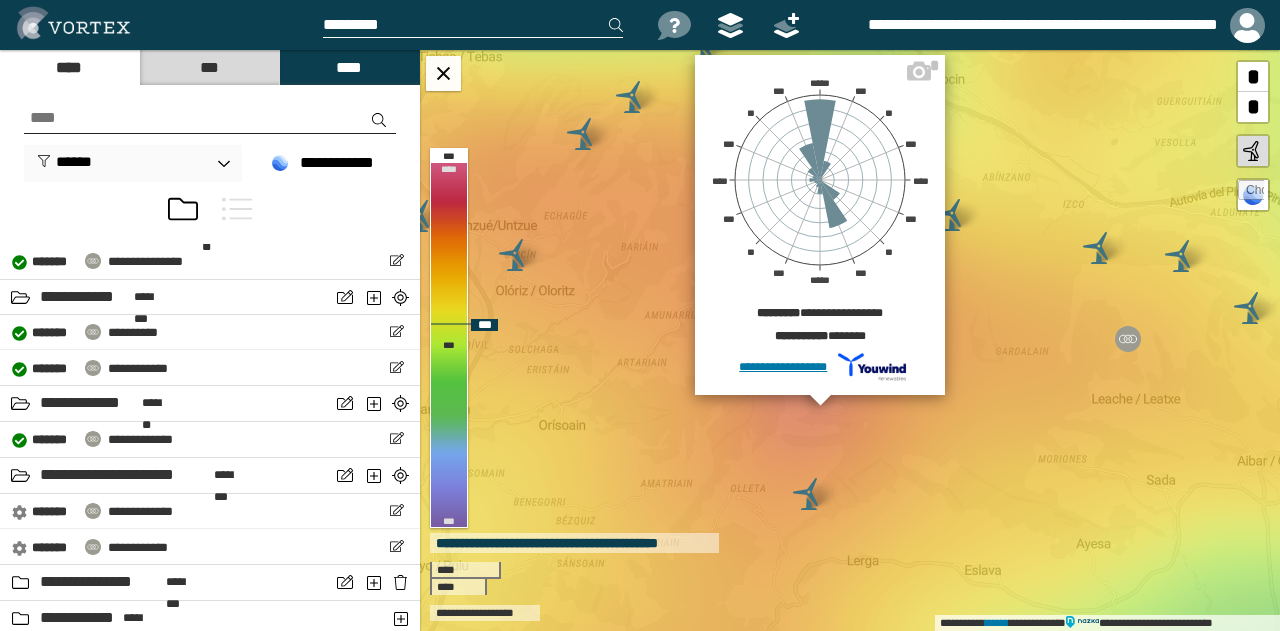 drag, startPoint x: 938, startPoint y: 69, endPoint x: 908, endPoint y: 274, distance: 207.18349 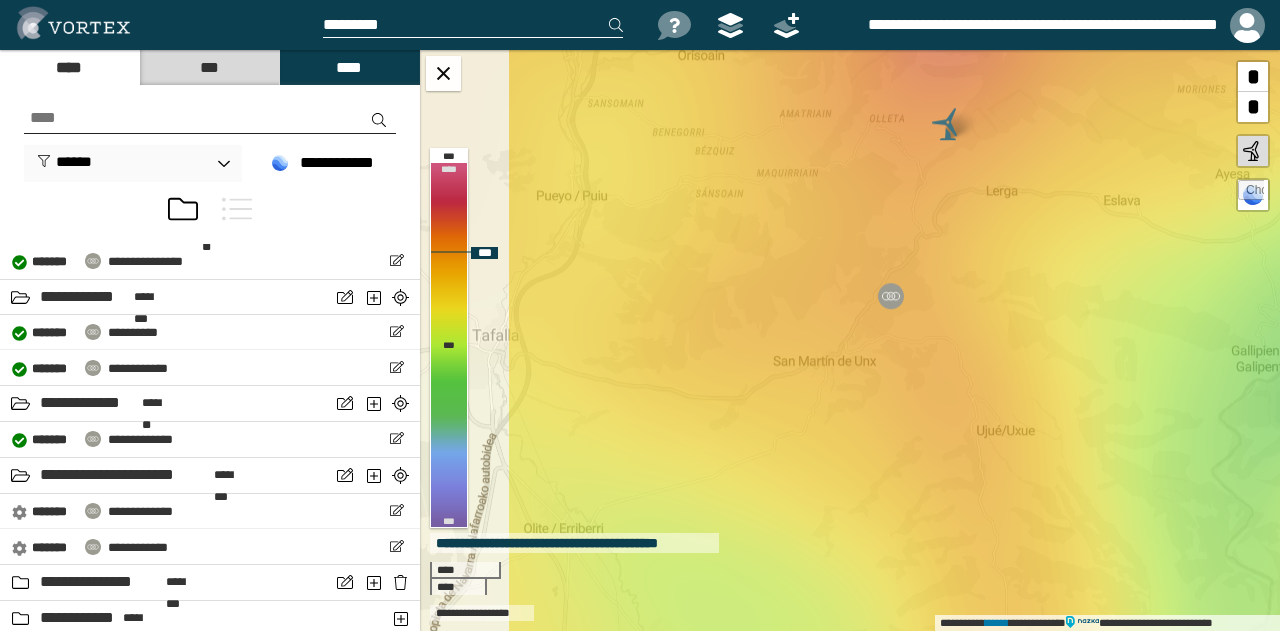 drag, startPoint x: 883, startPoint y: 477, endPoint x: 1022, endPoint y: 107, distance: 395.24802 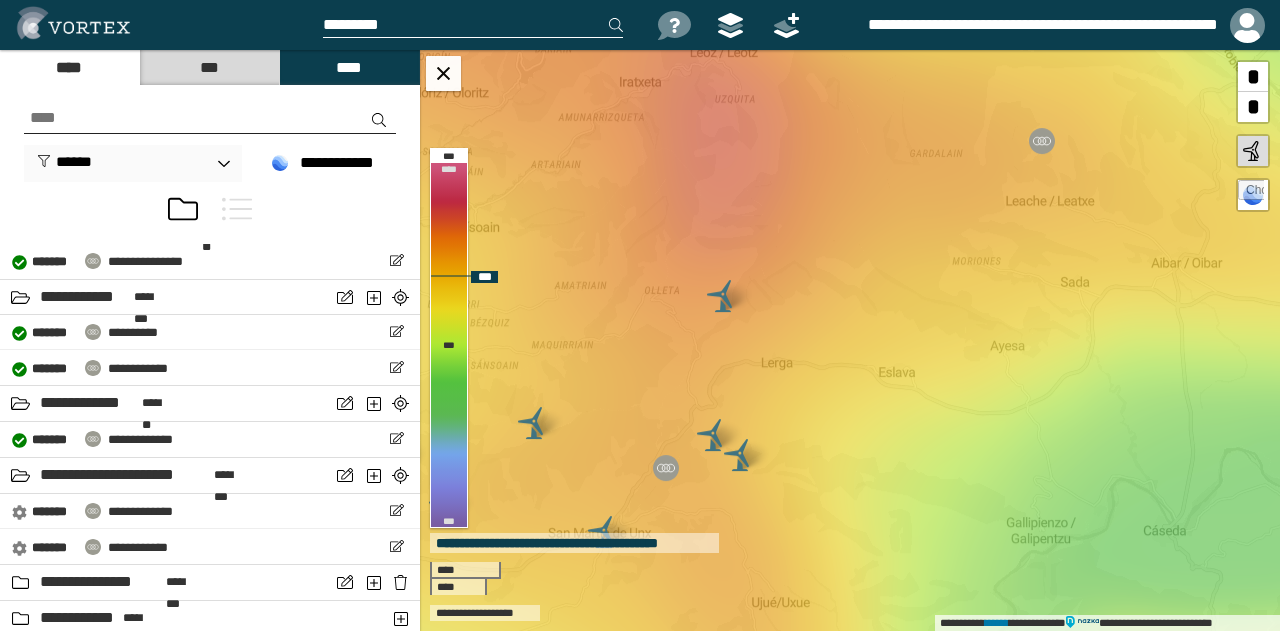 drag, startPoint x: 1108, startPoint y: 143, endPoint x: 896, endPoint y: 299, distance: 263.21094 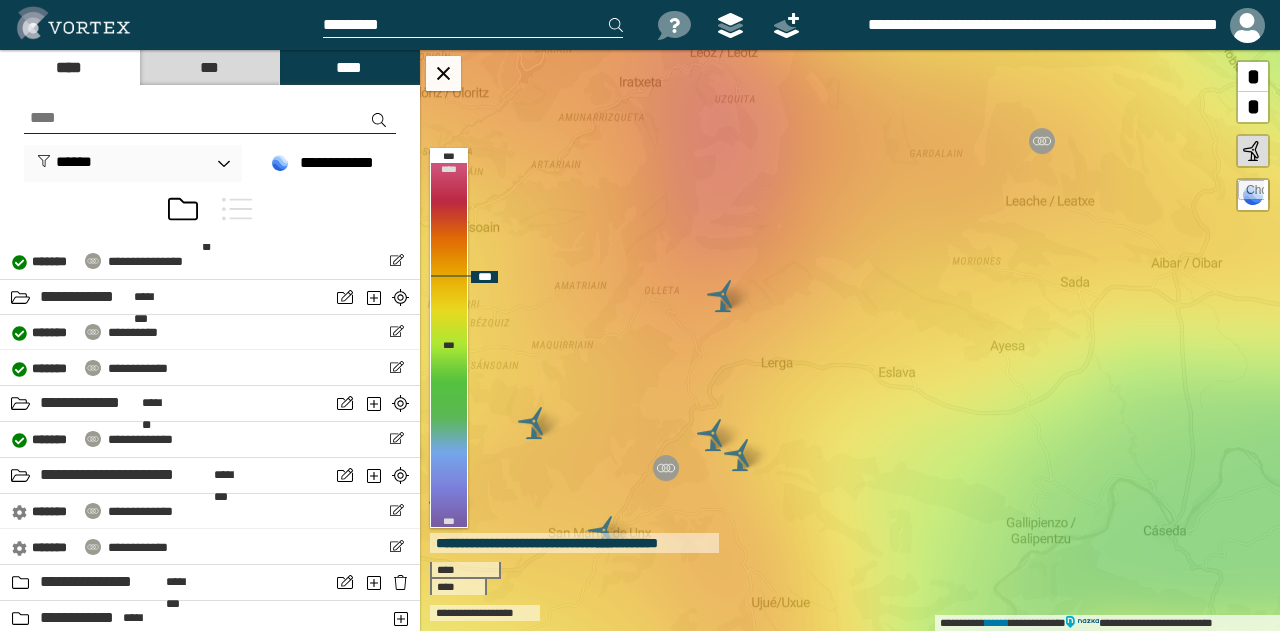 click on "**********" at bounding box center (850, 340) 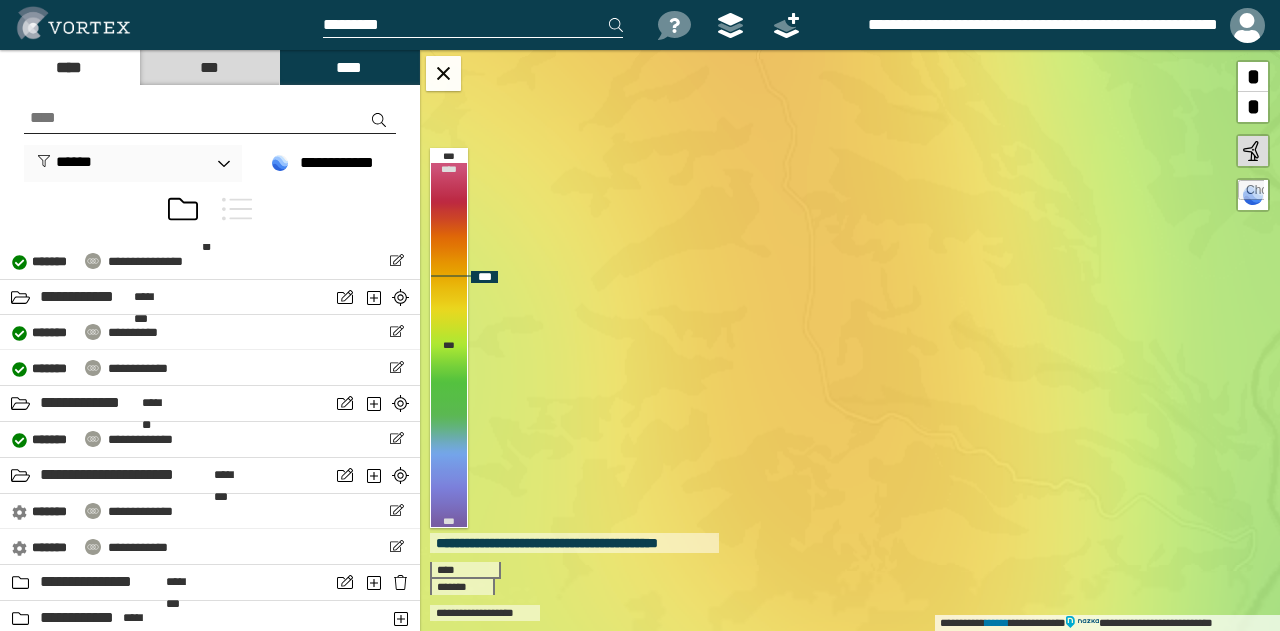 click on "**********" at bounding box center (850, 340) 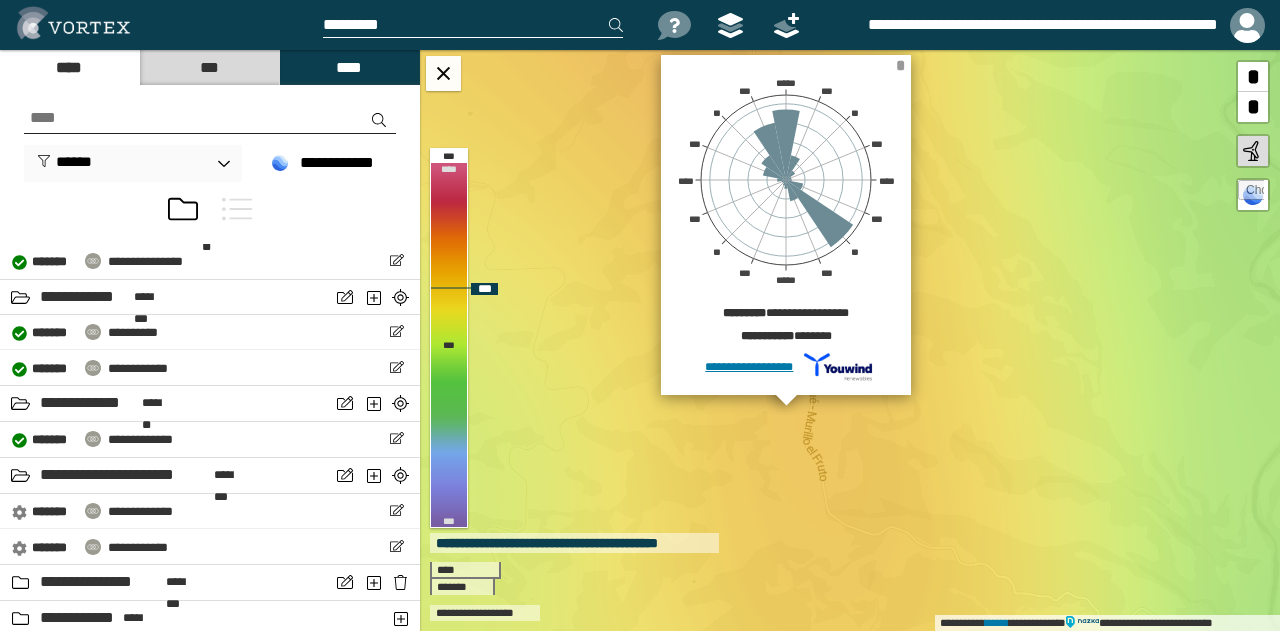 click on "*" at bounding box center (900, 65) 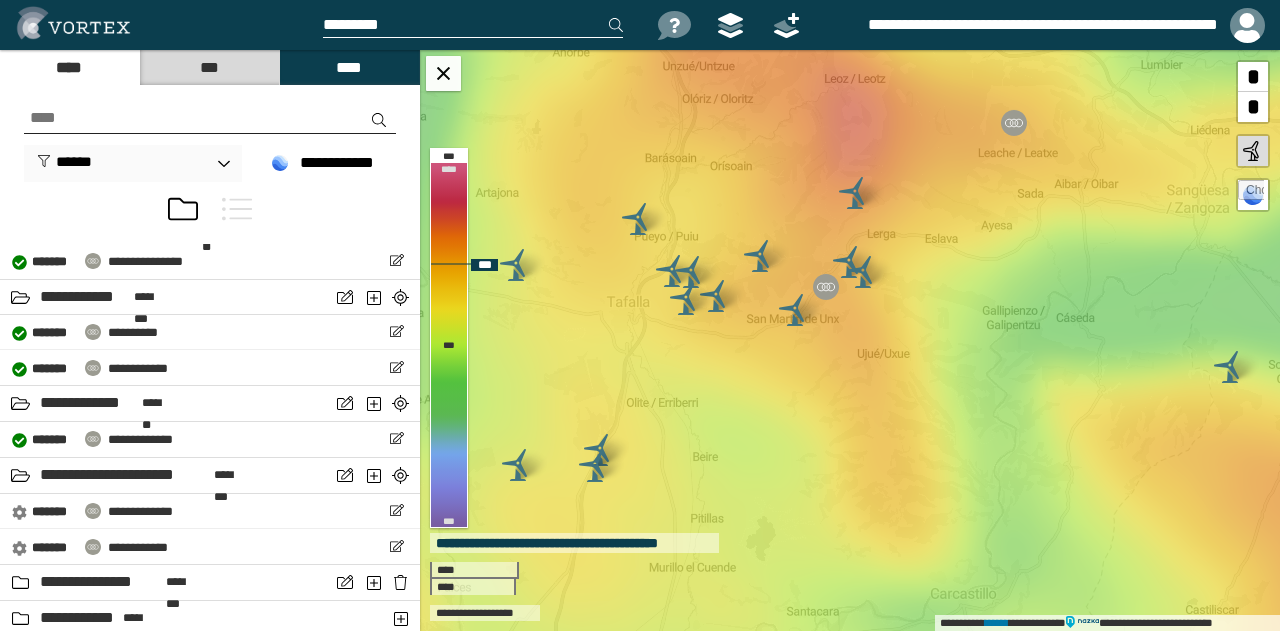 drag, startPoint x: 858, startPoint y: 207, endPoint x: 864, endPoint y: 317, distance: 110.16351 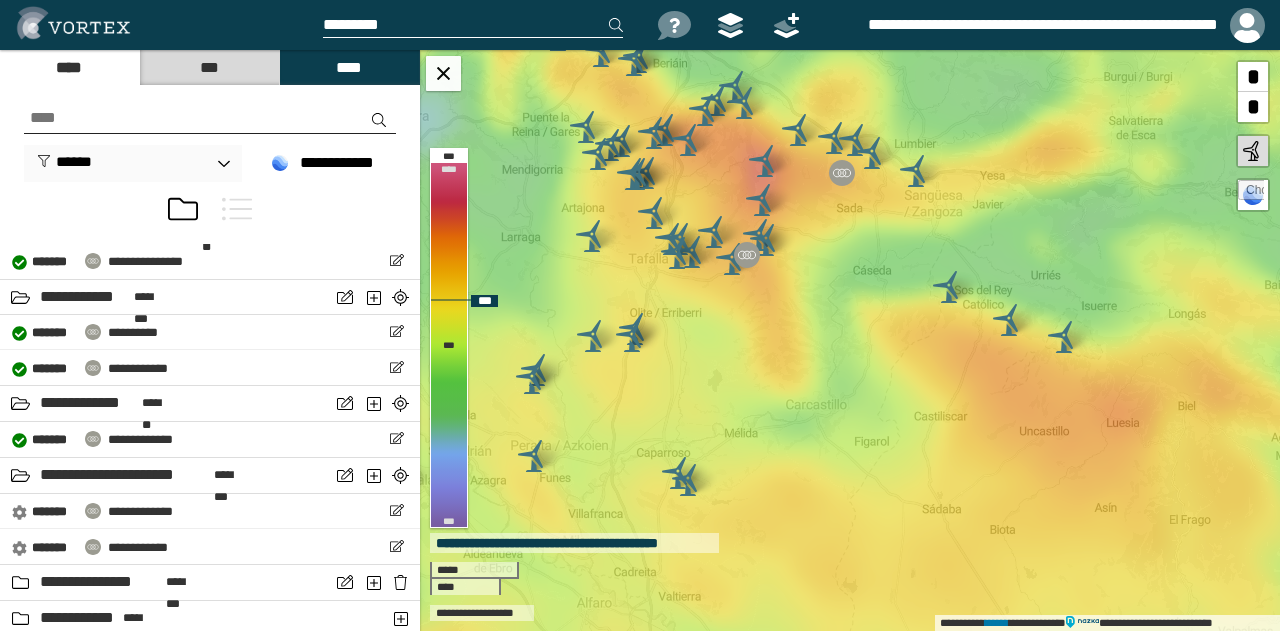 drag, startPoint x: 1036, startPoint y: 464, endPoint x: 948, endPoint y: 422, distance: 97.50897 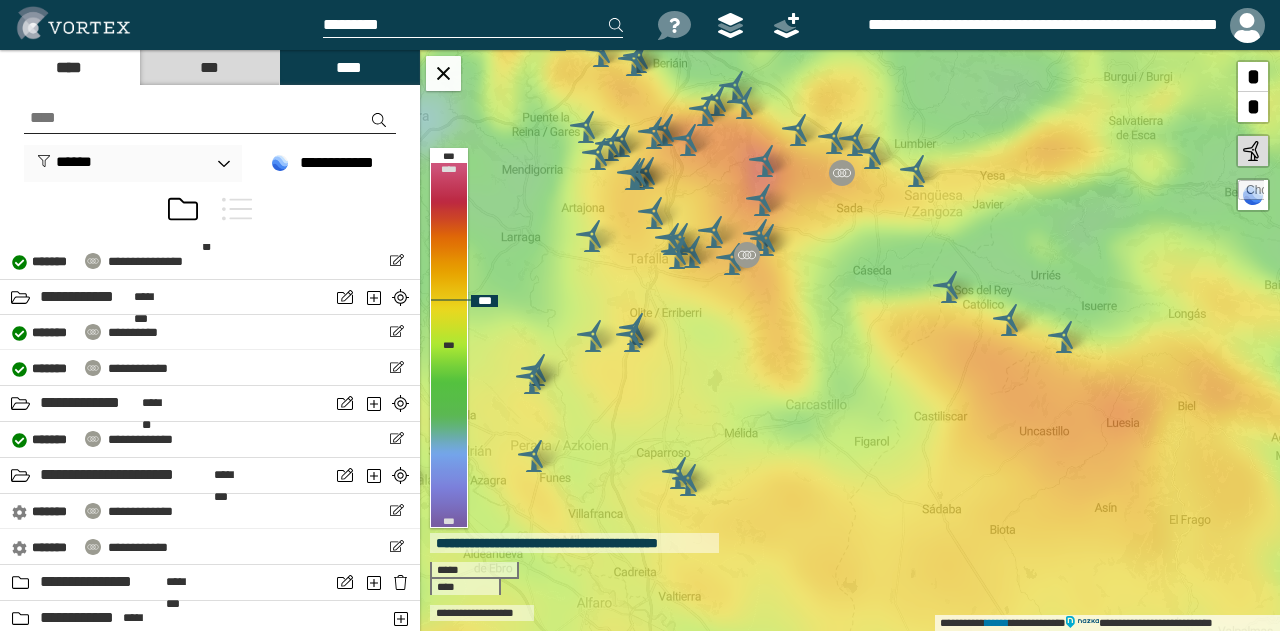 click on "**********" at bounding box center (850, 340) 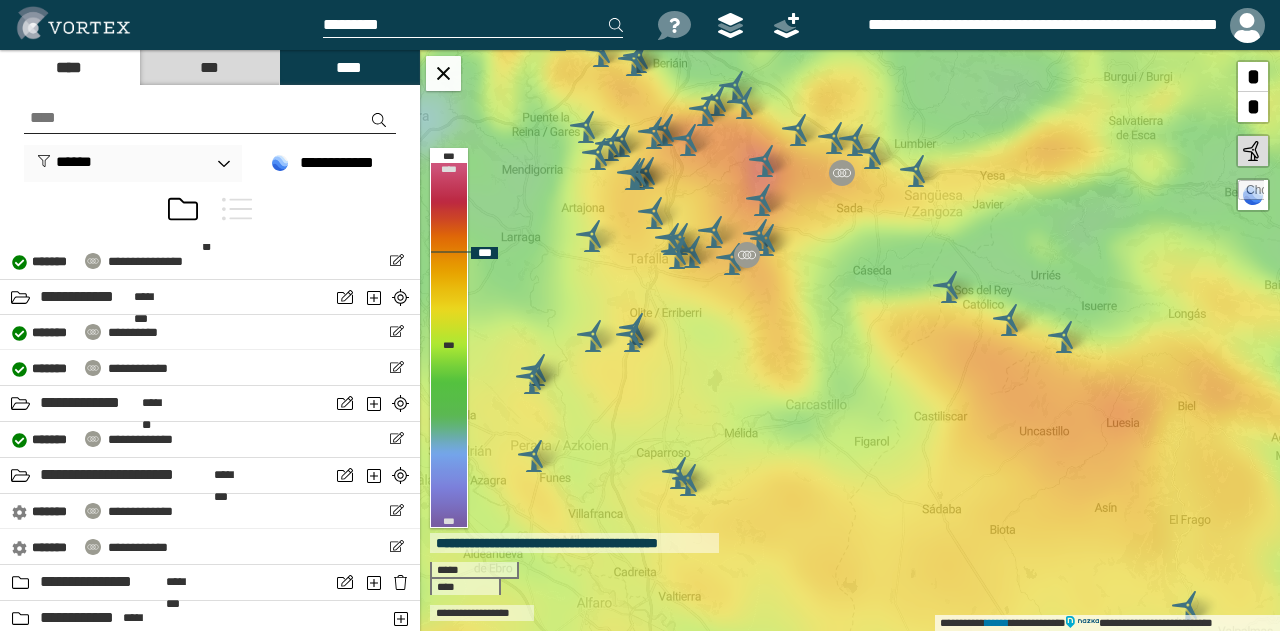 click on "**********" at bounding box center (850, 340) 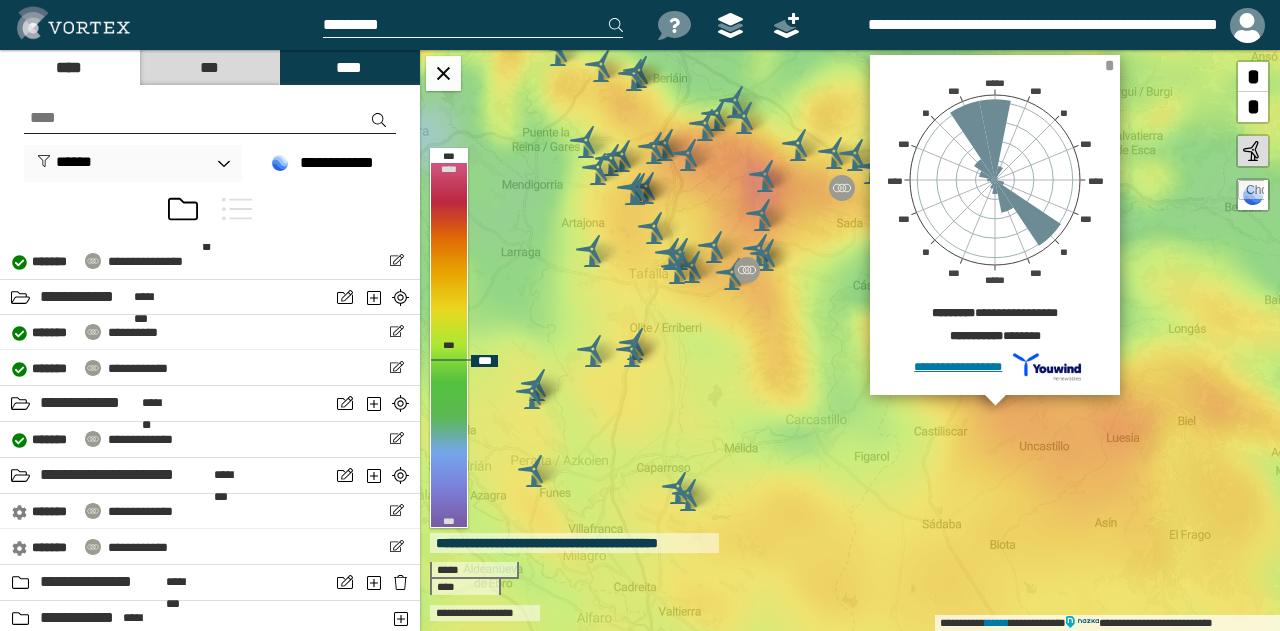 click on "*" at bounding box center (1109, 65) 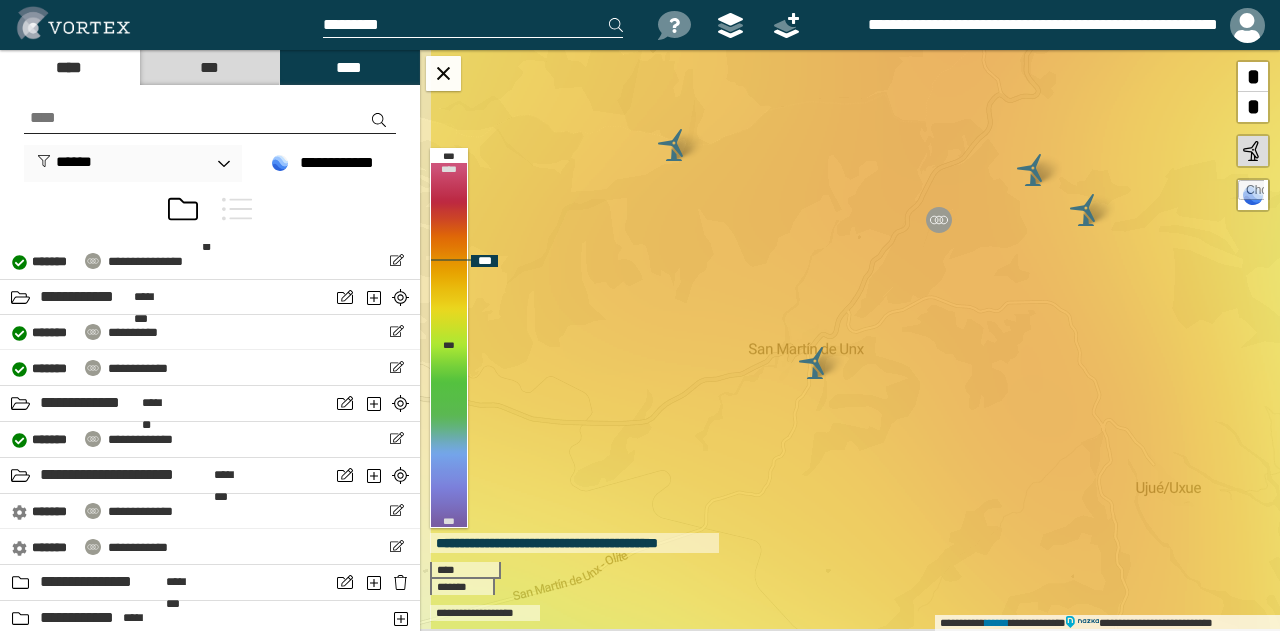 drag, startPoint x: 847, startPoint y: 318, endPoint x: 961, endPoint y: 306, distance: 114.62984 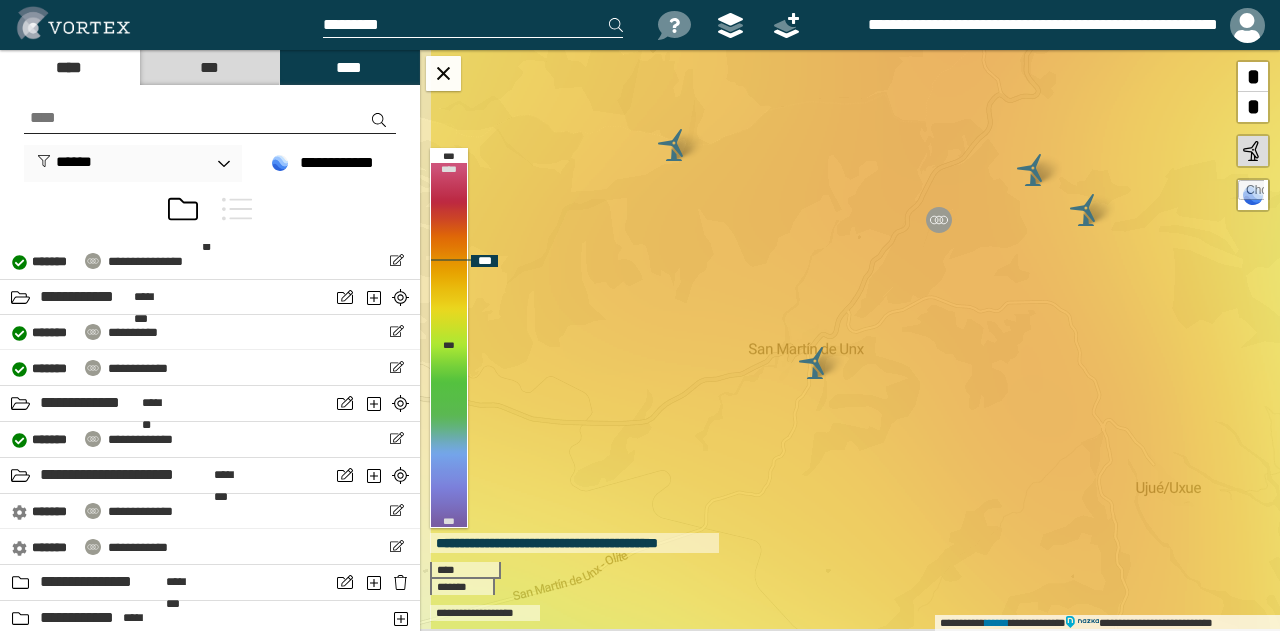 click on "**********" at bounding box center (850, 340) 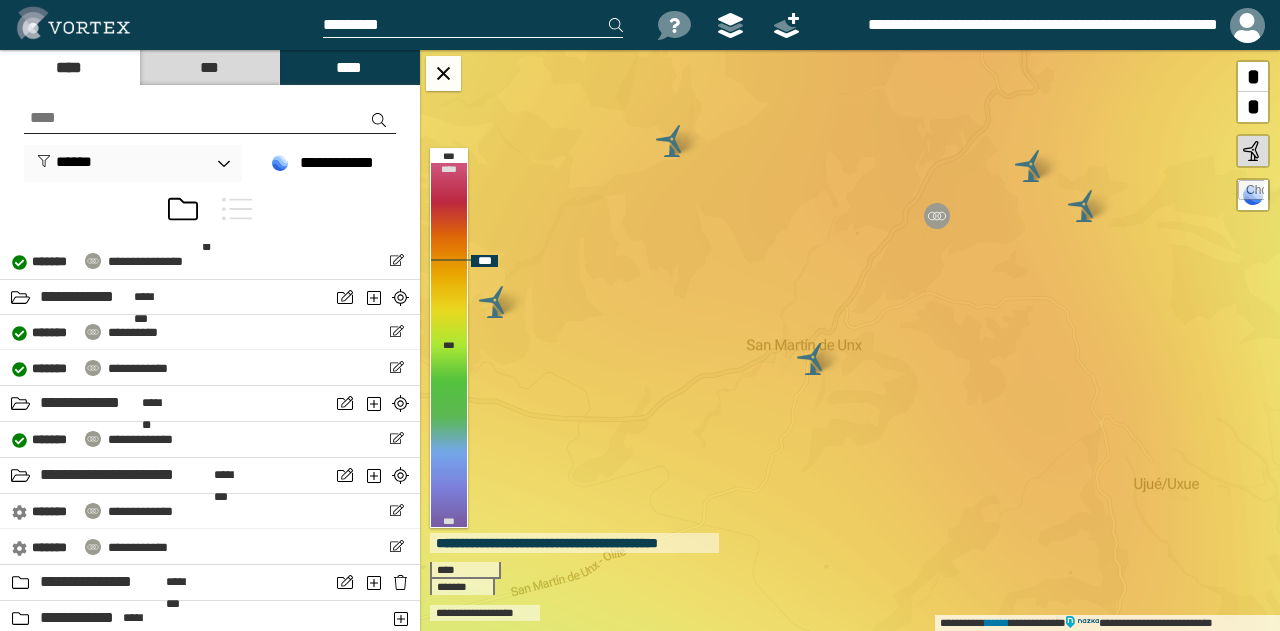 click on "**********" at bounding box center [850, 340] 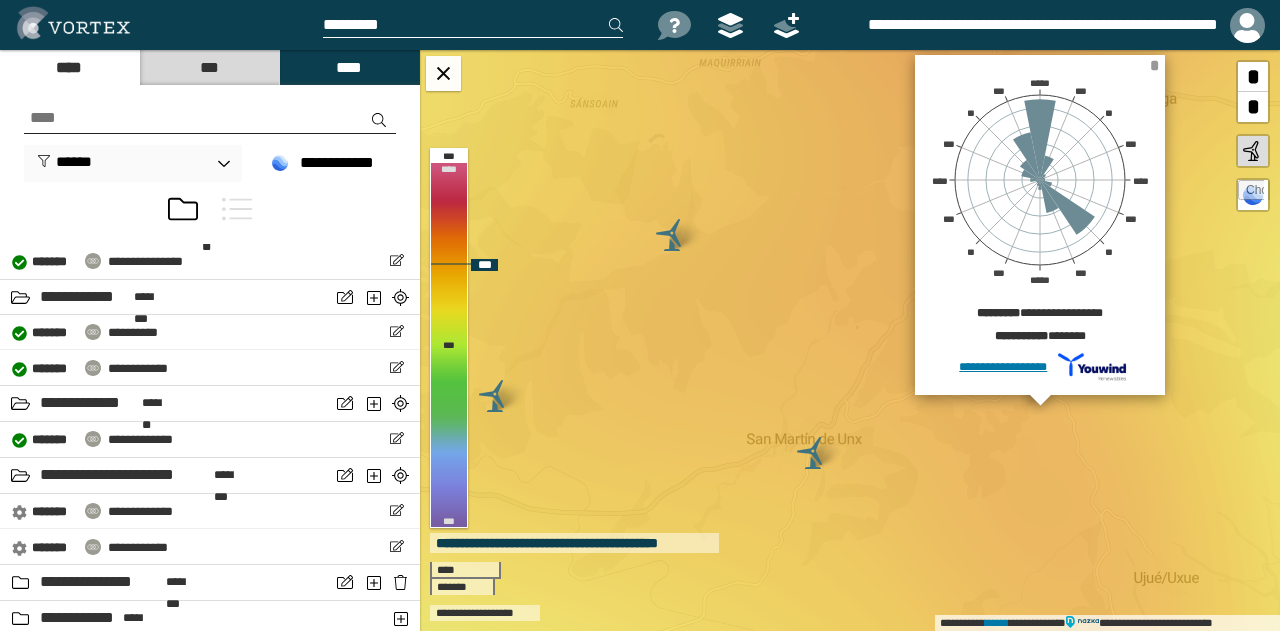 click on "*" at bounding box center (1154, 65) 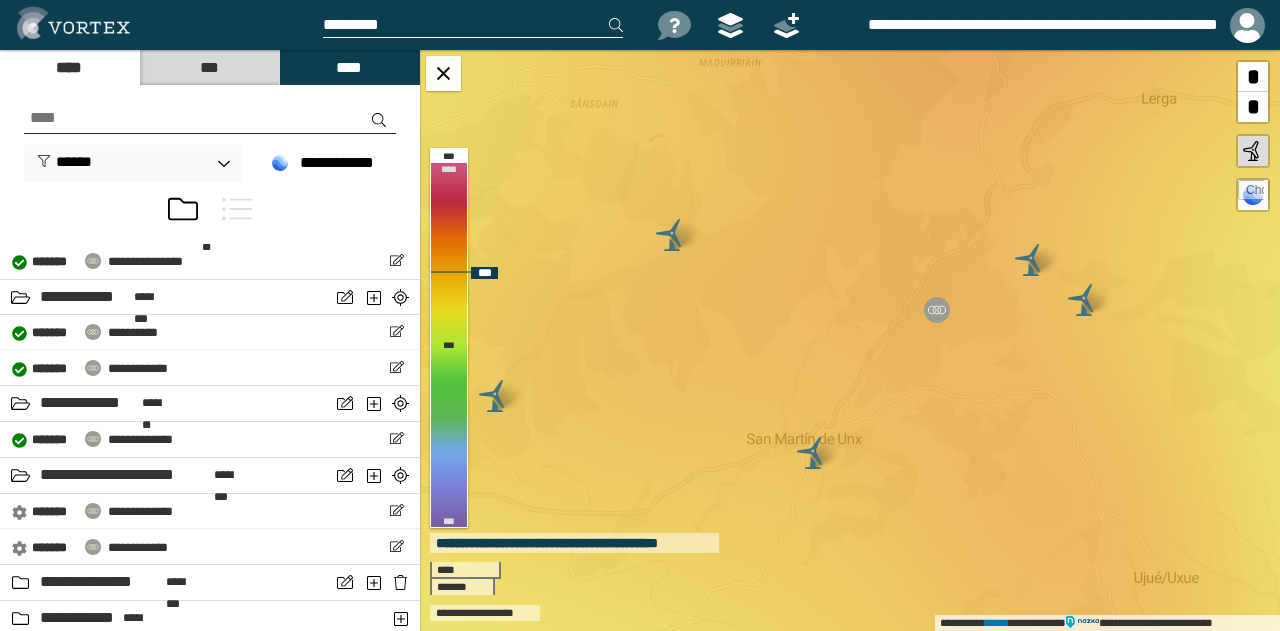 click on "**********" at bounding box center [850, 340] 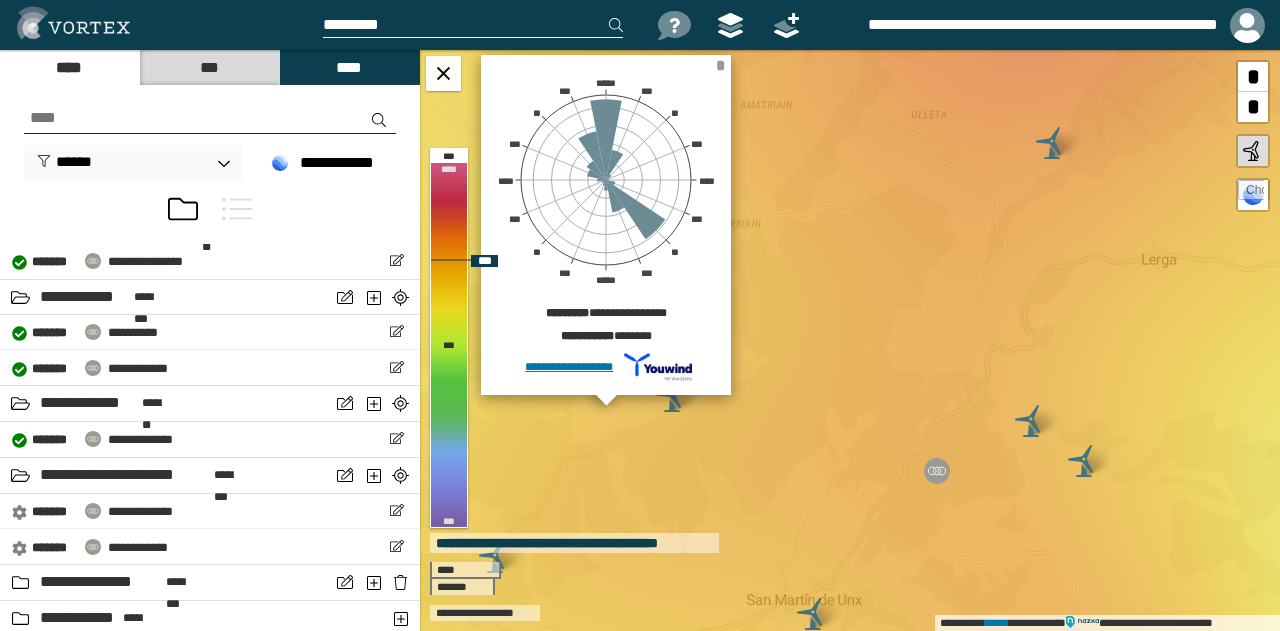 click on "*" at bounding box center (720, 65) 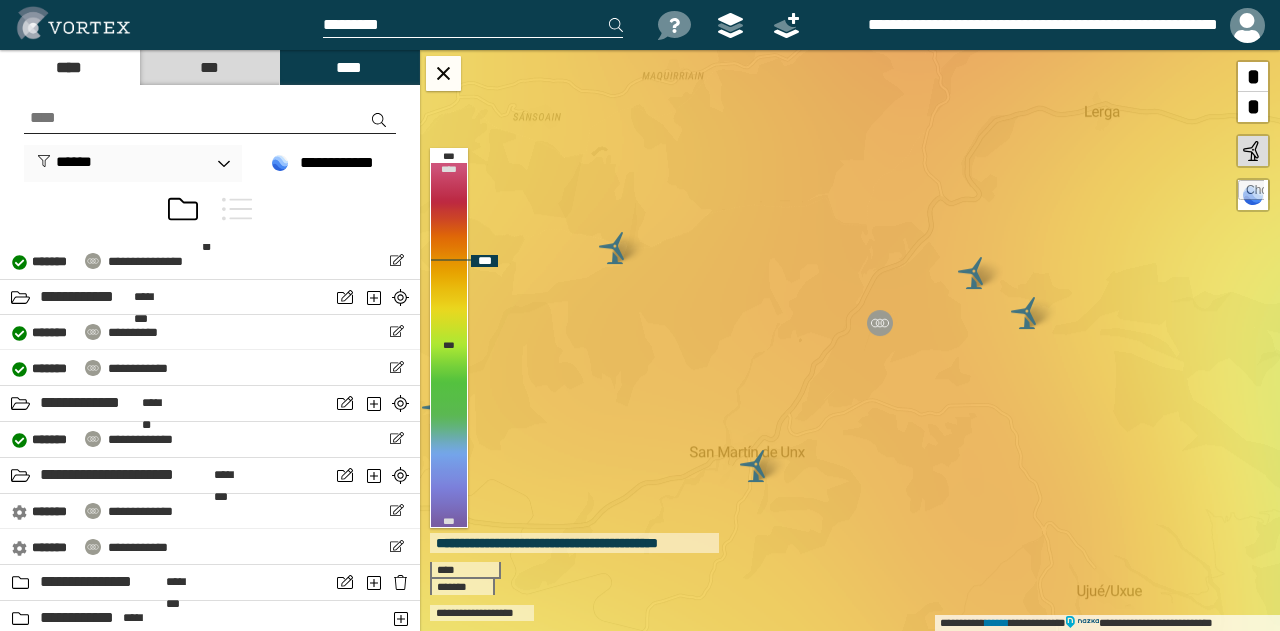 drag, startPoint x: 871, startPoint y: 374, endPoint x: 814, endPoint y: 214, distance: 169.84993 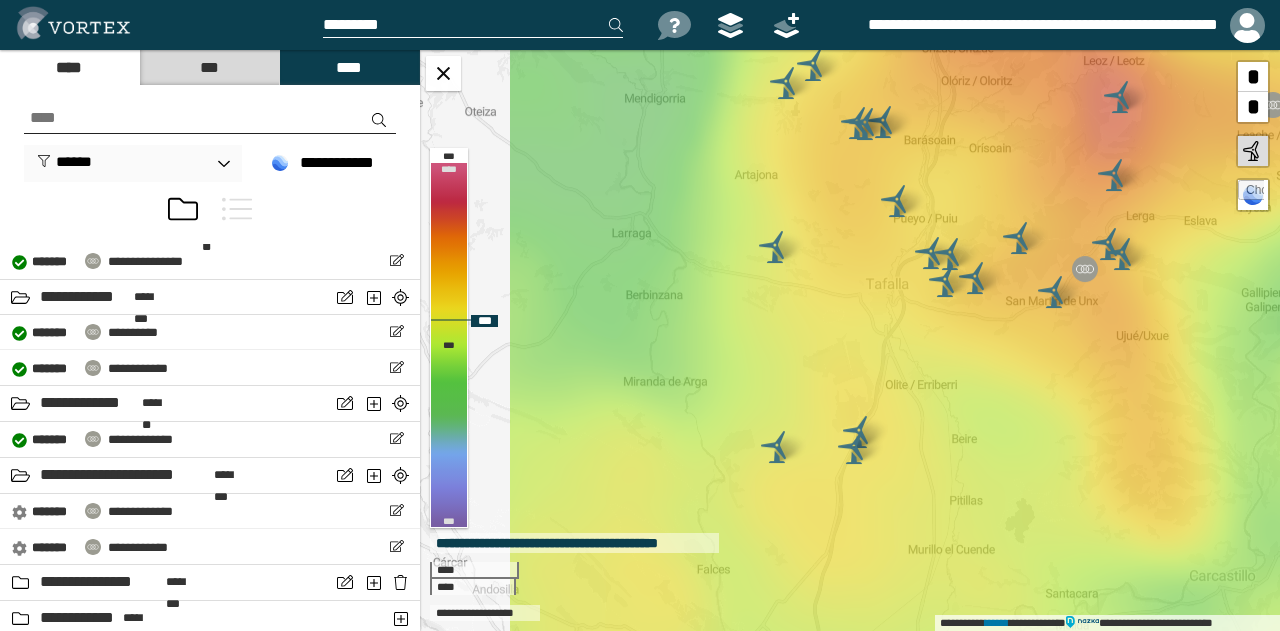 drag, startPoint x: 710, startPoint y: 334, endPoint x: 959, endPoint y: 357, distance: 250.06 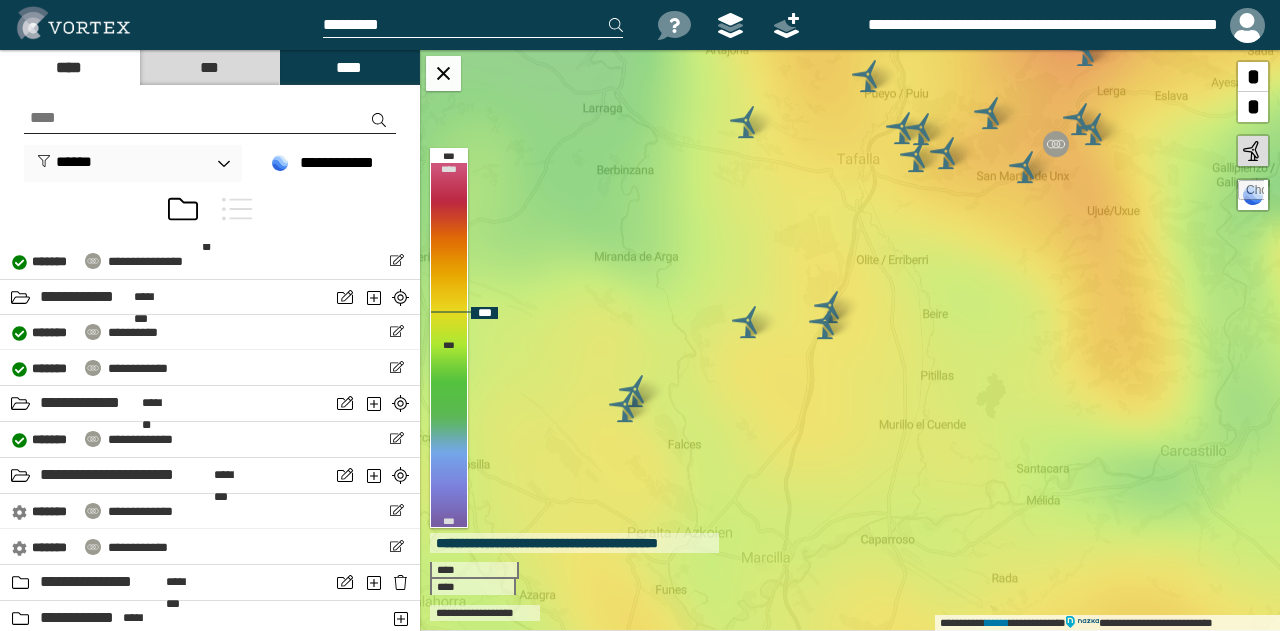 drag, startPoint x: 884, startPoint y: 393, endPoint x: 872, endPoint y: 337, distance: 57.271286 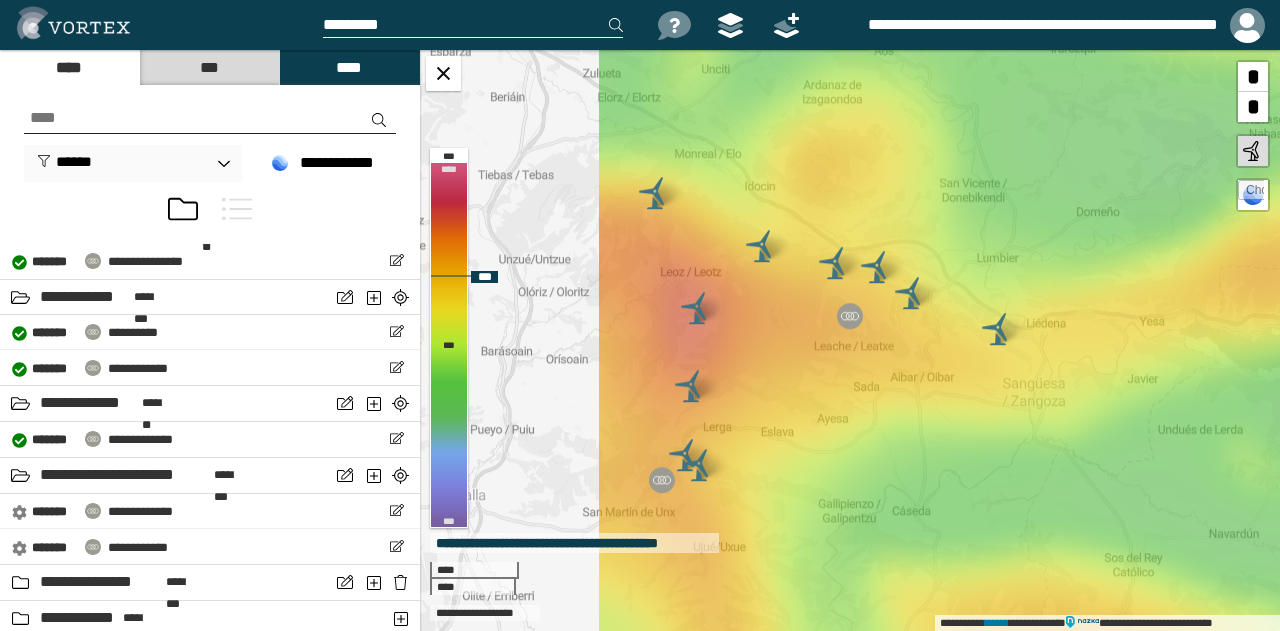 drag, startPoint x: 580, startPoint y: 481, endPoint x: 804, endPoint y: 376, distance: 247.38835 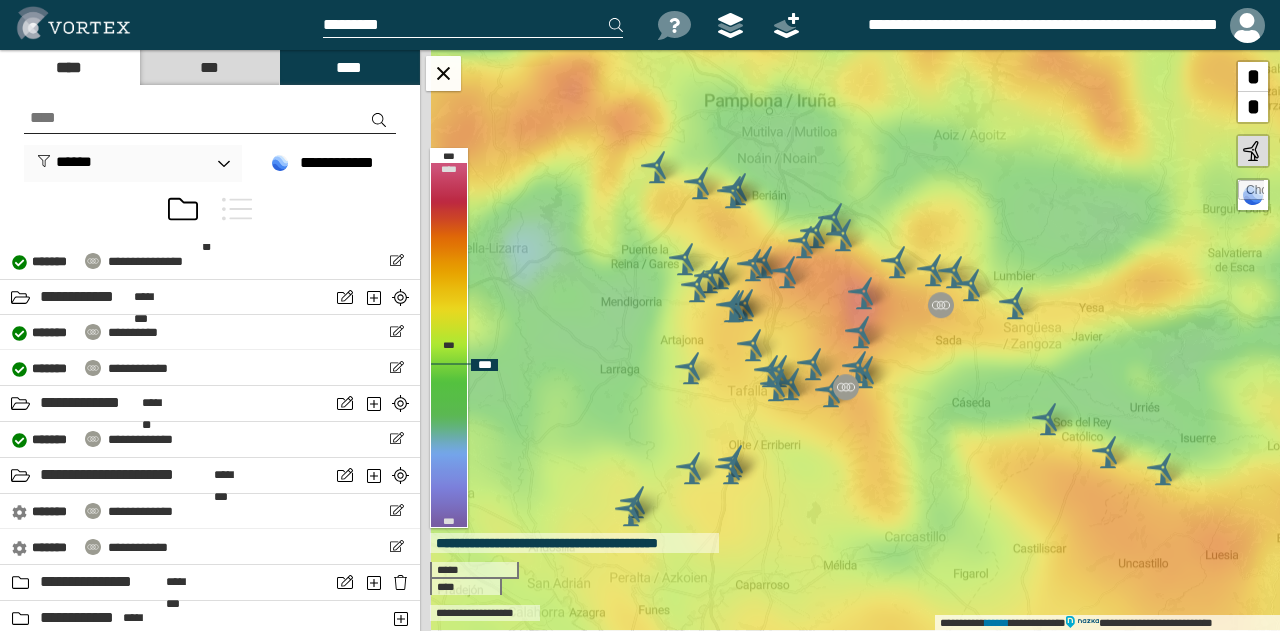 drag, startPoint x: 530, startPoint y: 451, endPoint x: 644, endPoint y: 415, distance: 119.54916 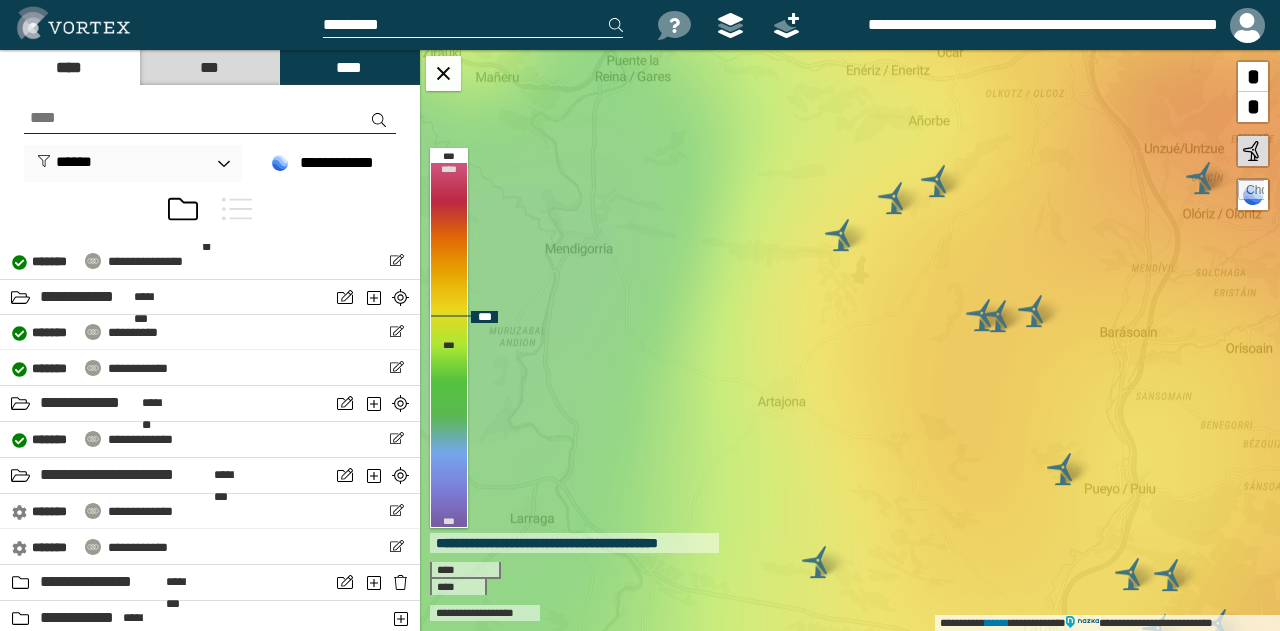 drag, startPoint x: 785, startPoint y: 233, endPoint x: 790, endPoint y: 371, distance: 138.09055 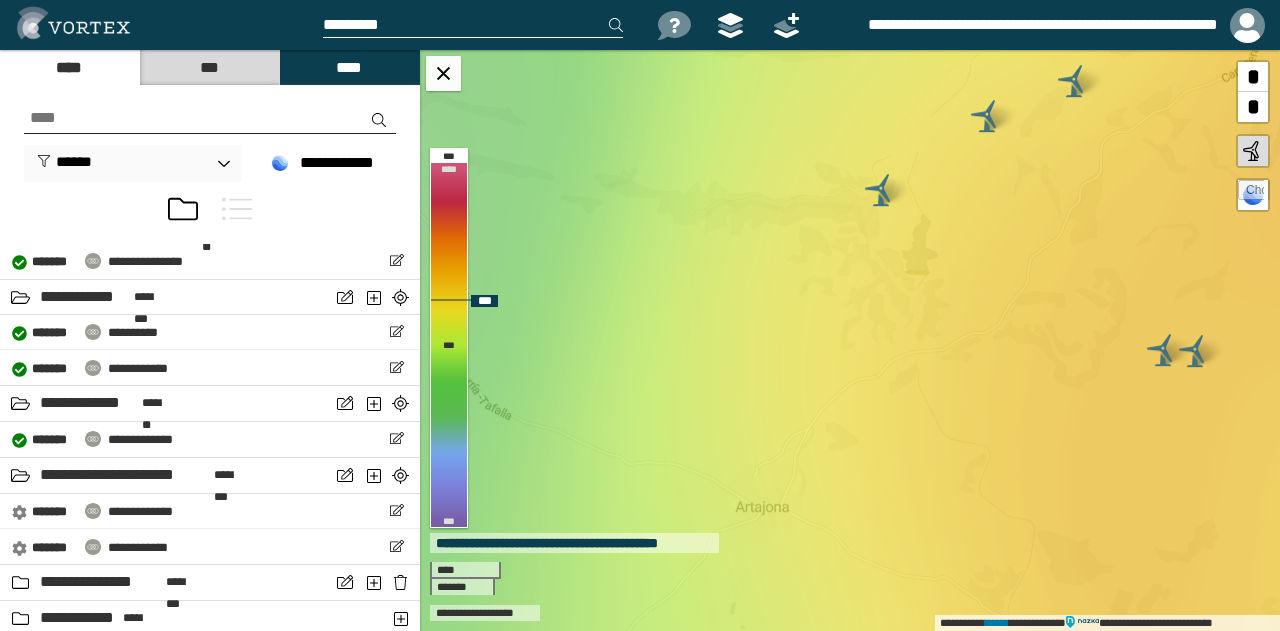 drag, startPoint x: 900, startPoint y: 415, endPoint x: 888, endPoint y: 348, distance: 68.06615 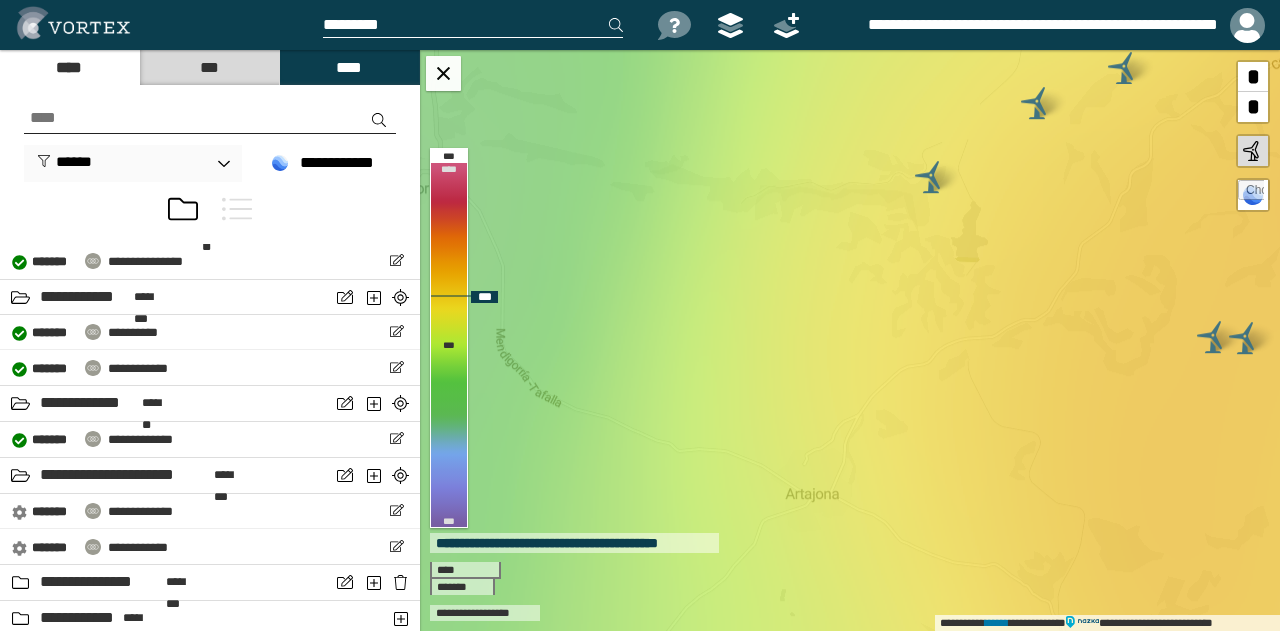 drag, startPoint x: 910, startPoint y: 369, endPoint x: 887, endPoint y: 313, distance: 60.53924 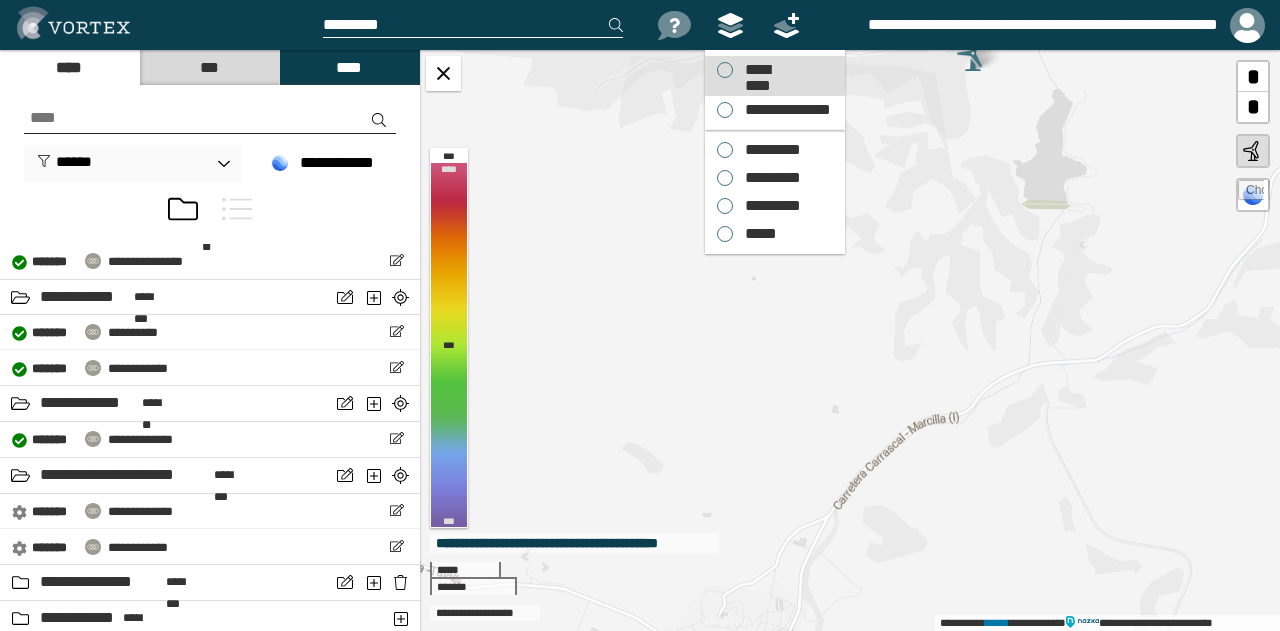 click on "*********" at bounding box center (757, 70) 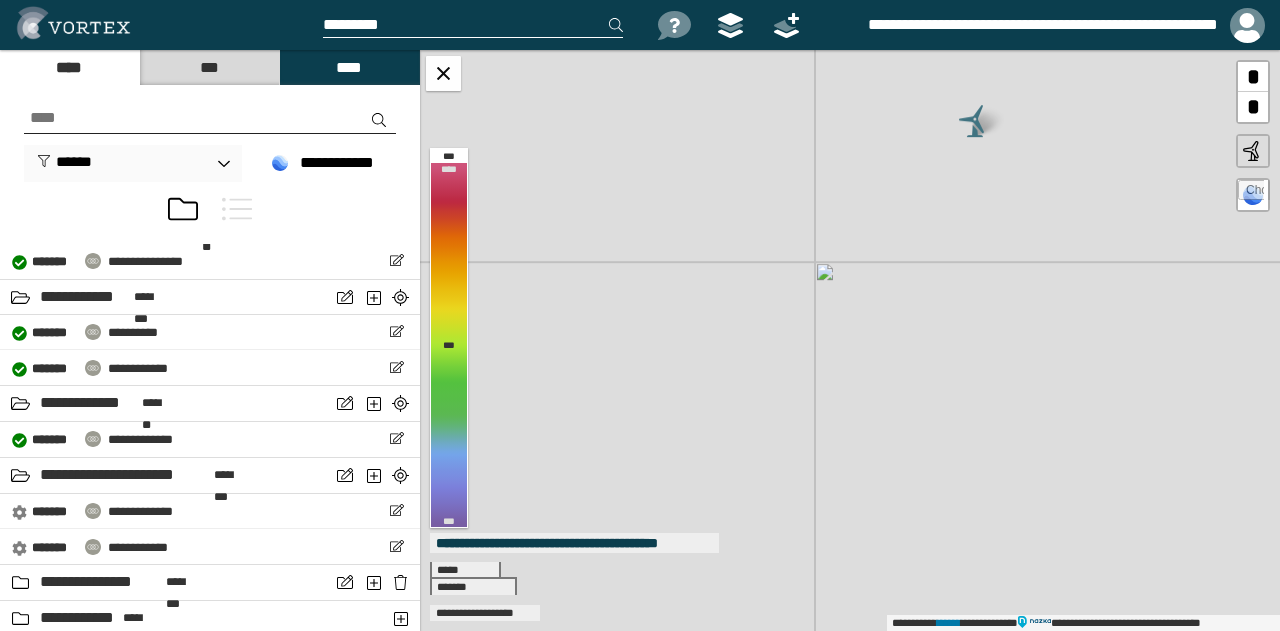 drag, startPoint x: 911, startPoint y: 282, endPoint x: 912, endPoint y: 344, distance: 62.008064 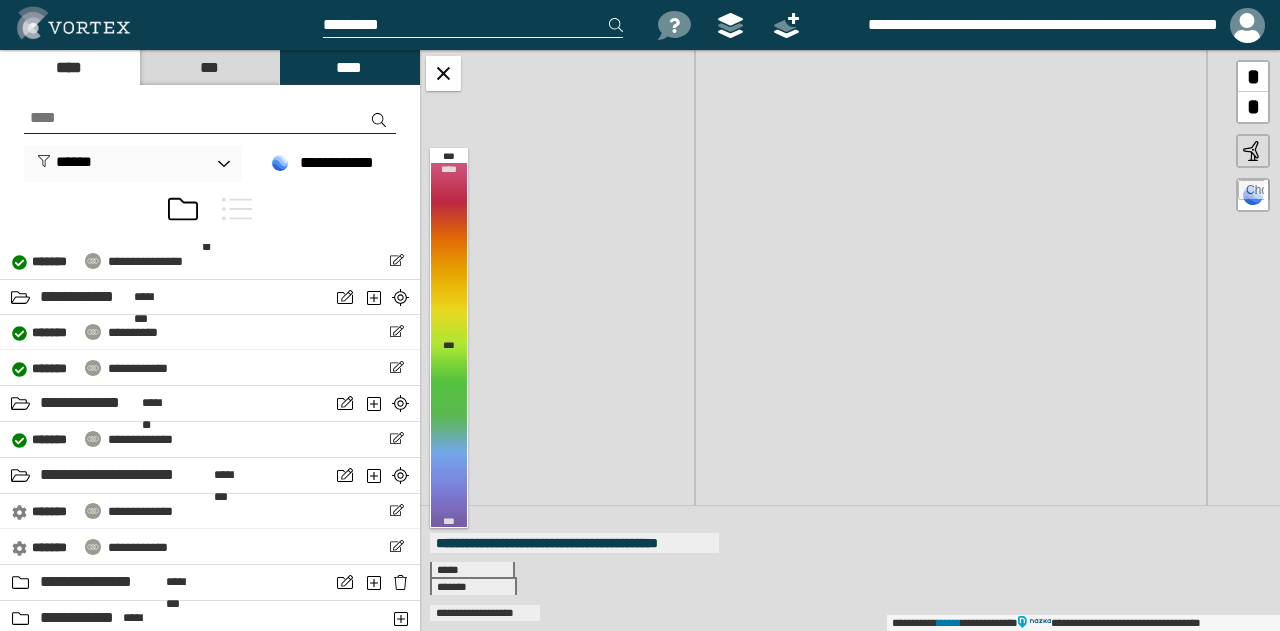 drag, startPoint x: 913, startPoint y: 467, endPoint x: 886, endPoint y: 282, distance: 186.95988 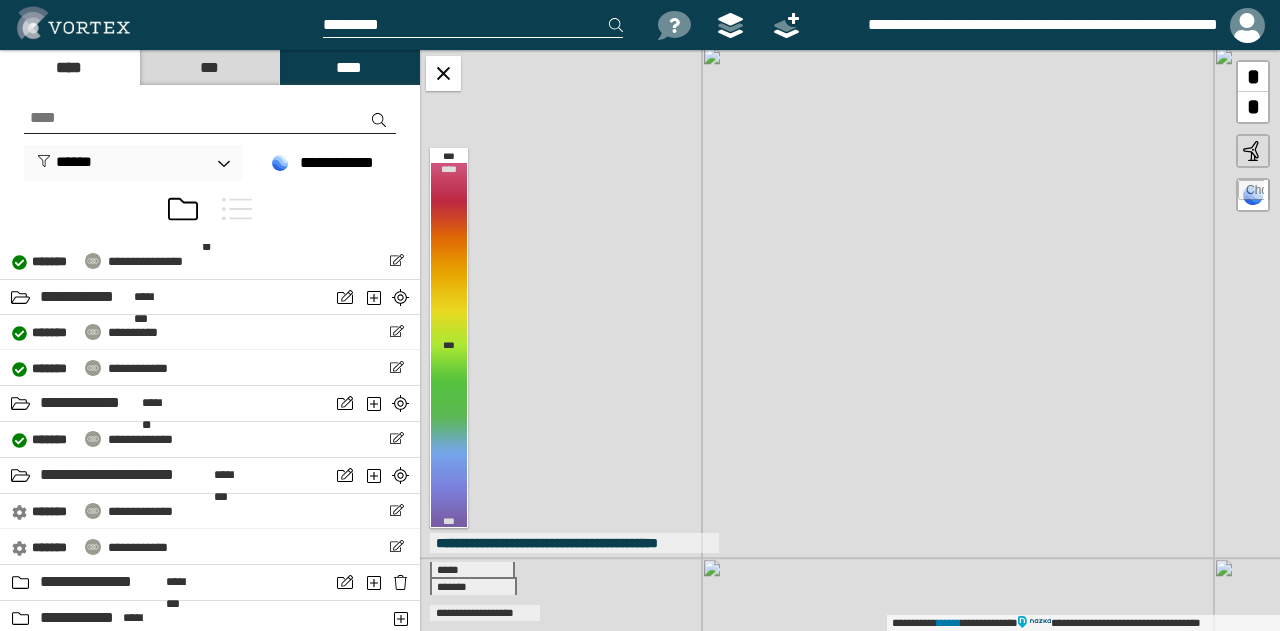 drag, startPoint x: 914, startPoint y: 264, endPoint x: 920, endPoint y: 317, distance: 53.338543 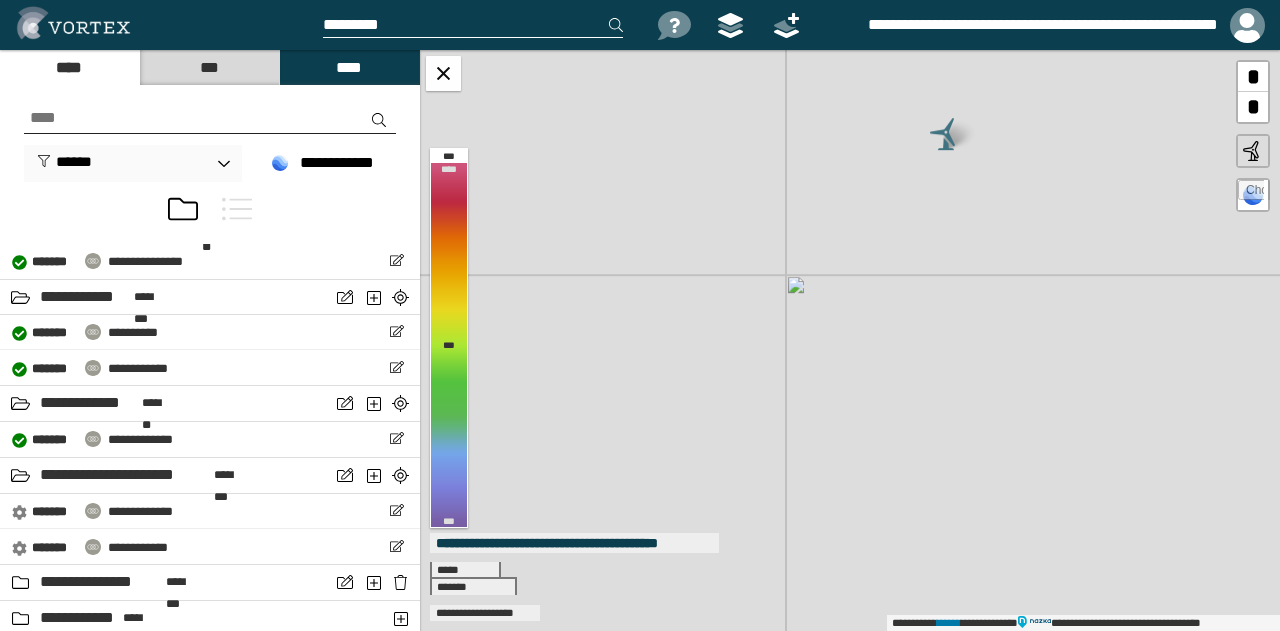 drag, startPoint x: 914, startPoint y: 267, endPoint x: 893, endPoint y: 361, distance: 96.317184 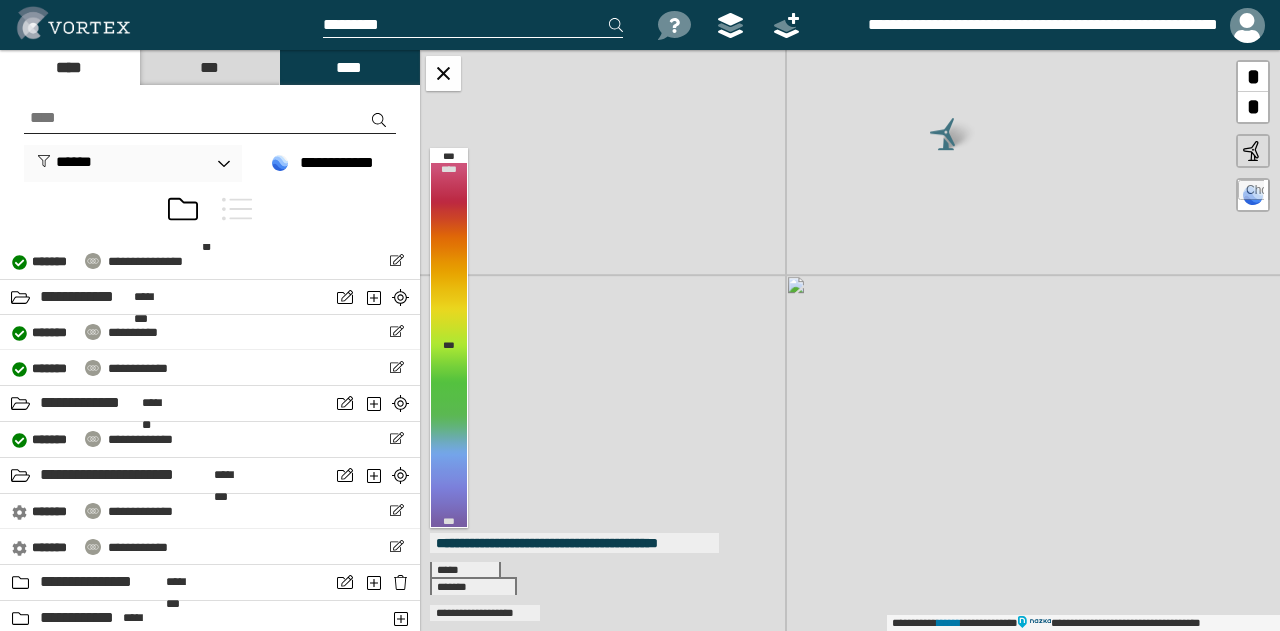 click on "**********" at bounding box center [850, 340] 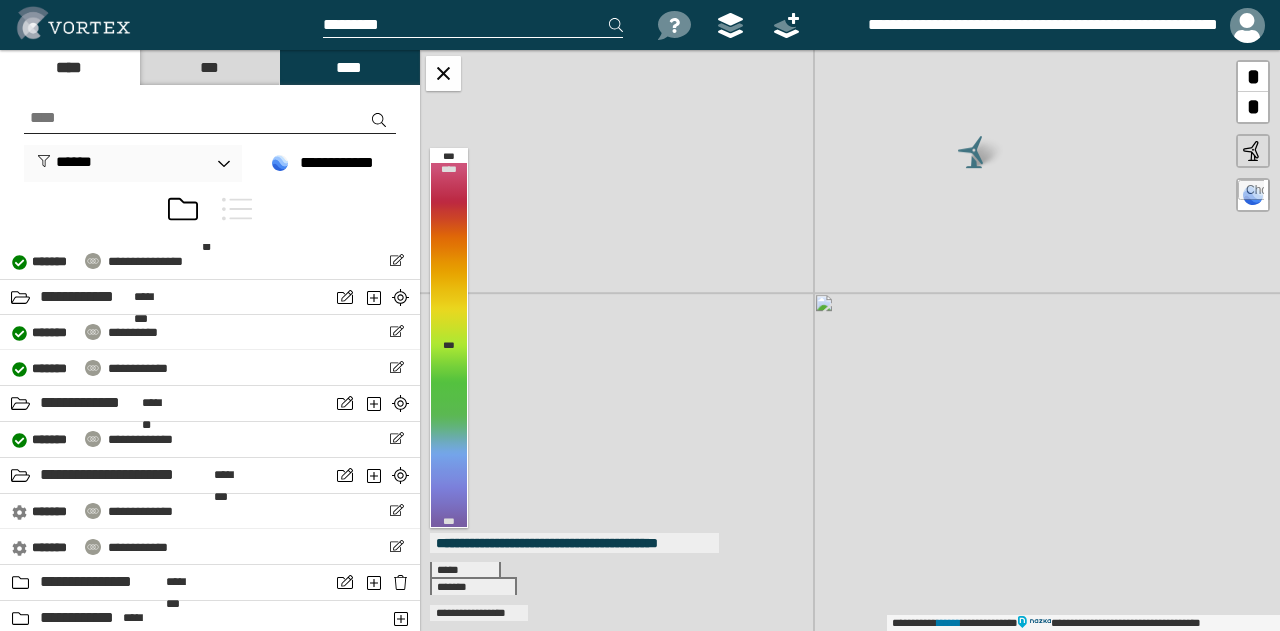drag, startPoint x: 782, startPoint y: 330, endPoint x: 806, endPoint y: 347, distance: 29.410883 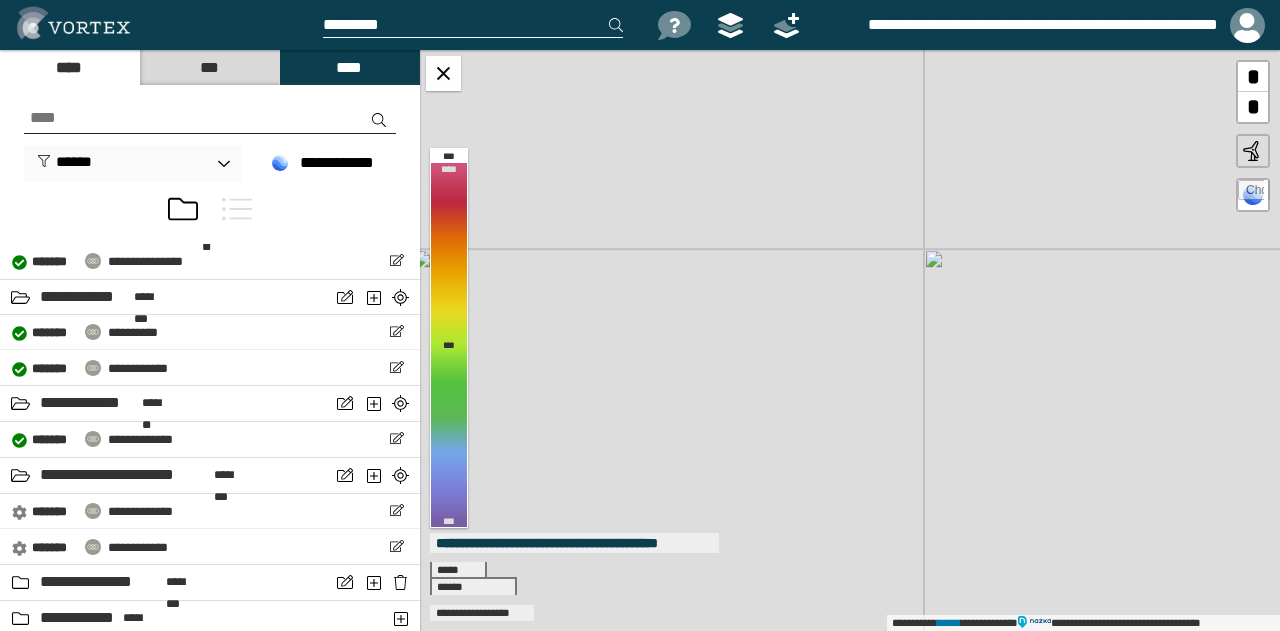 click on "**********" at bounding box center [850, 340] 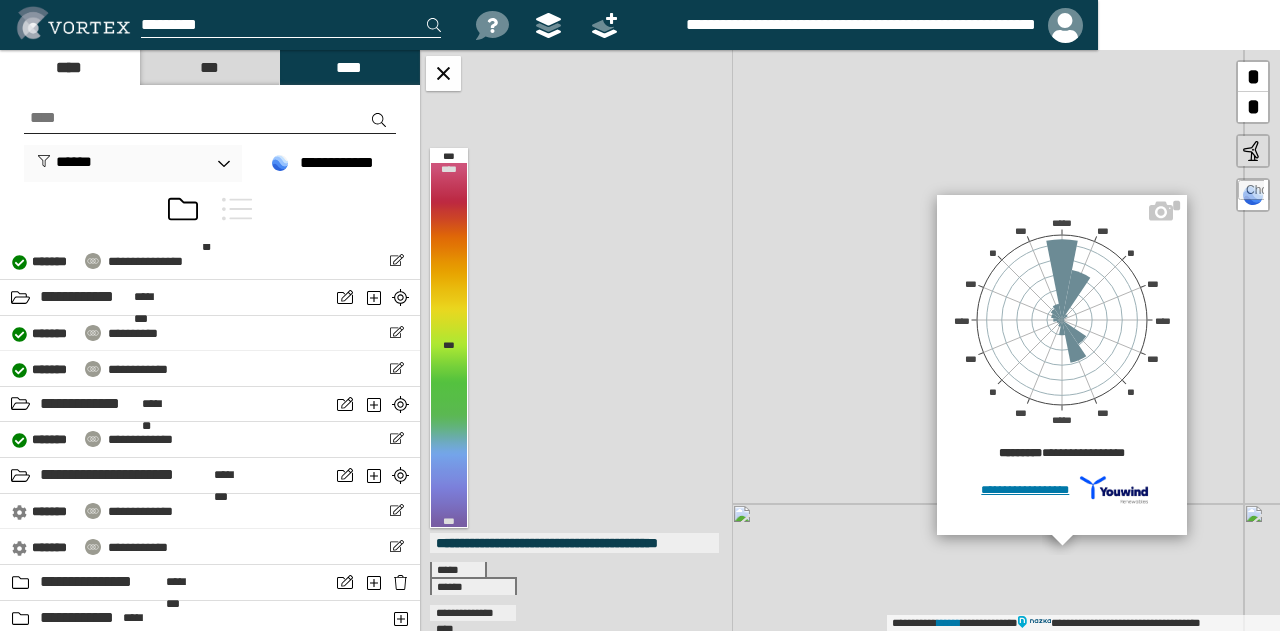 drag, startPoint x: 957, startPoint y: 278, endPoint x: 1068, endPoint y: 424, distance: 183.40393 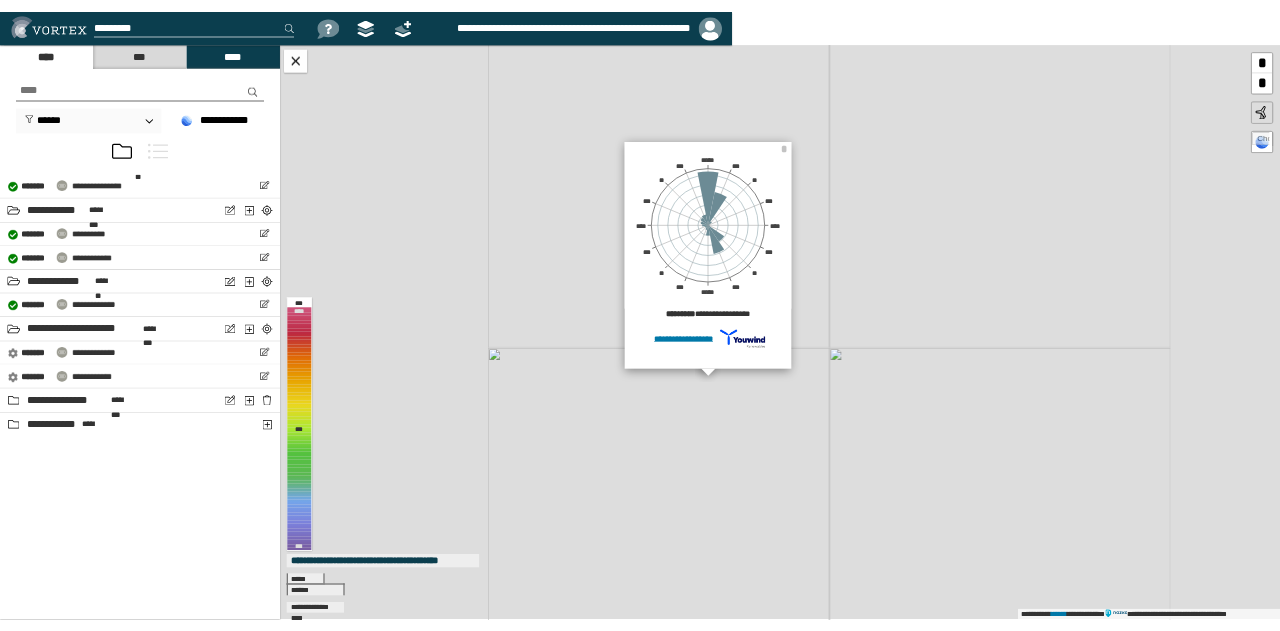 scroll, scrollTop: 1464, scrollLeft: 0, axis: vertical 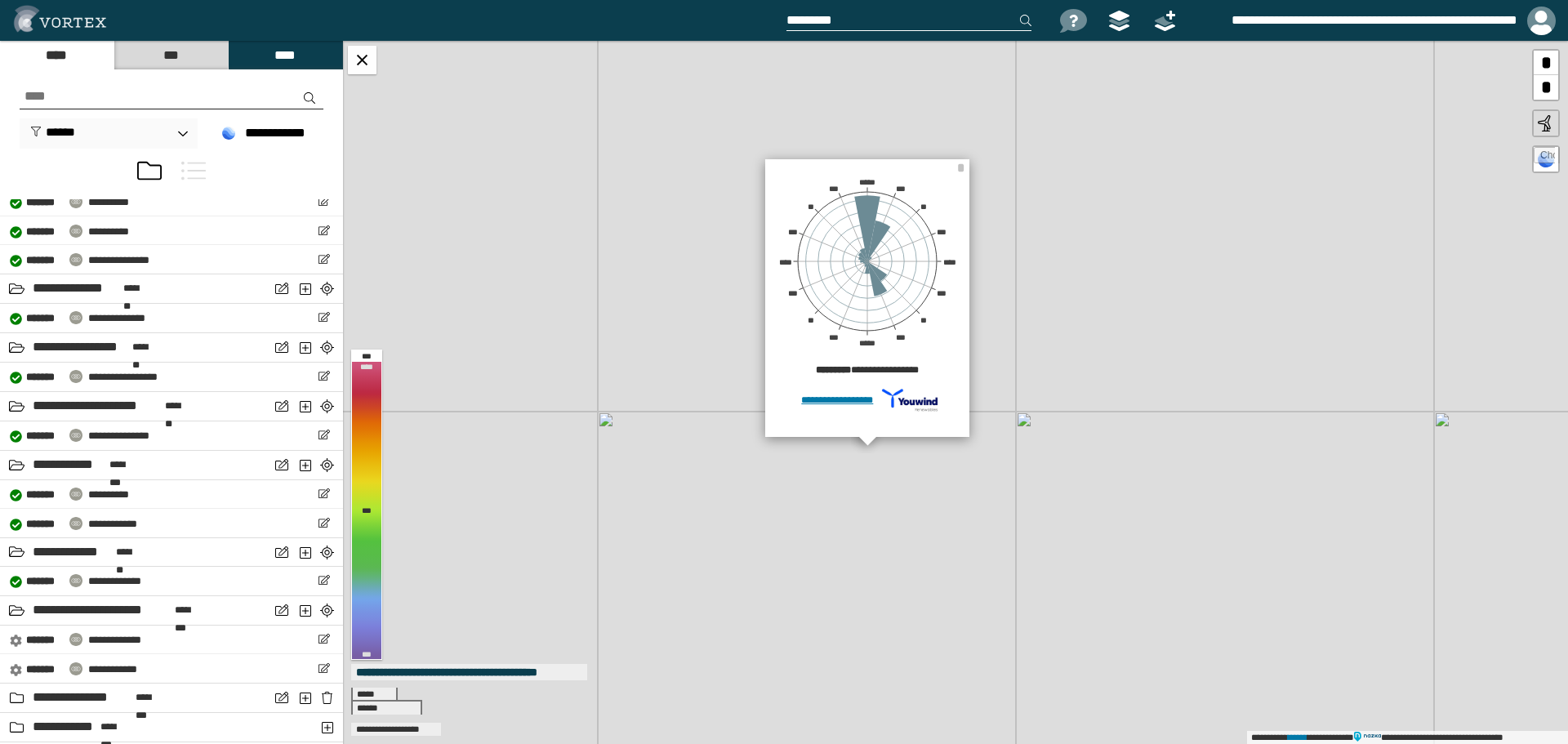 click on "***" at bounding box center [171, 55] 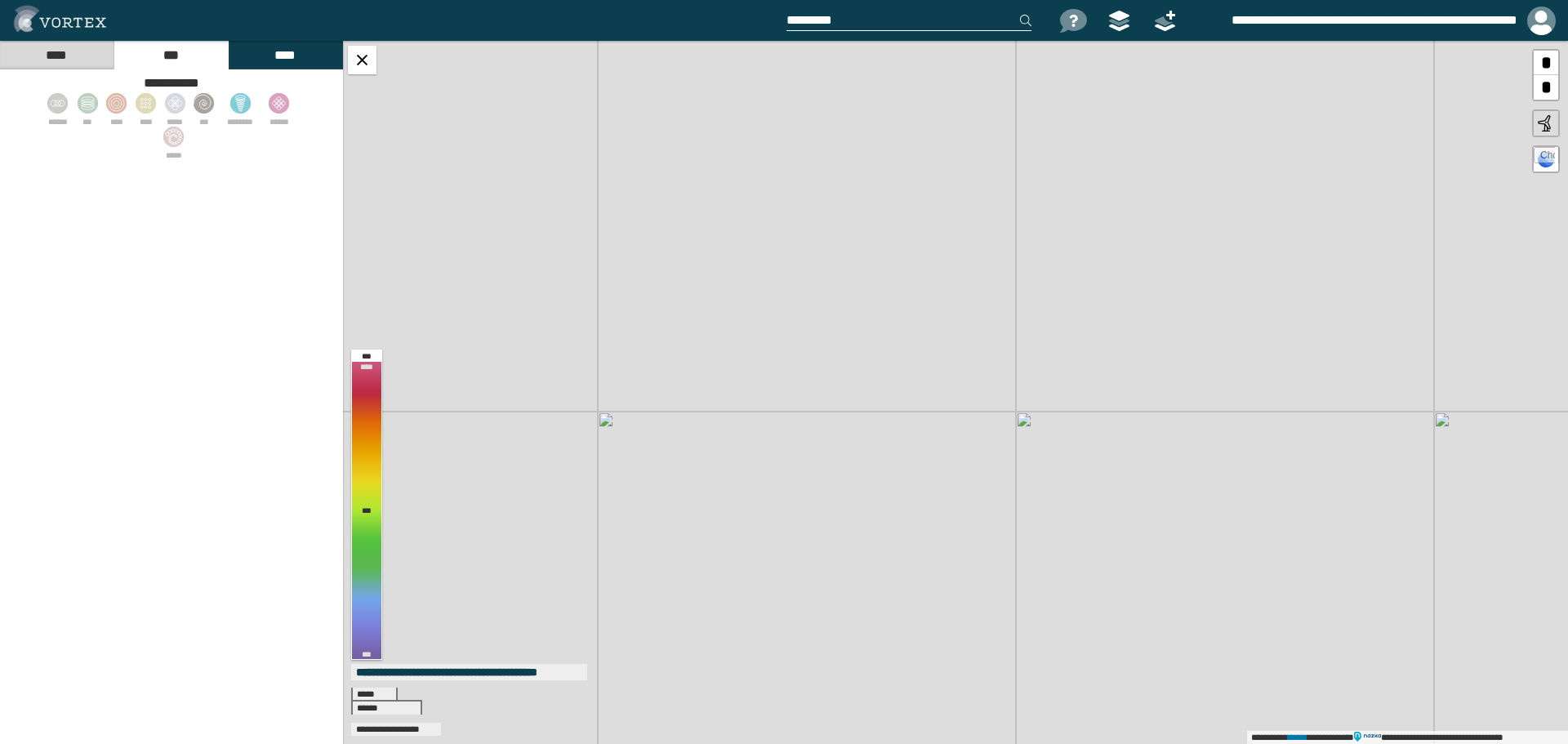 click on "**********" at bounding box center [956, 392] 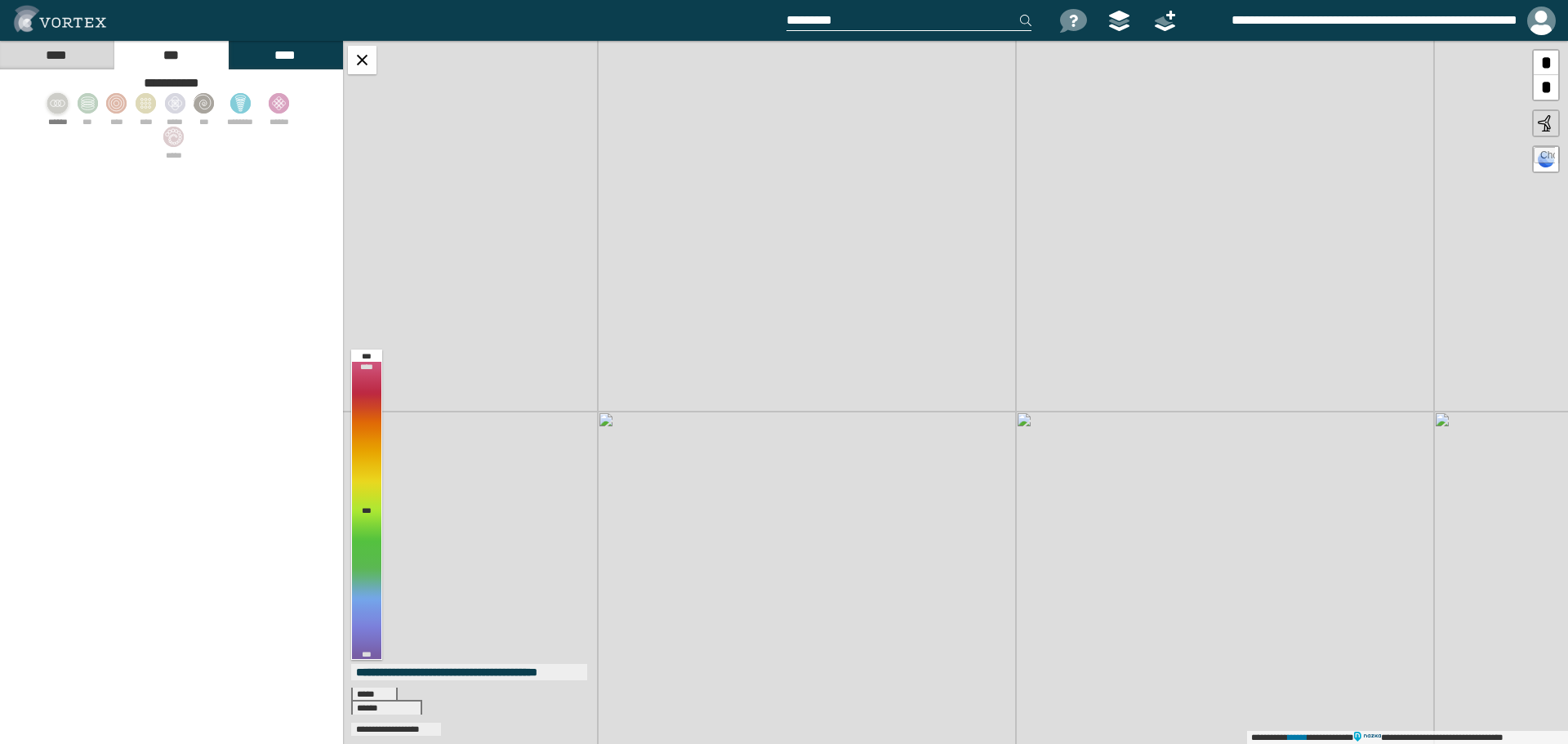 drag, startPoint x: 59, startPoint y: 97, endPoint x: 323, endPoint y: 140, distance: 267.47897 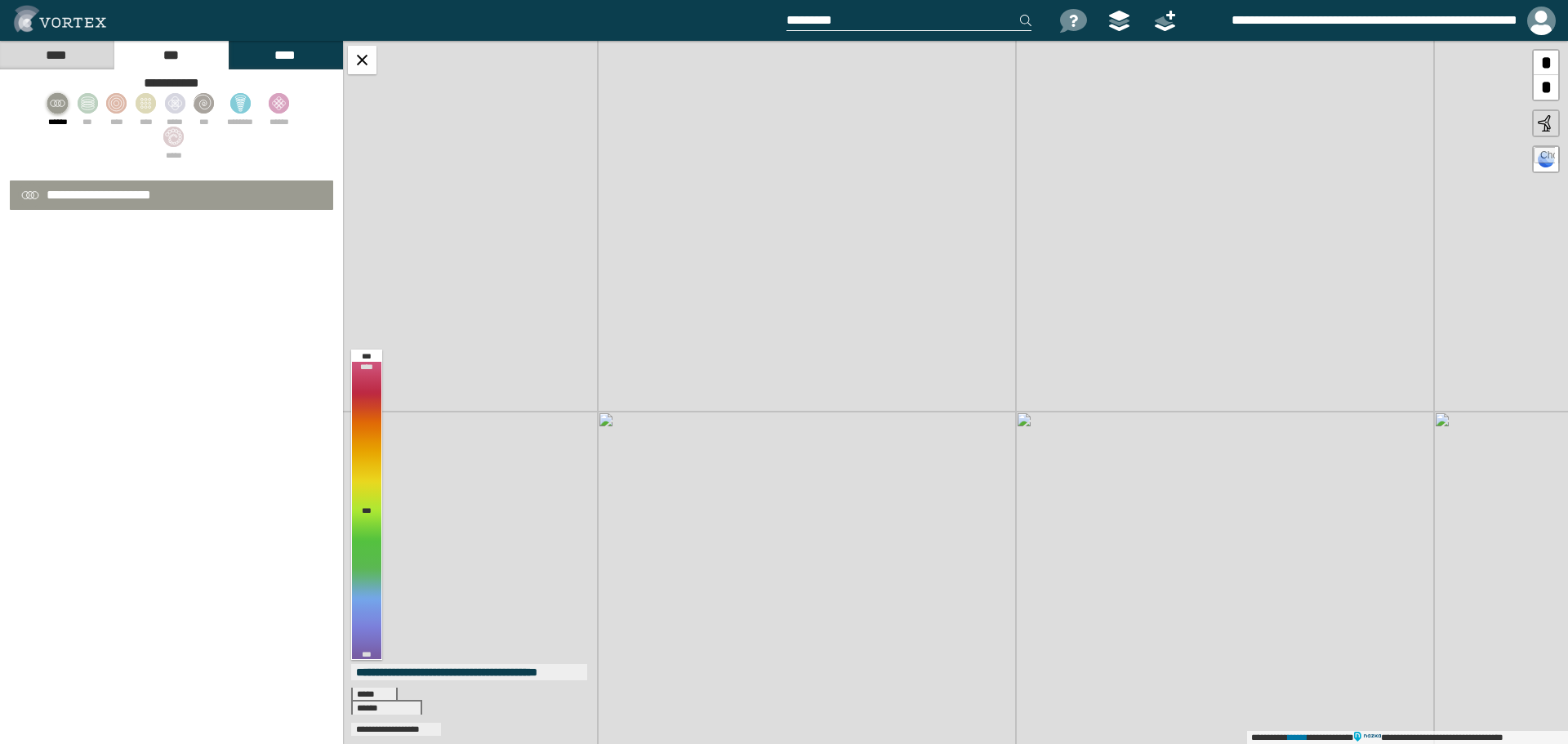 click on "**********" at bounding box center (956, 392) 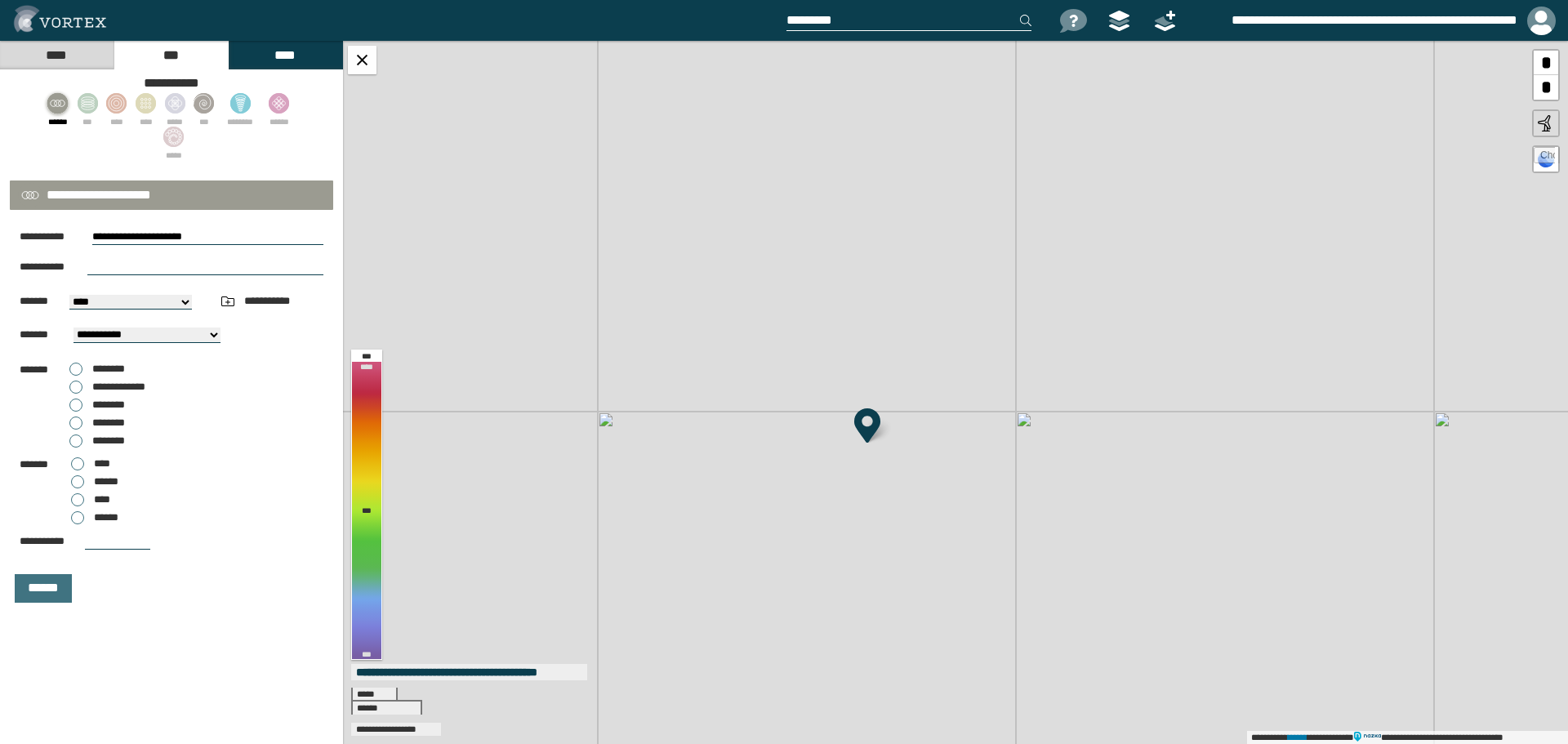 select on "**" 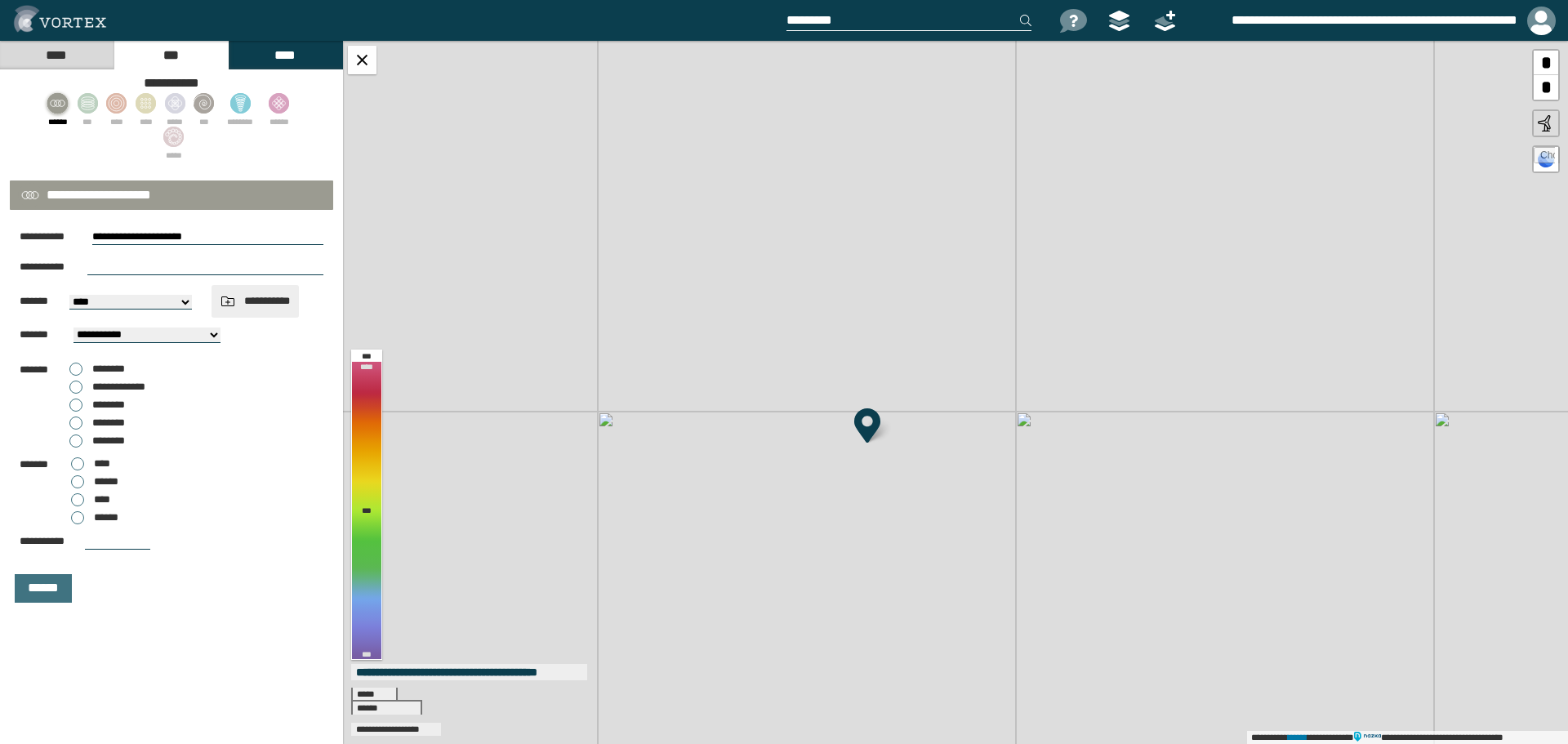 click at bounding box center [228, 301] 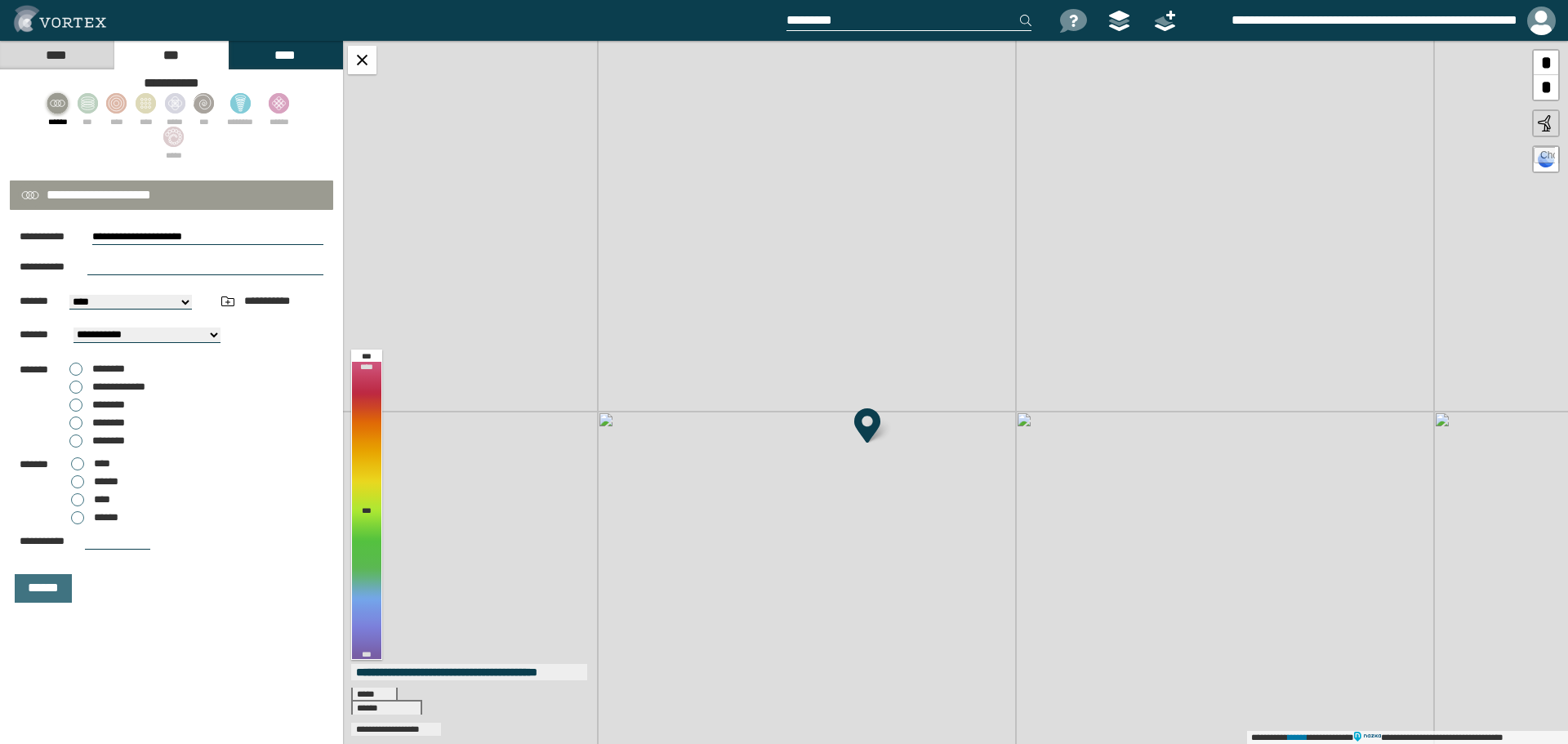 drag, startPoint x: 199, startPoint y: 301, endPoint x: 188, endPoint y: 301, distance: 11 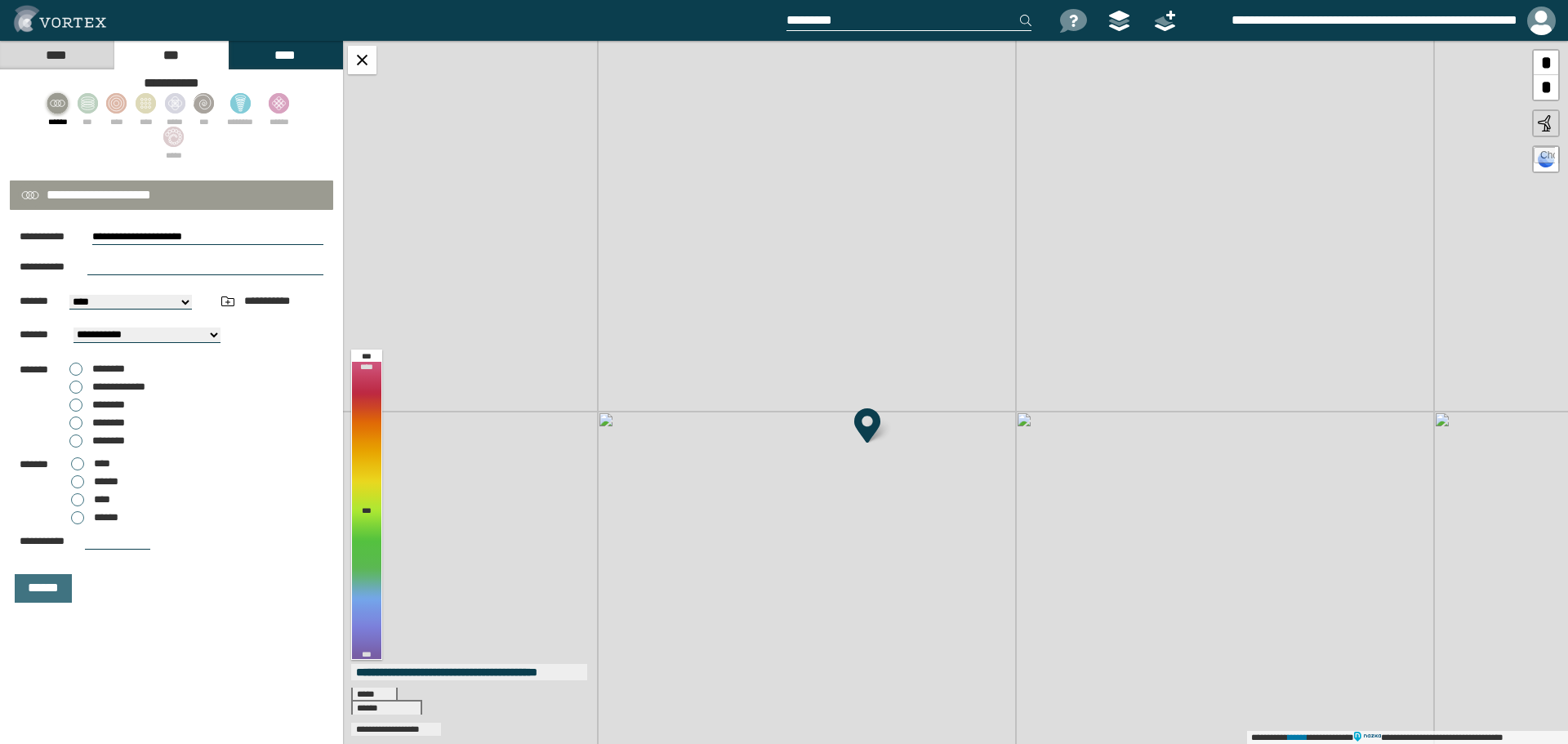 select on "*****" 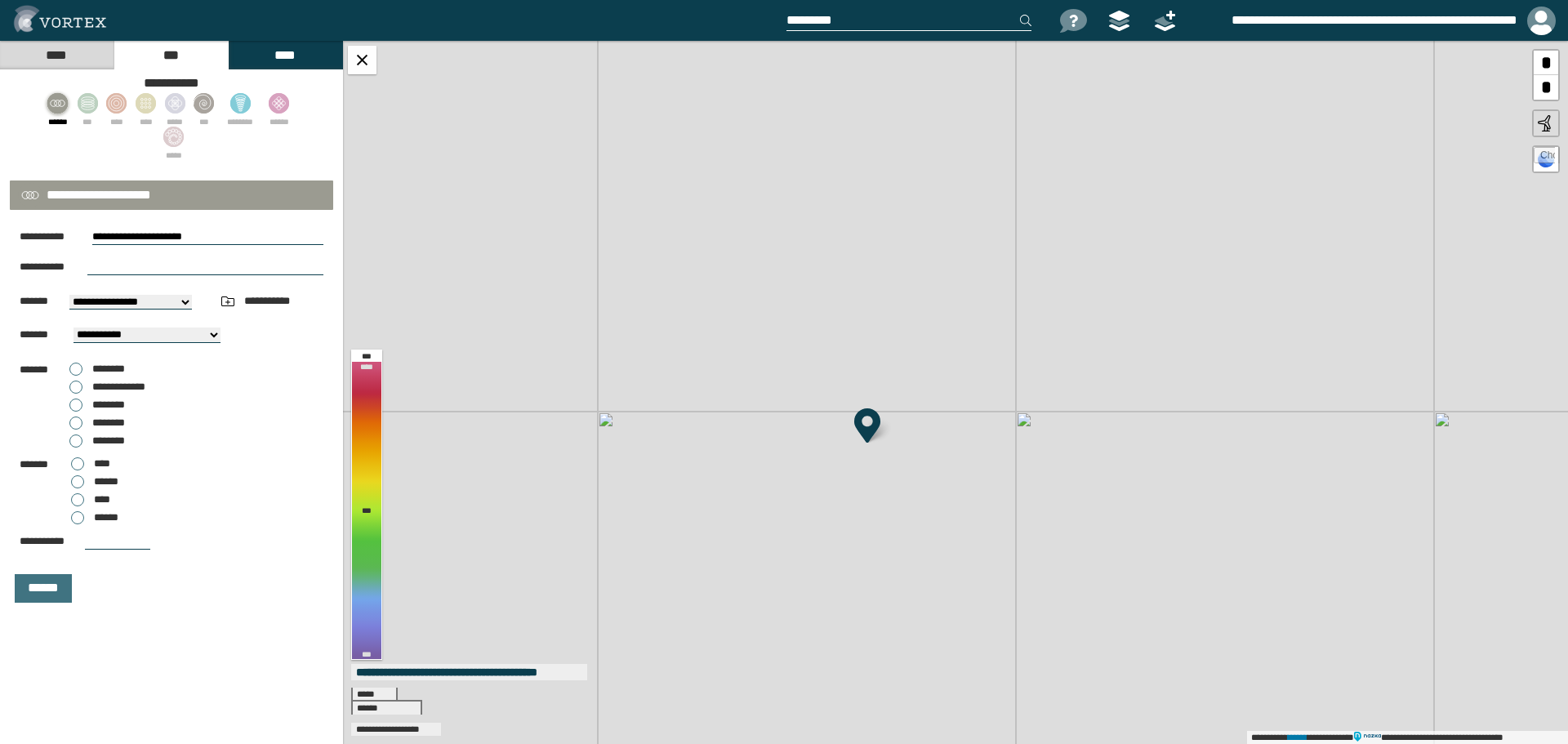 click on "**********" at bounding box center (131, 302) 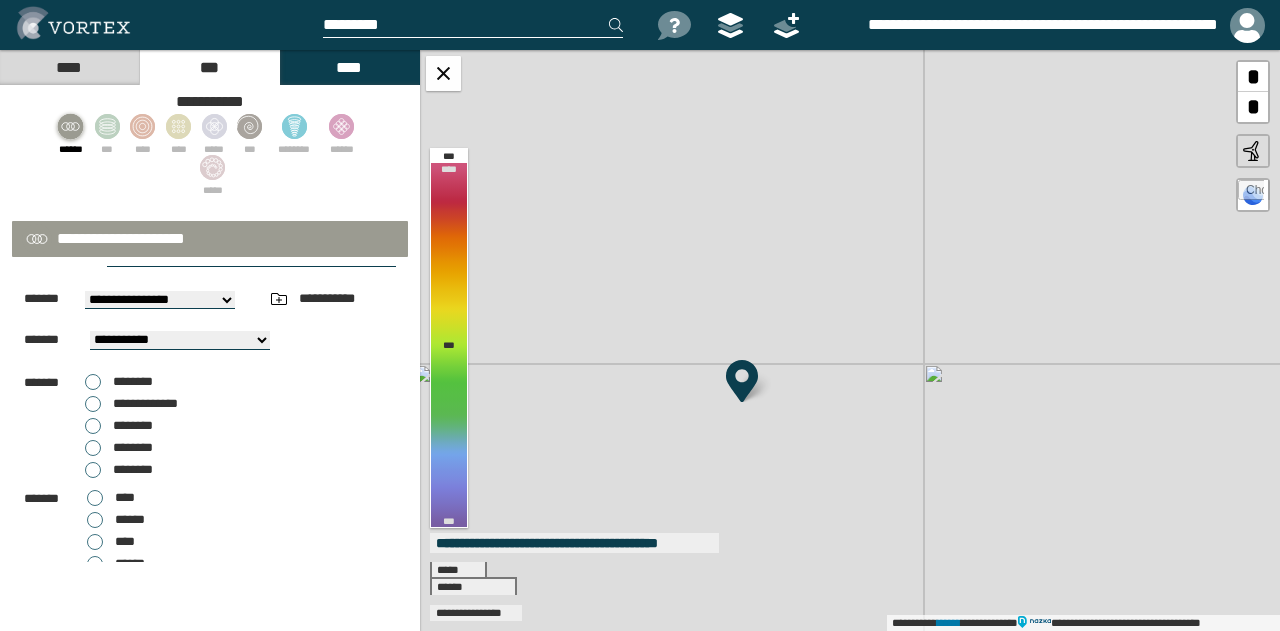 scroll, scrollTop: 180, scrollLeft: 0, axis: vertical 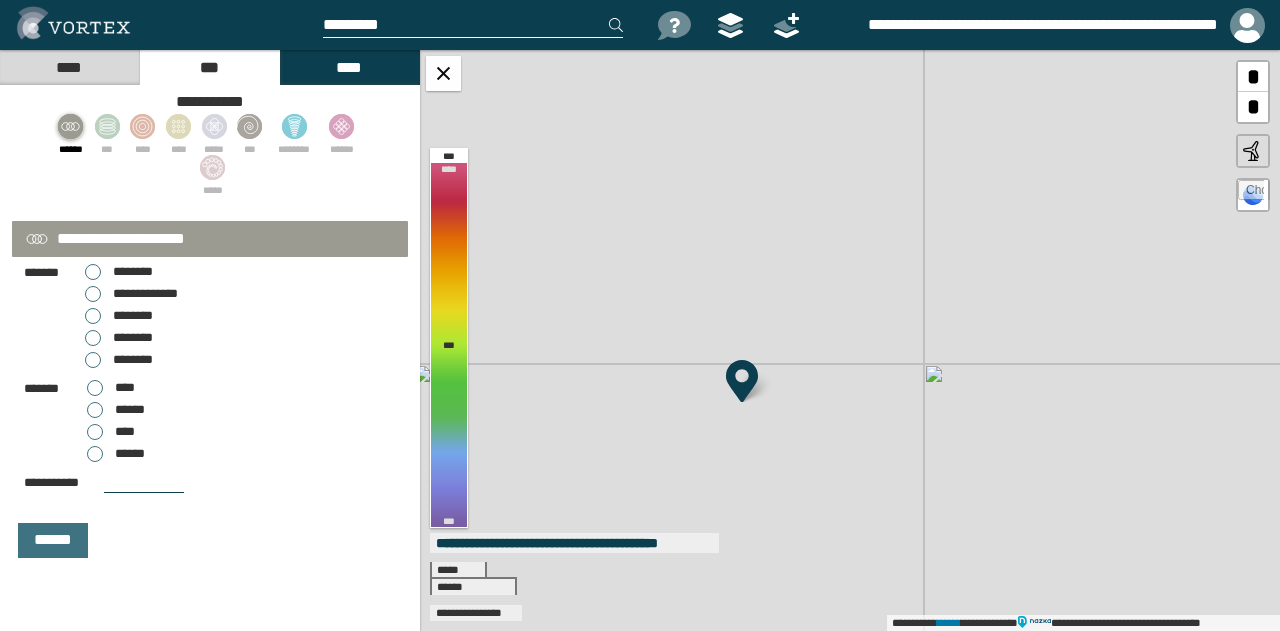 click on "****" at bounding box center [125, 431] 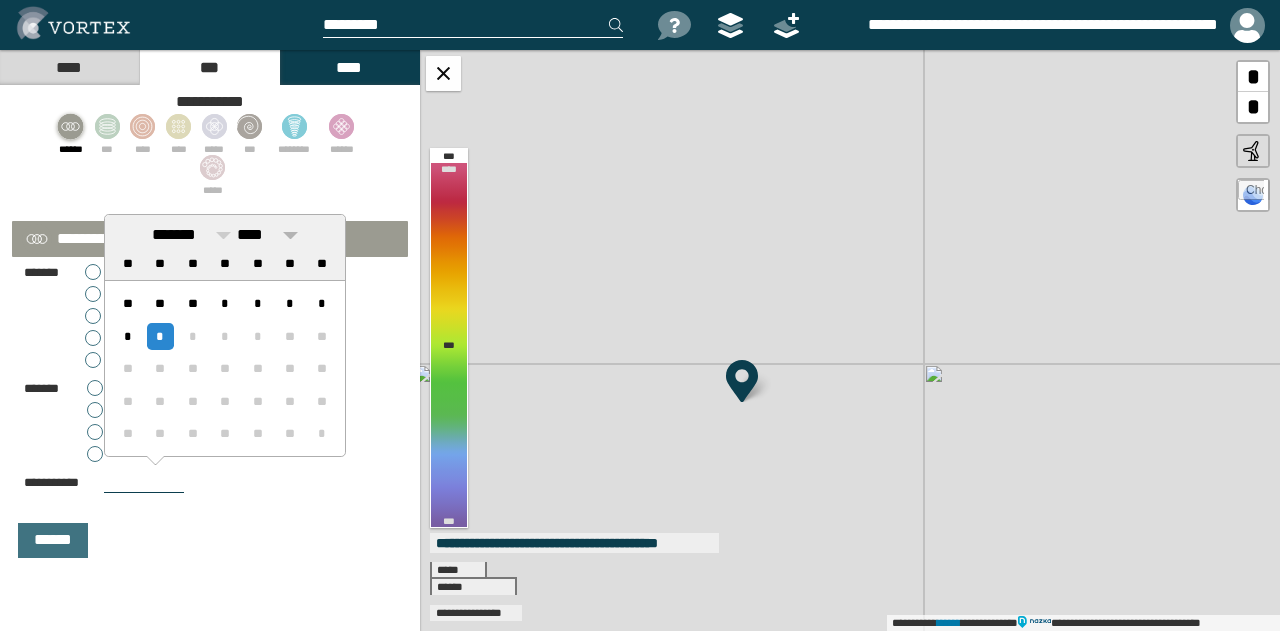 click on "****" at bounding box center (250, 234) 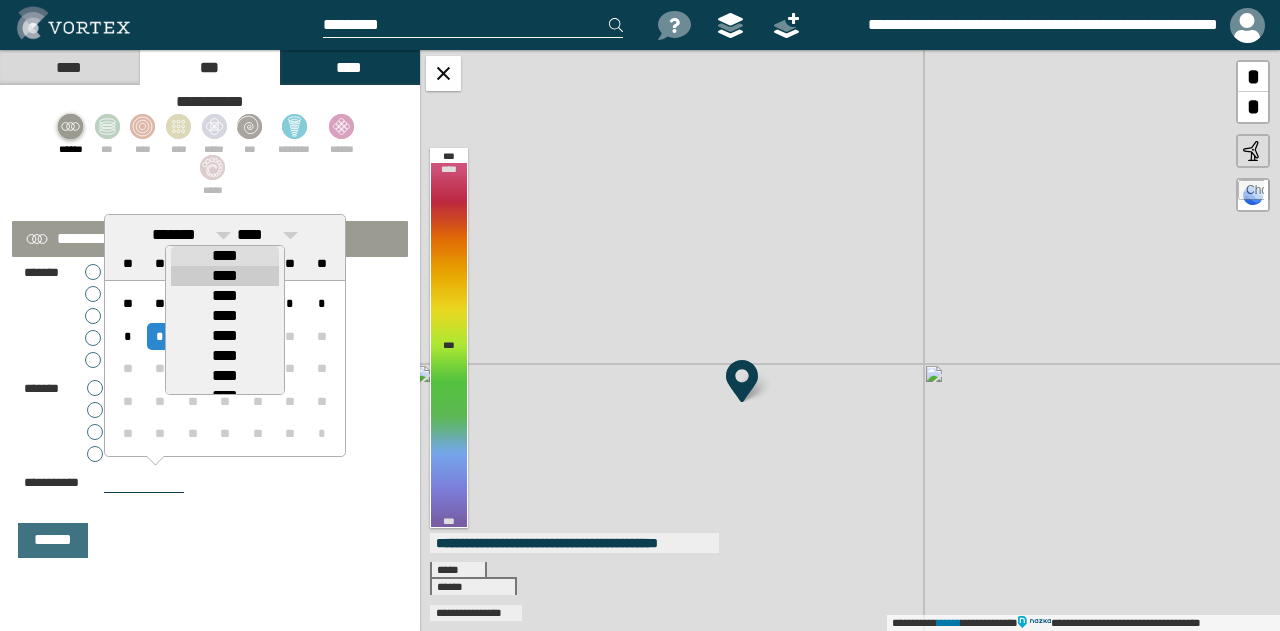 click on "****" at bounding box center (225, 276) 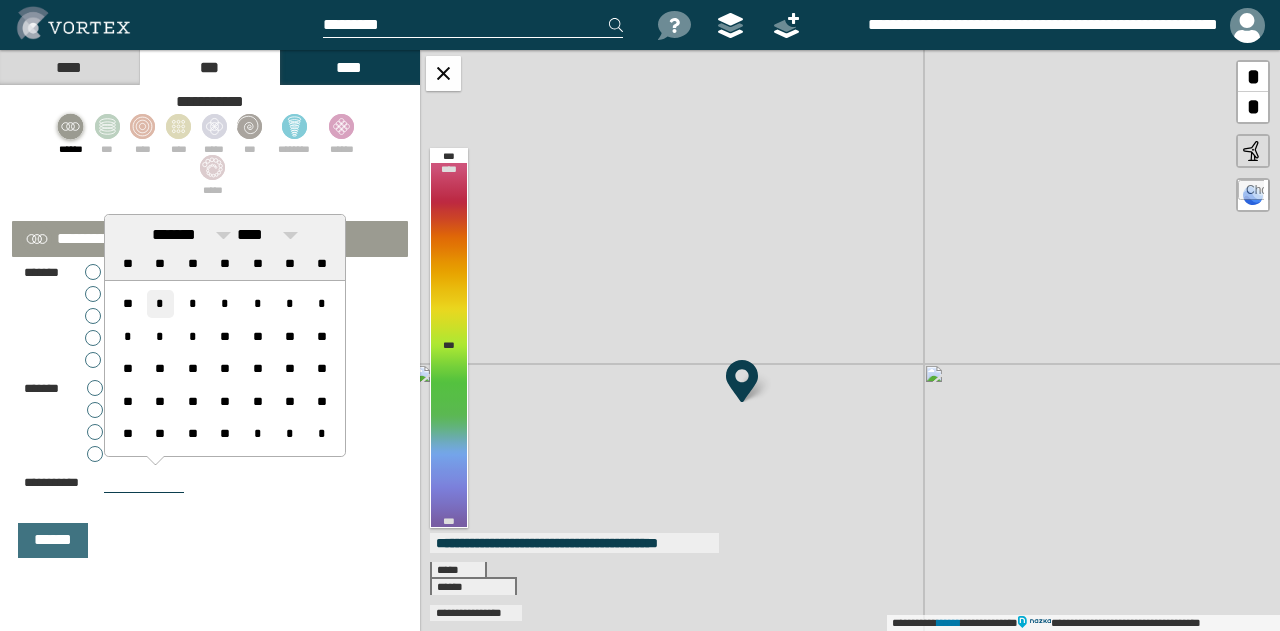 click on "*" at bounding box center [160, 303] 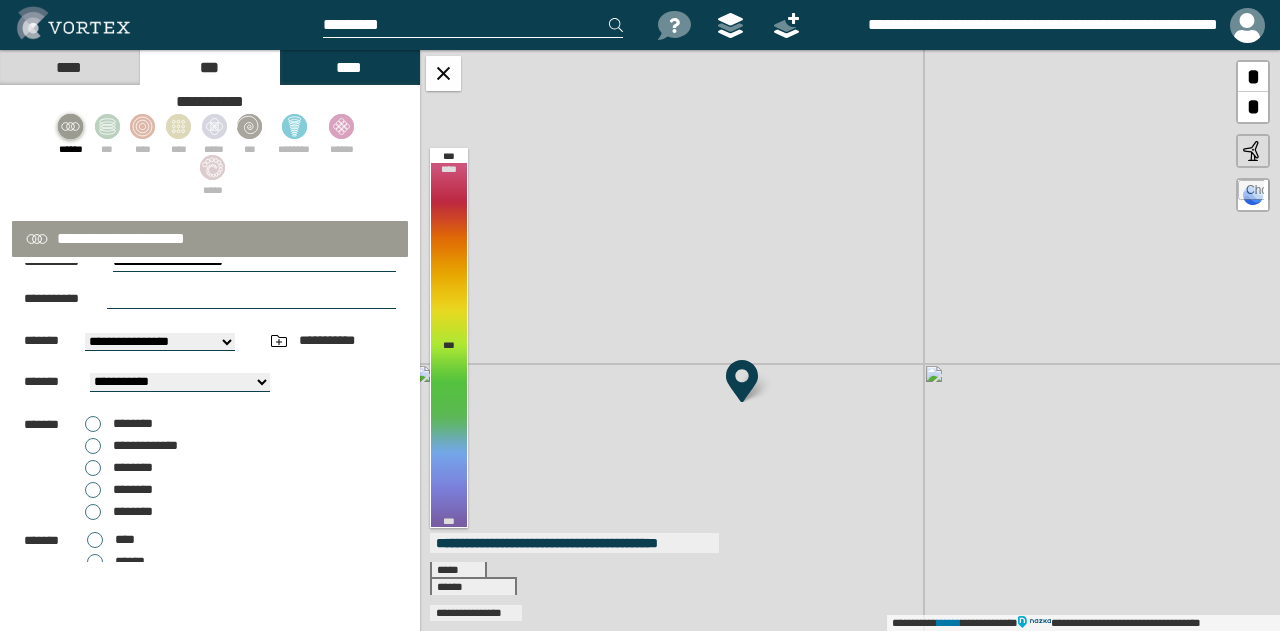 scroll, scrollTop: 0, scrollLeft: 0, axis: both 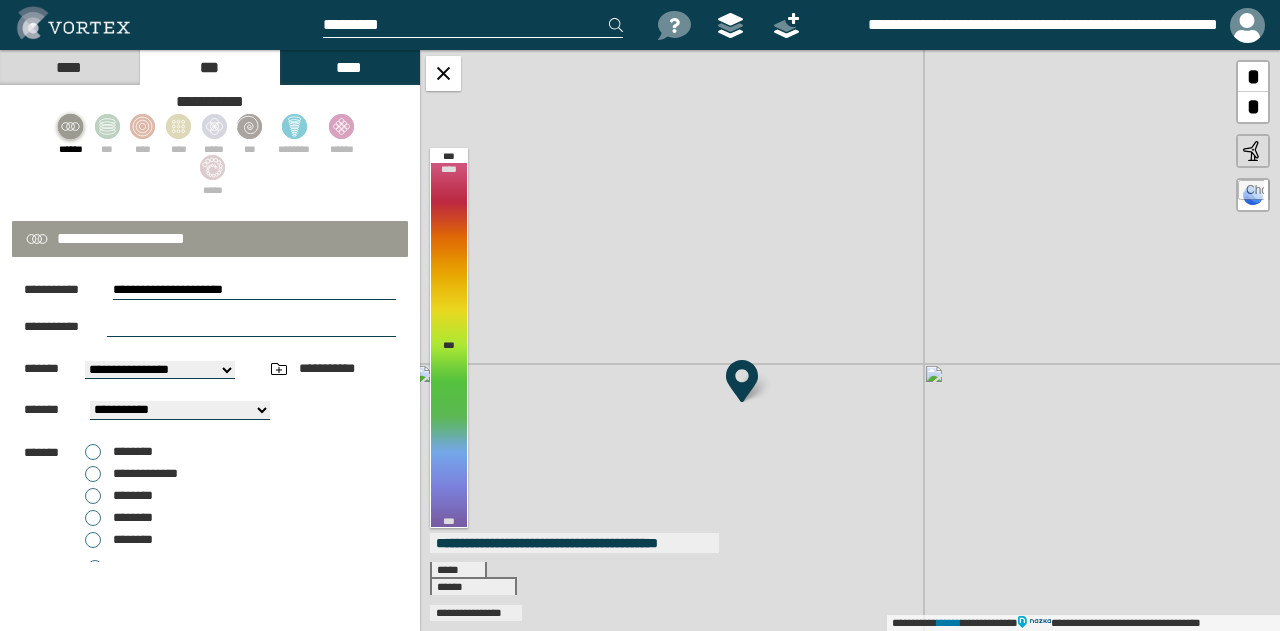 click at bounding box center [251, 327] 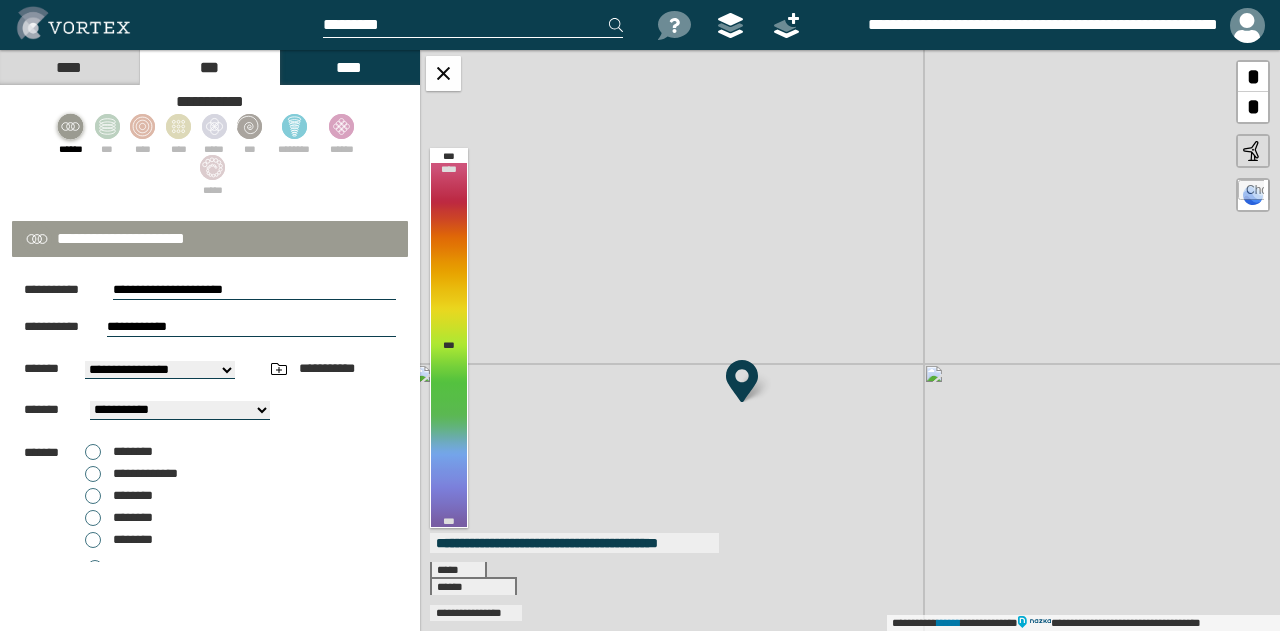 drag, startPoint x: 137, startPoint y: 321, endPoint x: 196, endPoint y: 321, distance: 59 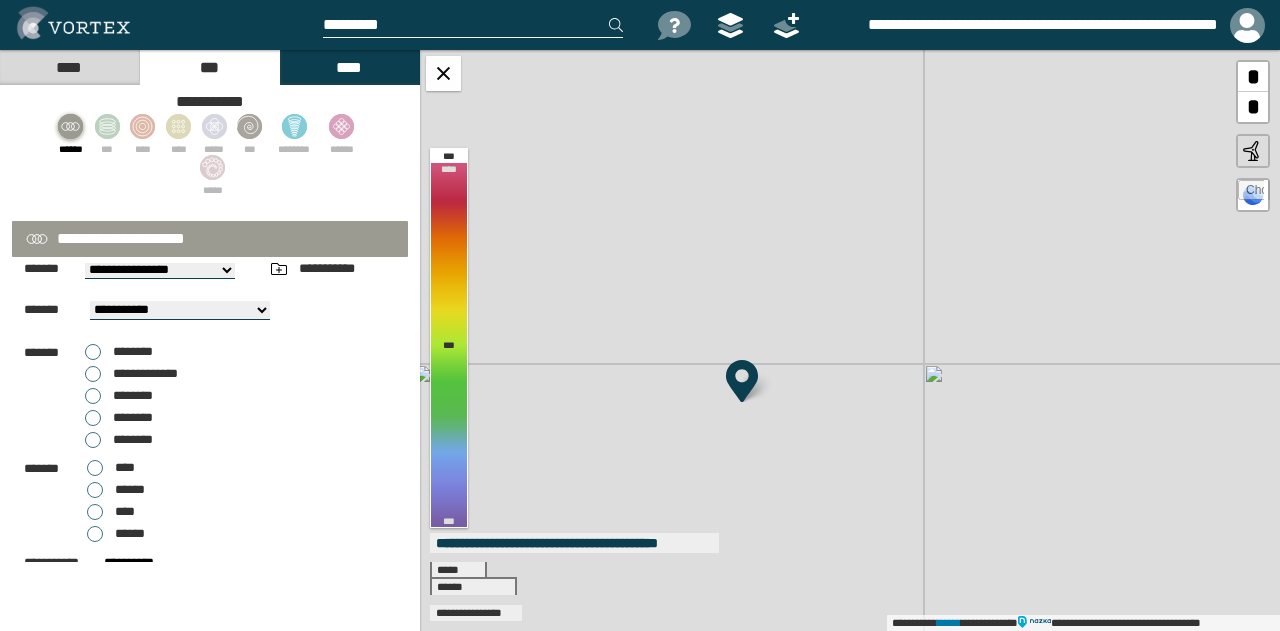 scroll, scrollTop: 180, scrollLeft: 0, axis: vertical 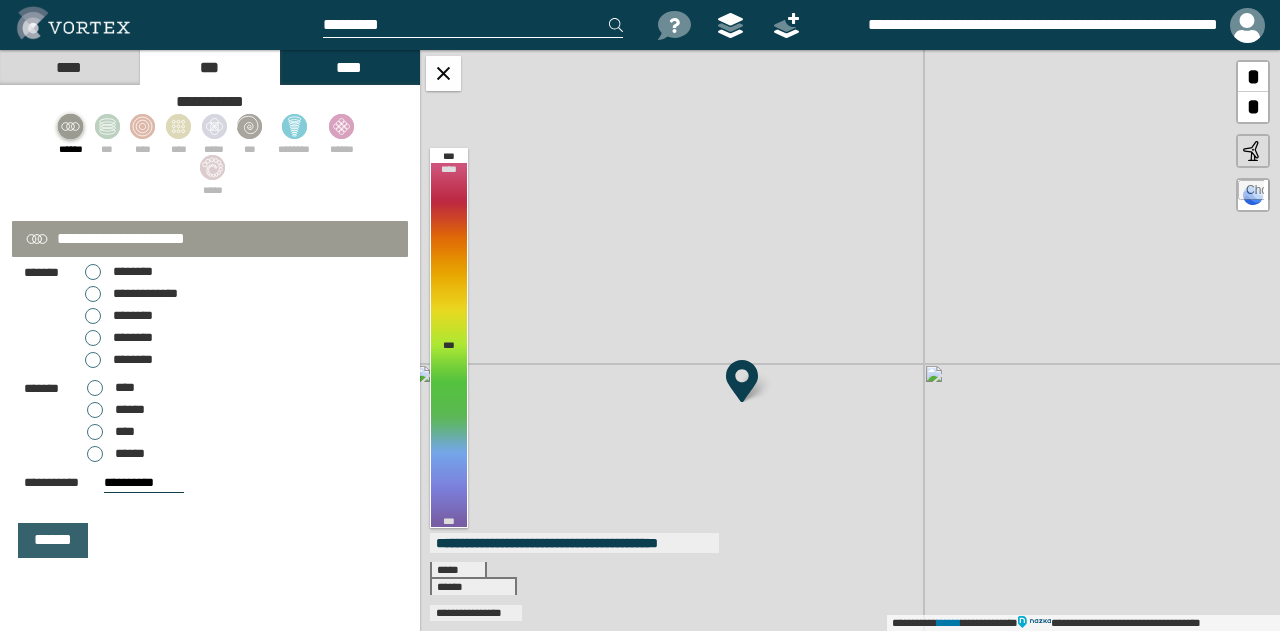 click on "******" at bounding box center (53, 540) 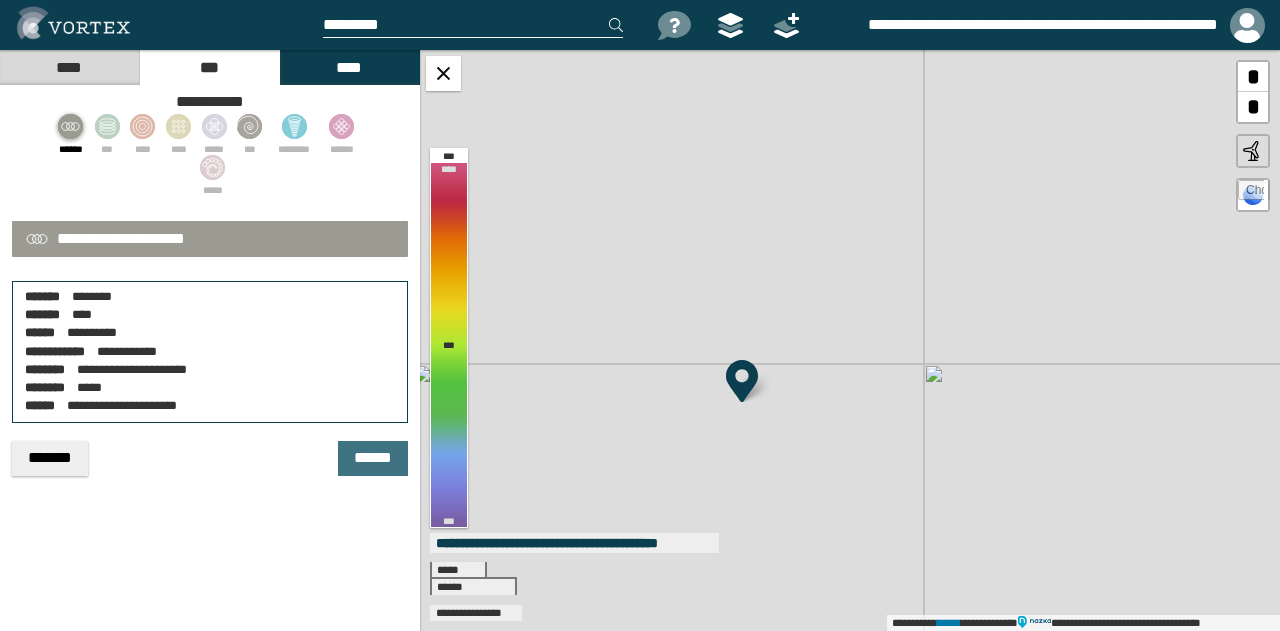 scroll, scrollTop: 0, scrollLeft: 0, axis: both 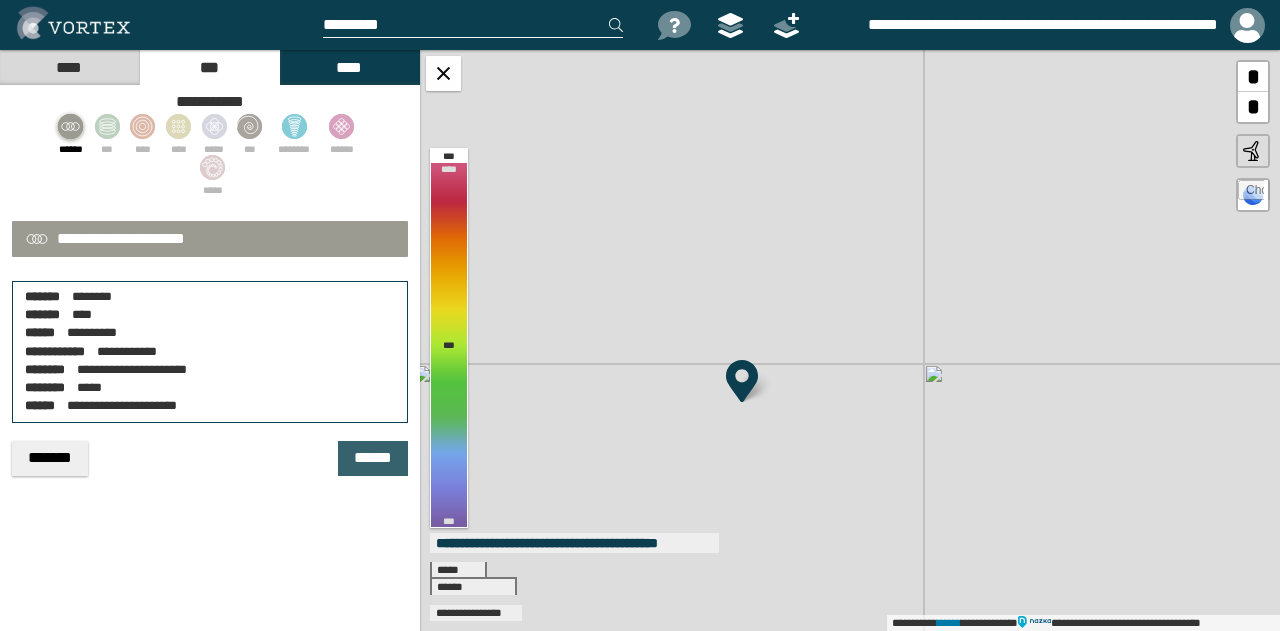 click on "******" at bounding box center [373, 458] 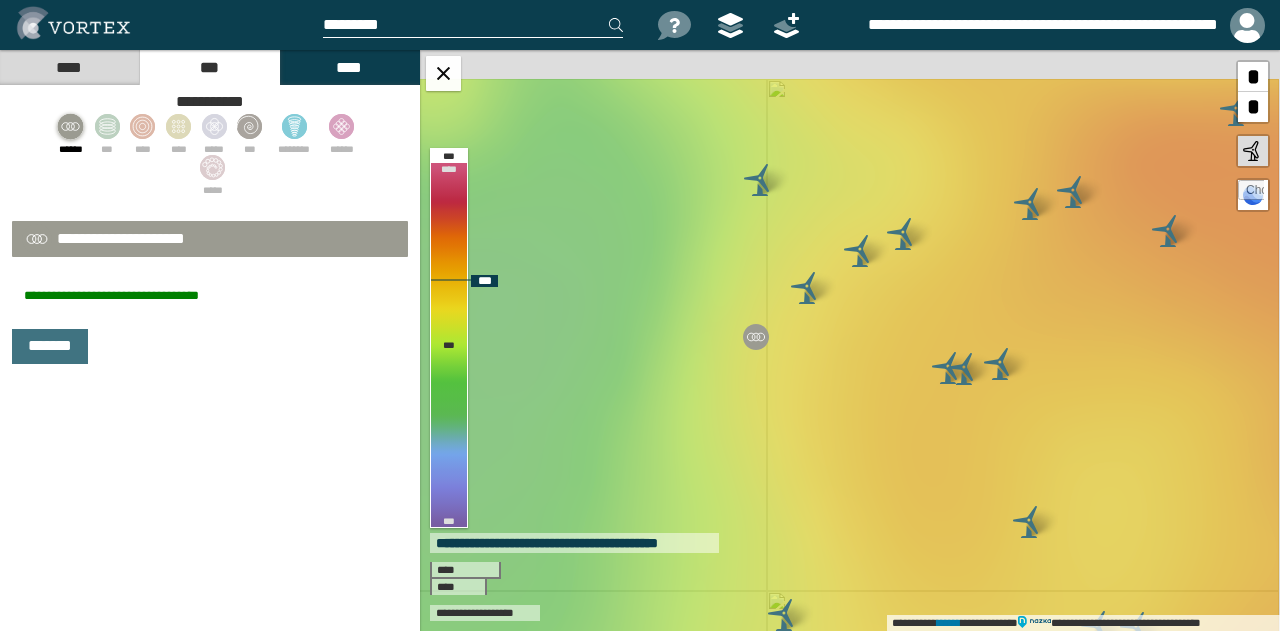 drag, startPoint x: 962, startPoint y: 258, endPoint x: 889, endPoint y: 329, distance: 101.8332 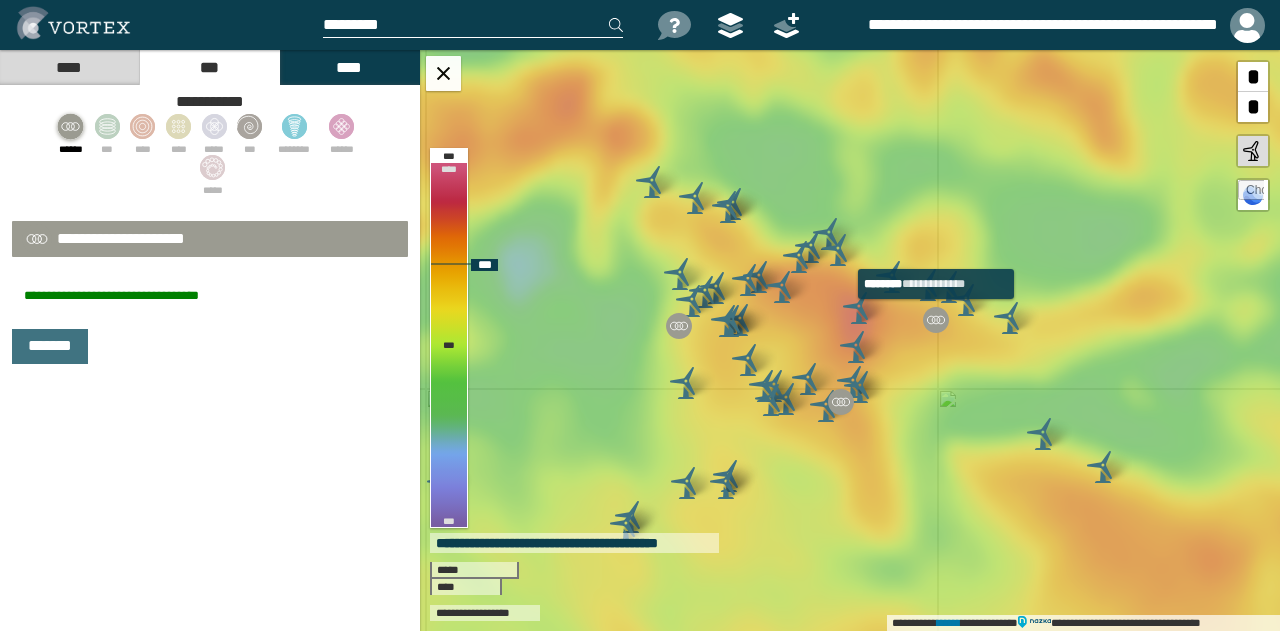 drag, startPoint x: 1104, startPoint y: 335, endPoint x: 942, endPoint y: 327, distance: 162.19742 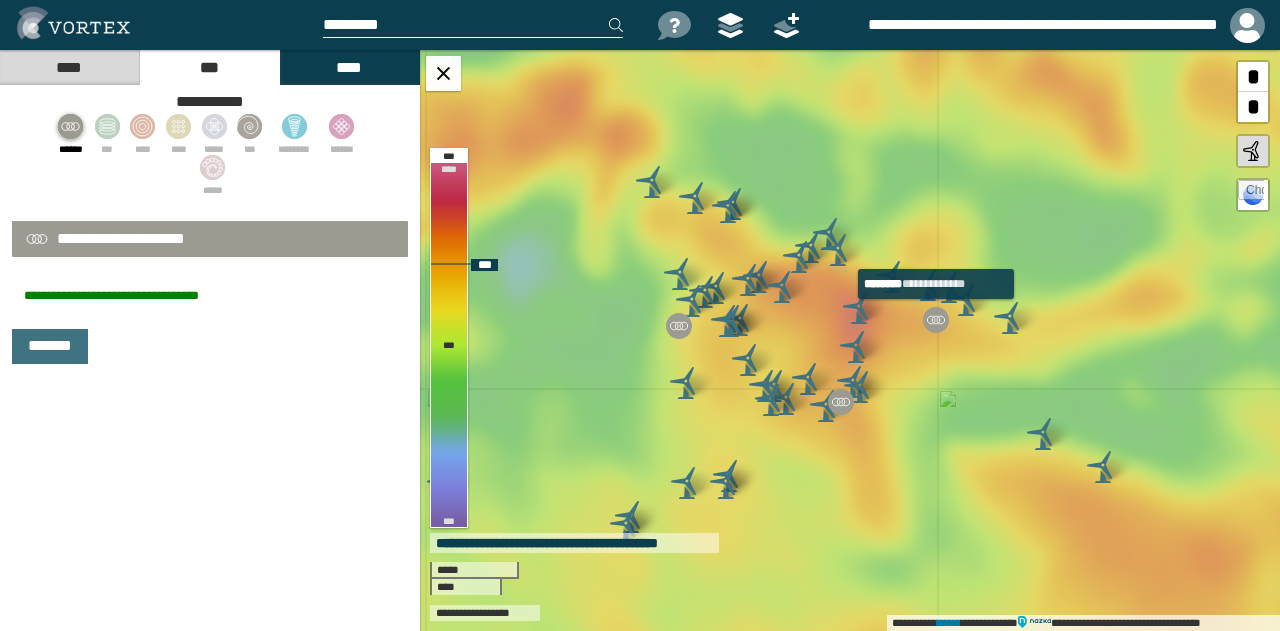 click at bounding box center [936, 320] 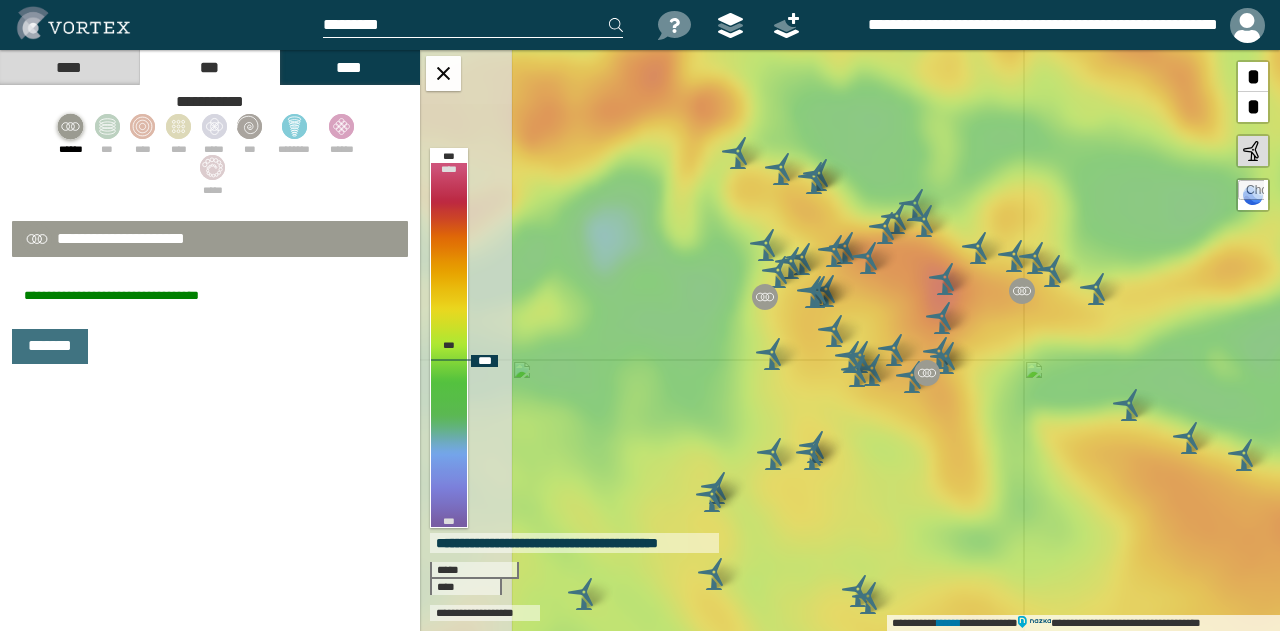 drag, startPoint x: 890, startPoint y: 484, endPoint x: 1010, endPoint y: 483, distance: 120.004166 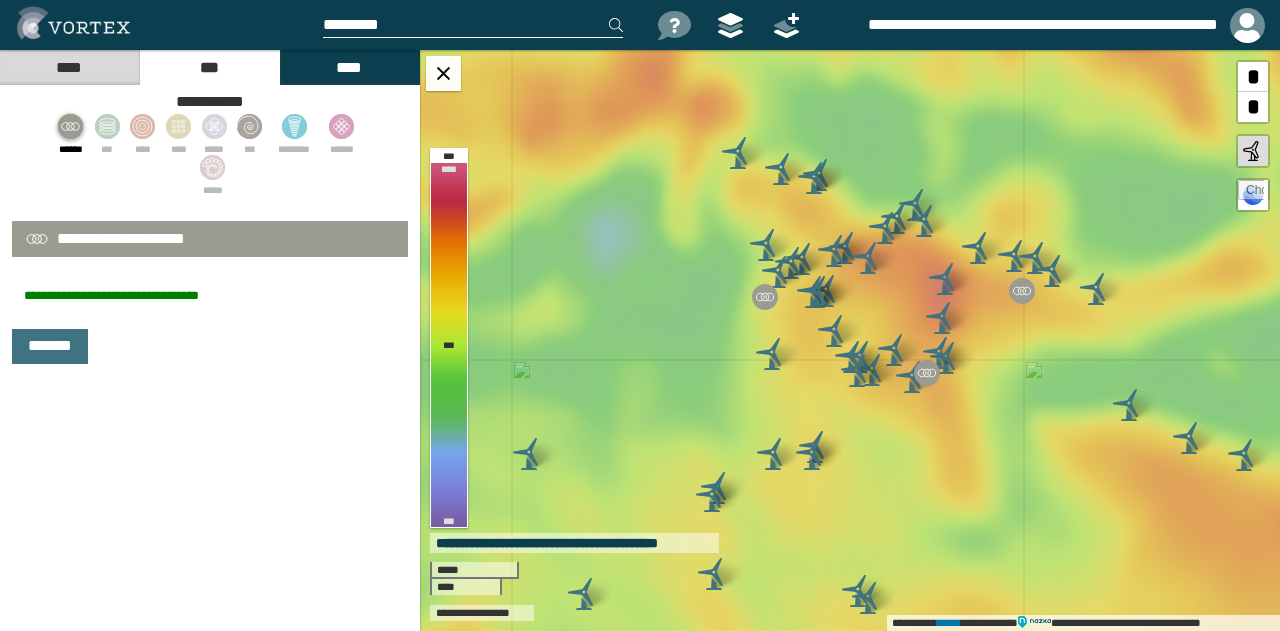 click on "****" at bounding box center [69, 67] 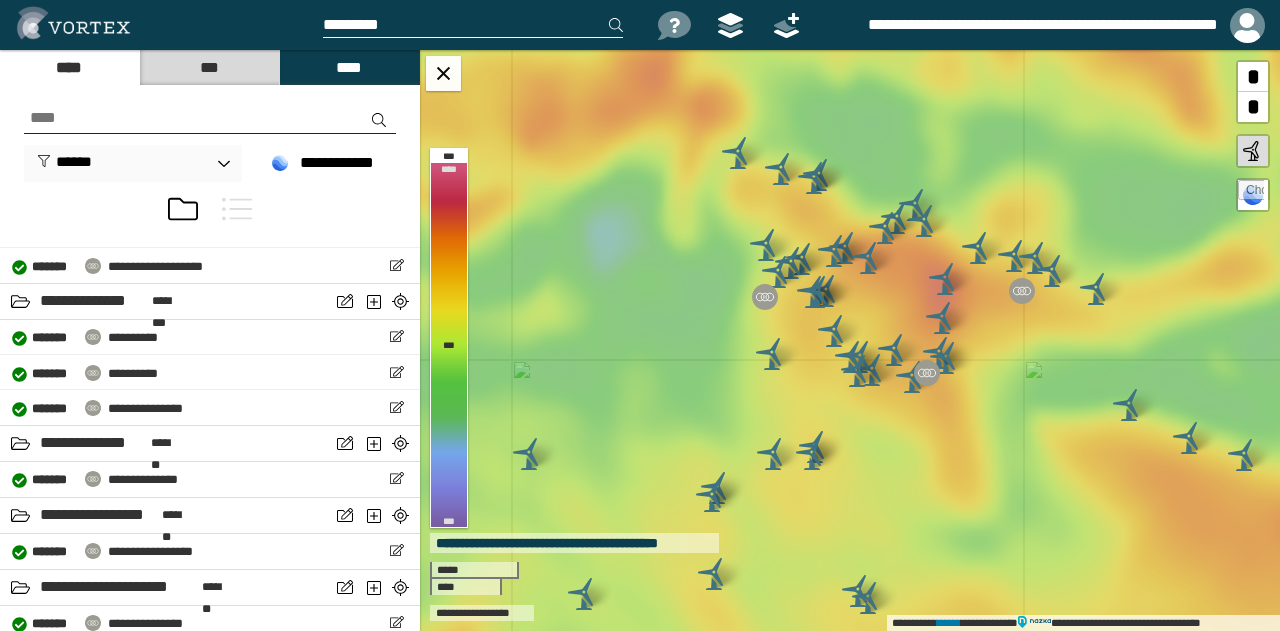 scroll, scrollTop: 1772, scrollLeft: 0, axis: vertical 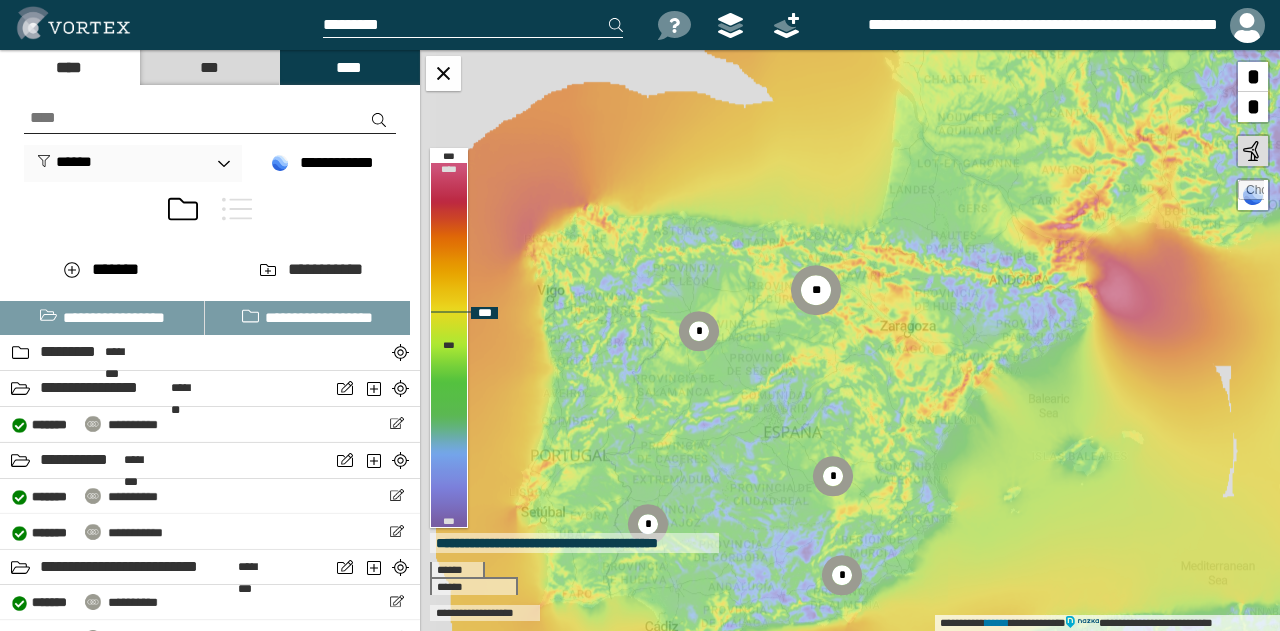 drag, startPoint x: 718, startPoint y: 488, endPoint x: 904, endPoint y: 259, distance: 295.02032 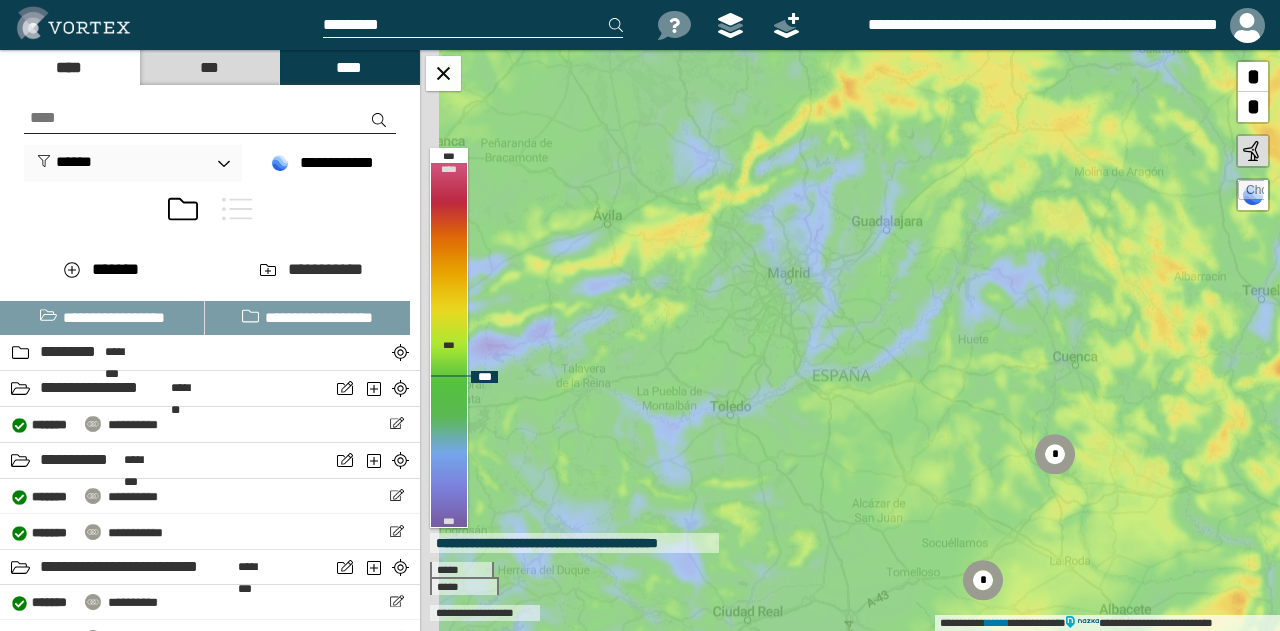 drag, startPoint x: 786, startPoint y: 471, endPoint x: 1008, endPoint y: 340, distance: 257.7693 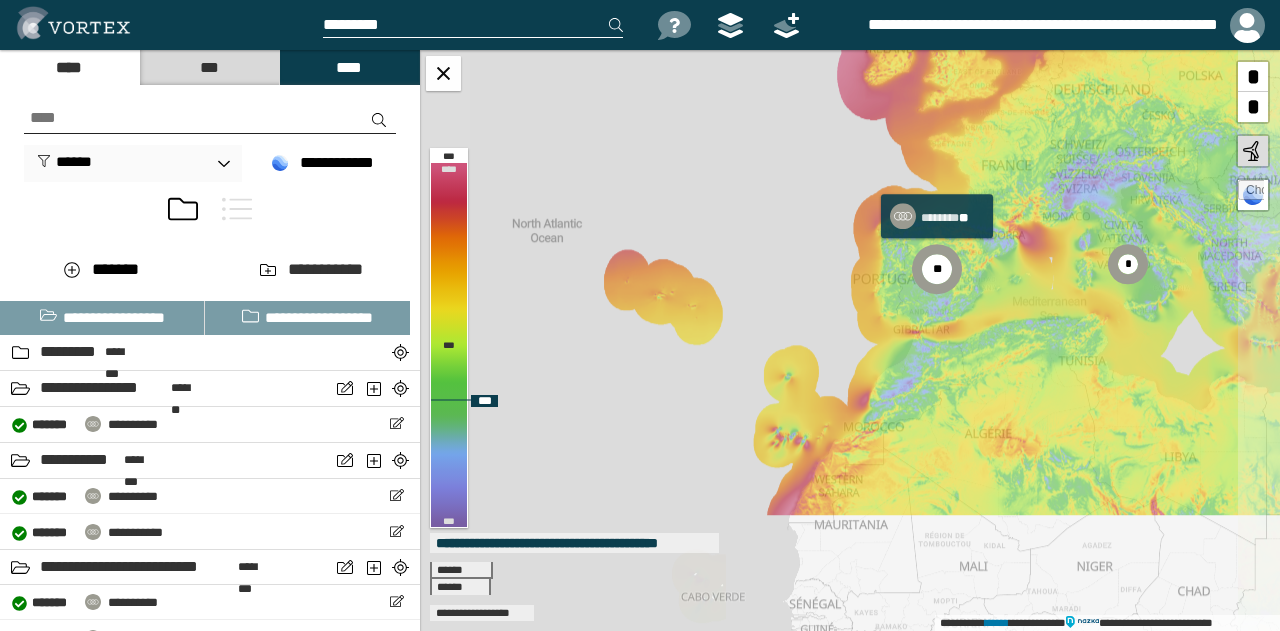 drag, startPoint x: 1002, startPoint y: 269, endPoint x: 854, endPoint y: 303, distance: 151.8552 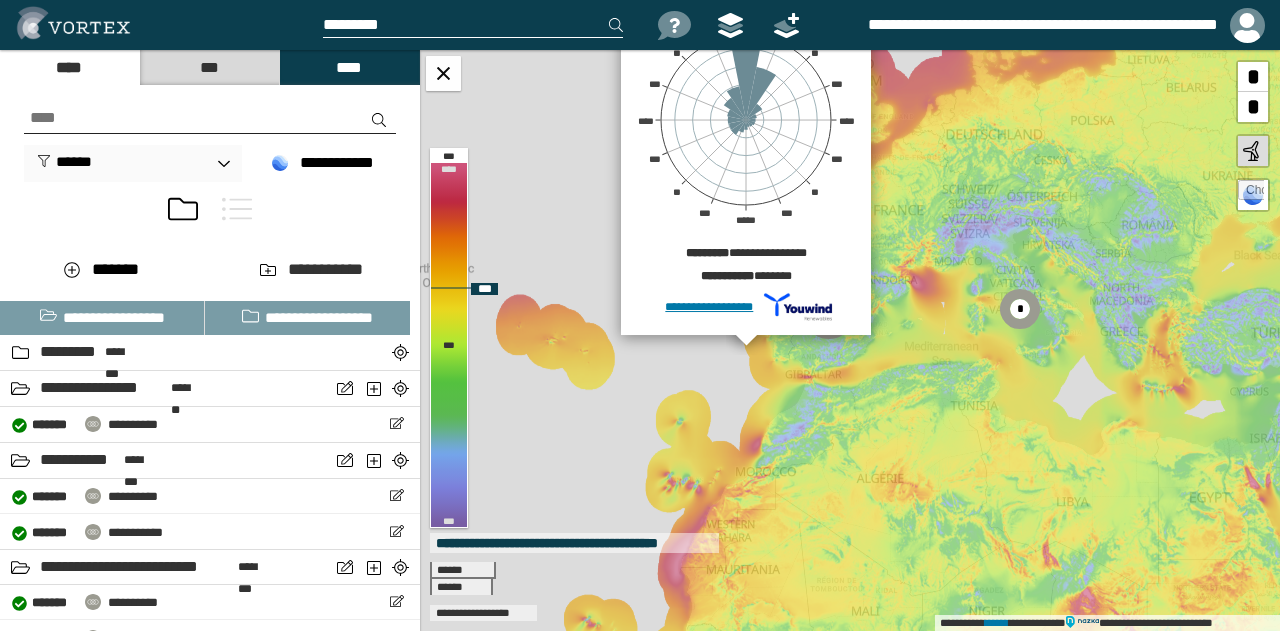drag, startPoint x: 1072, startPoint y: 353, endPoint x: 958, endPoint y: 288, distance: 131.2288 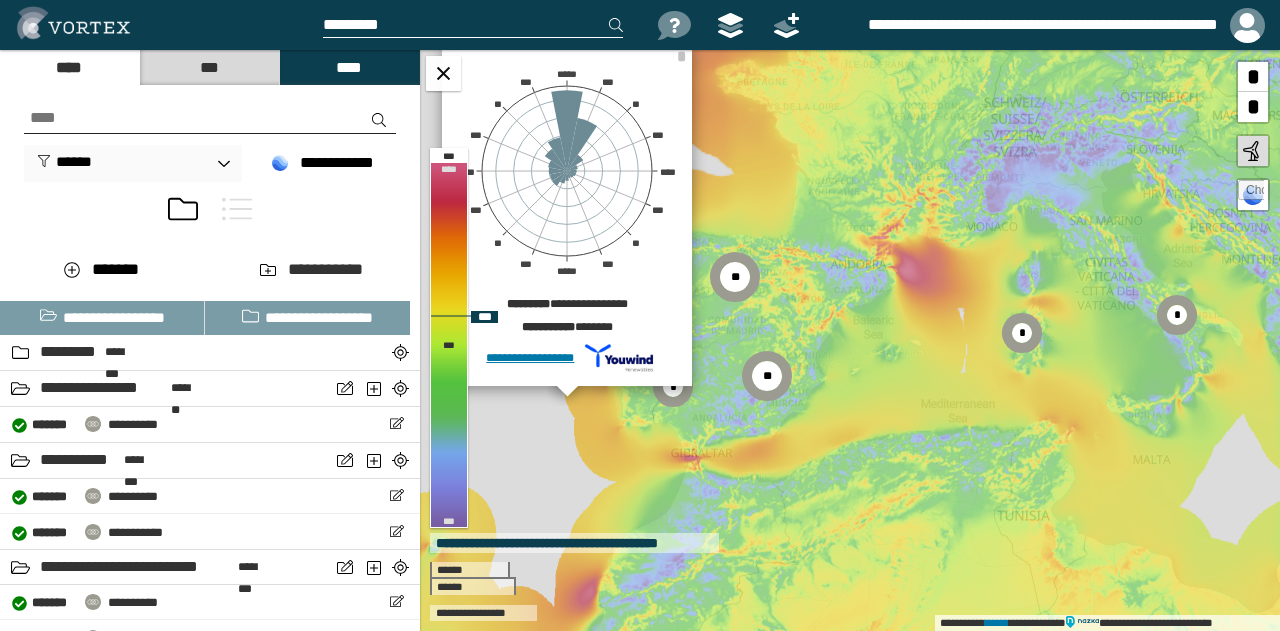 drag, startPoint x: 864, startPoint y: 341, endPoint x: 900, endPoint y: 340, distance: 36.013885 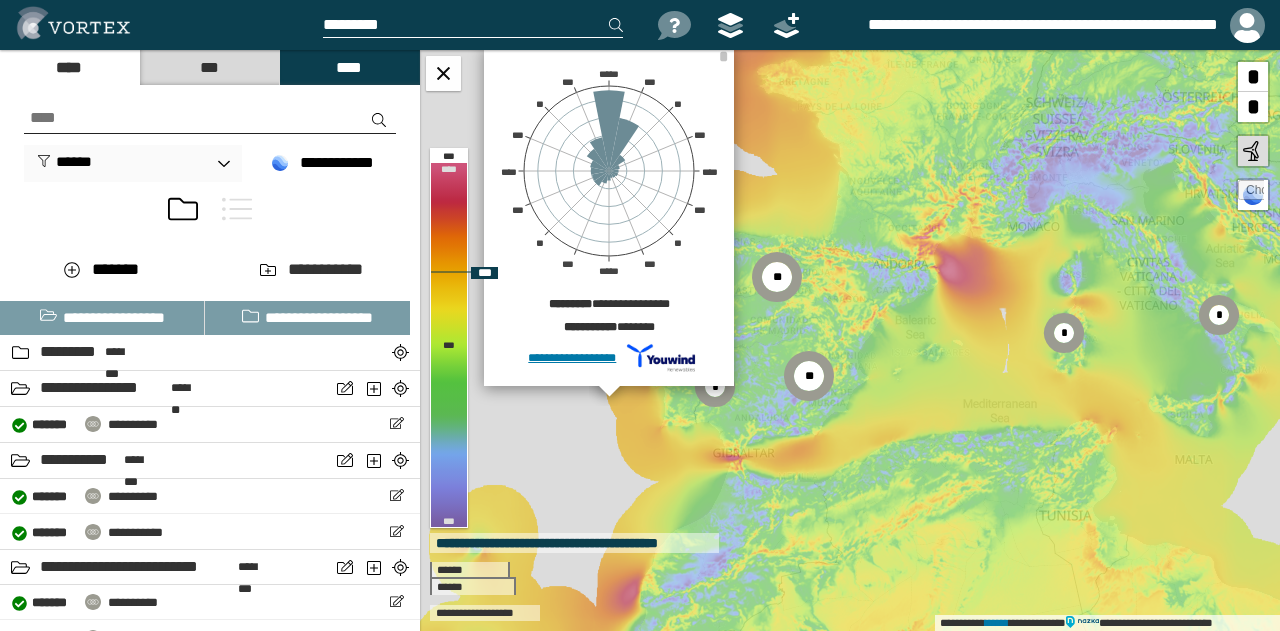 click on "**********" at bounding box center [850, 340] 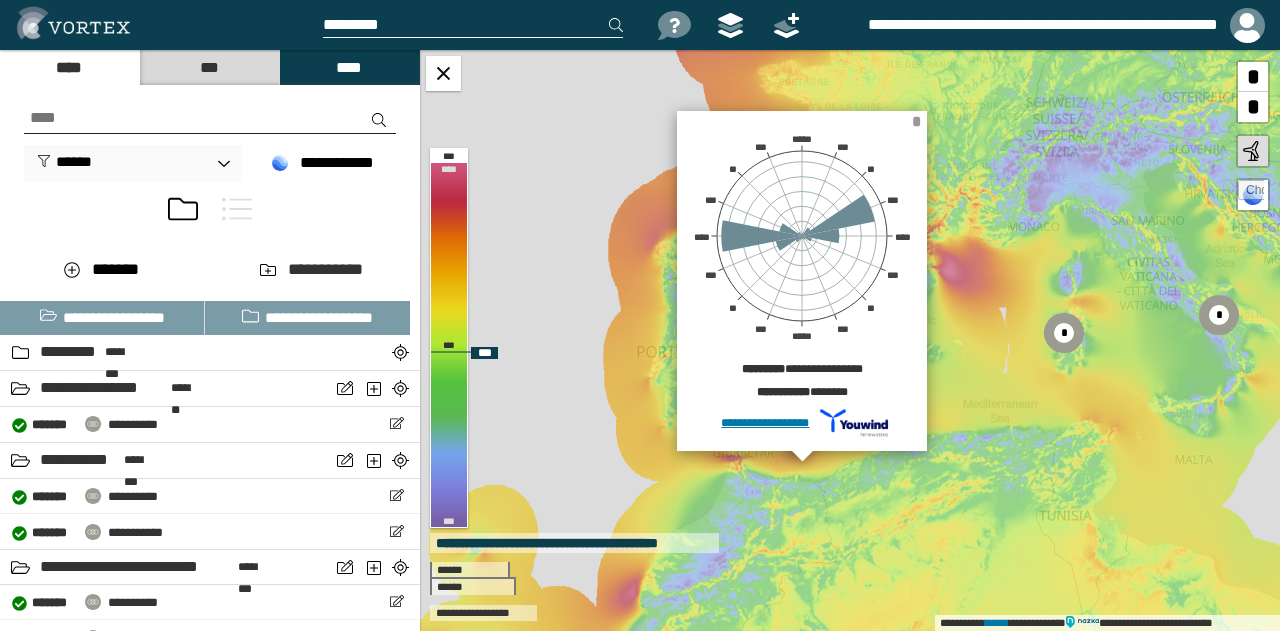 click on "*" at bounding box center (916, 121) 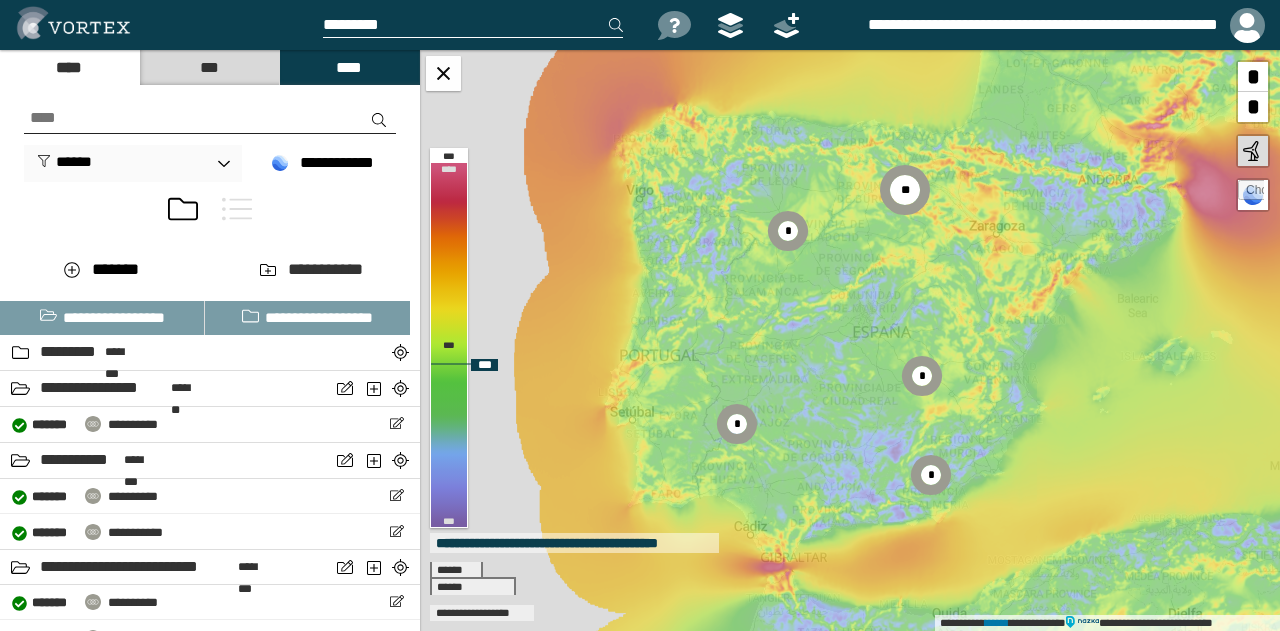 drag, startPoint x: 767, startPoint y: 306, endPoint x: 836, endPoint y: 329, distance: 72.73238 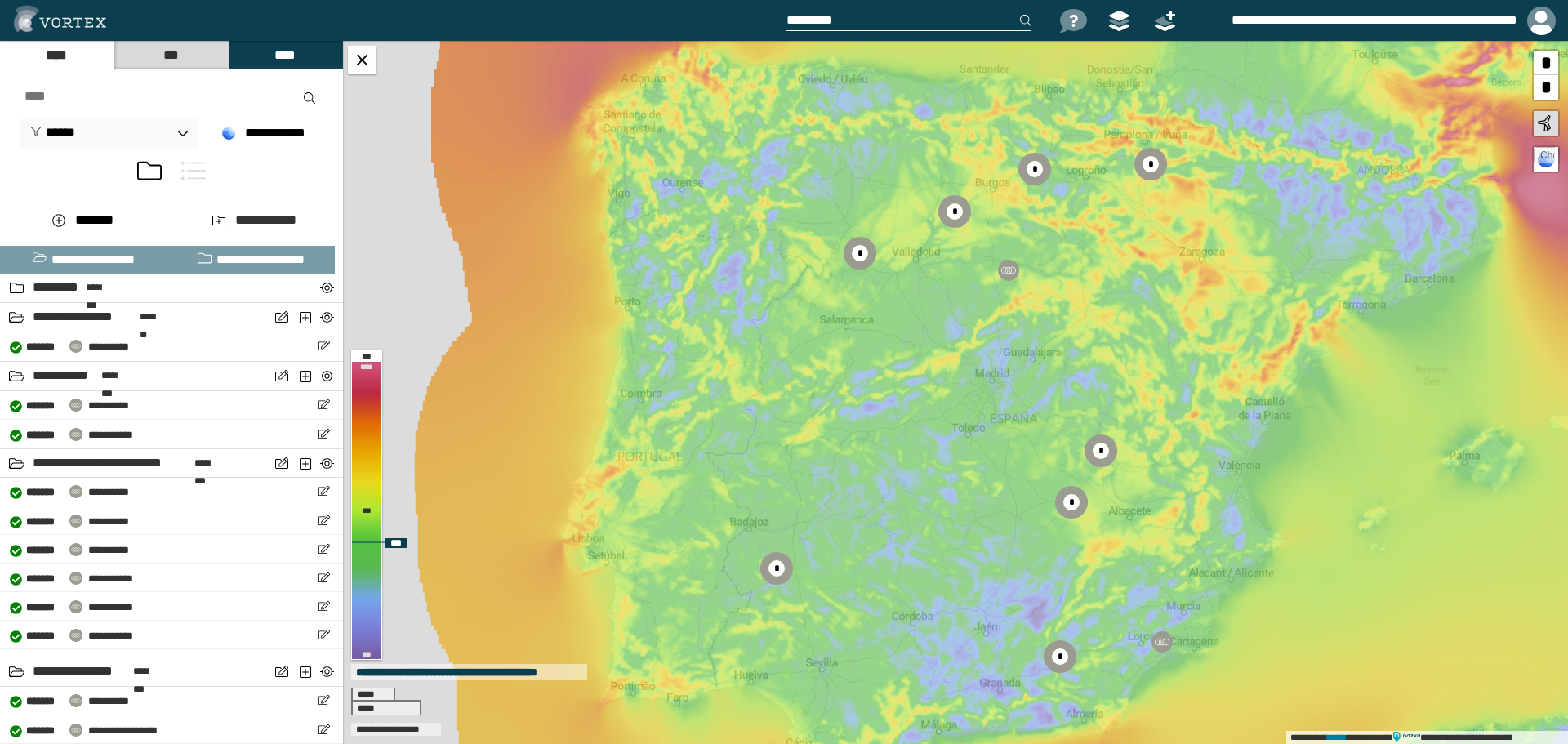 drag, startPoint x: 1297, startPoint y: 390, endPoint x: 1248, endPoint y: 422, distance: 58.5235 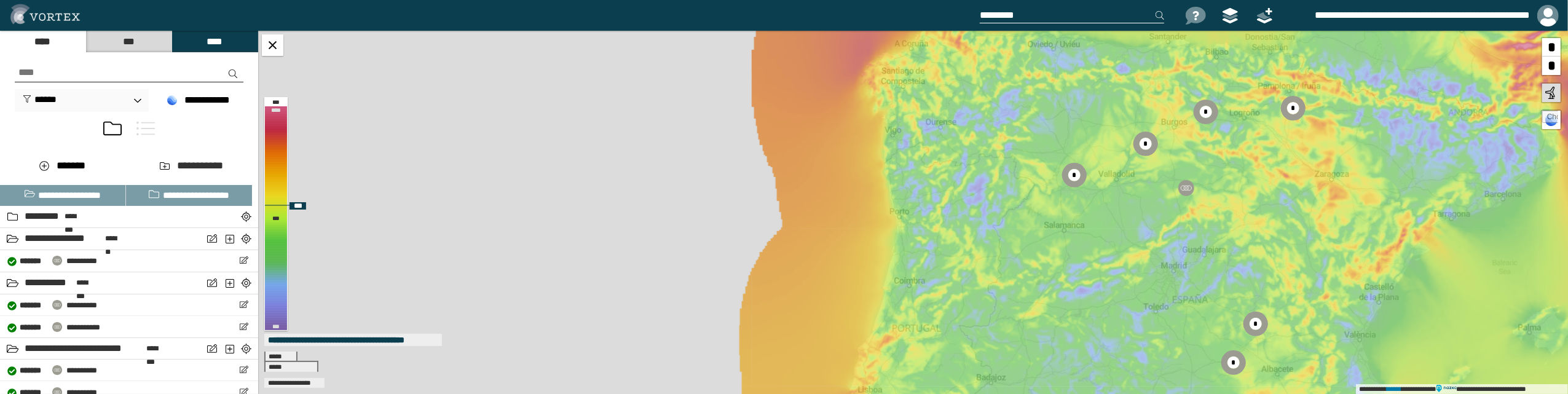 drag, startPoint x: 1113, startPoint y: 173, endPoint x: 1234, endPoint y: 215, distance: 128.082 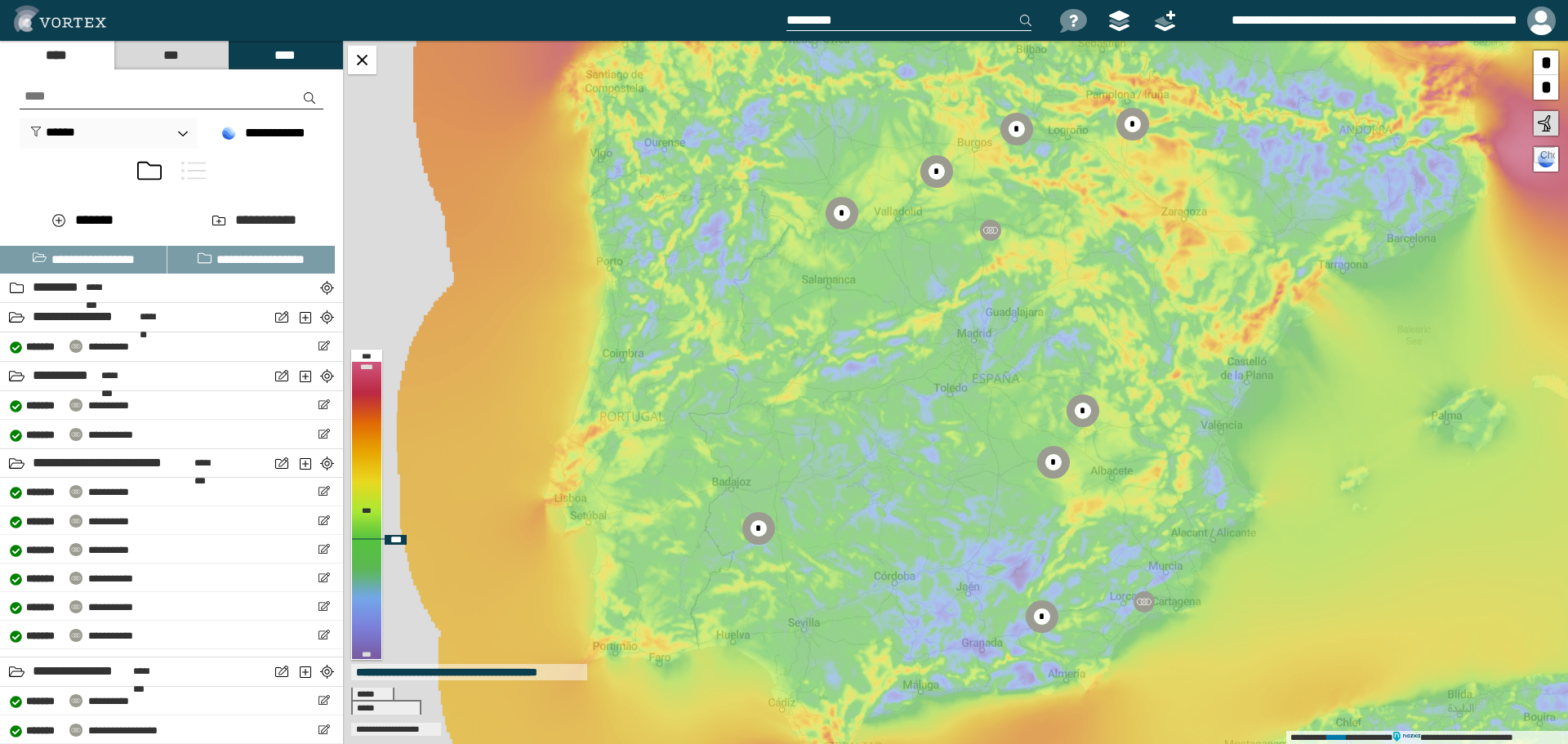 drag, startPoint x: 1283, startPoint y: 446, endPoint x: 1027, endPoint y: 314, distance: 288.02778 